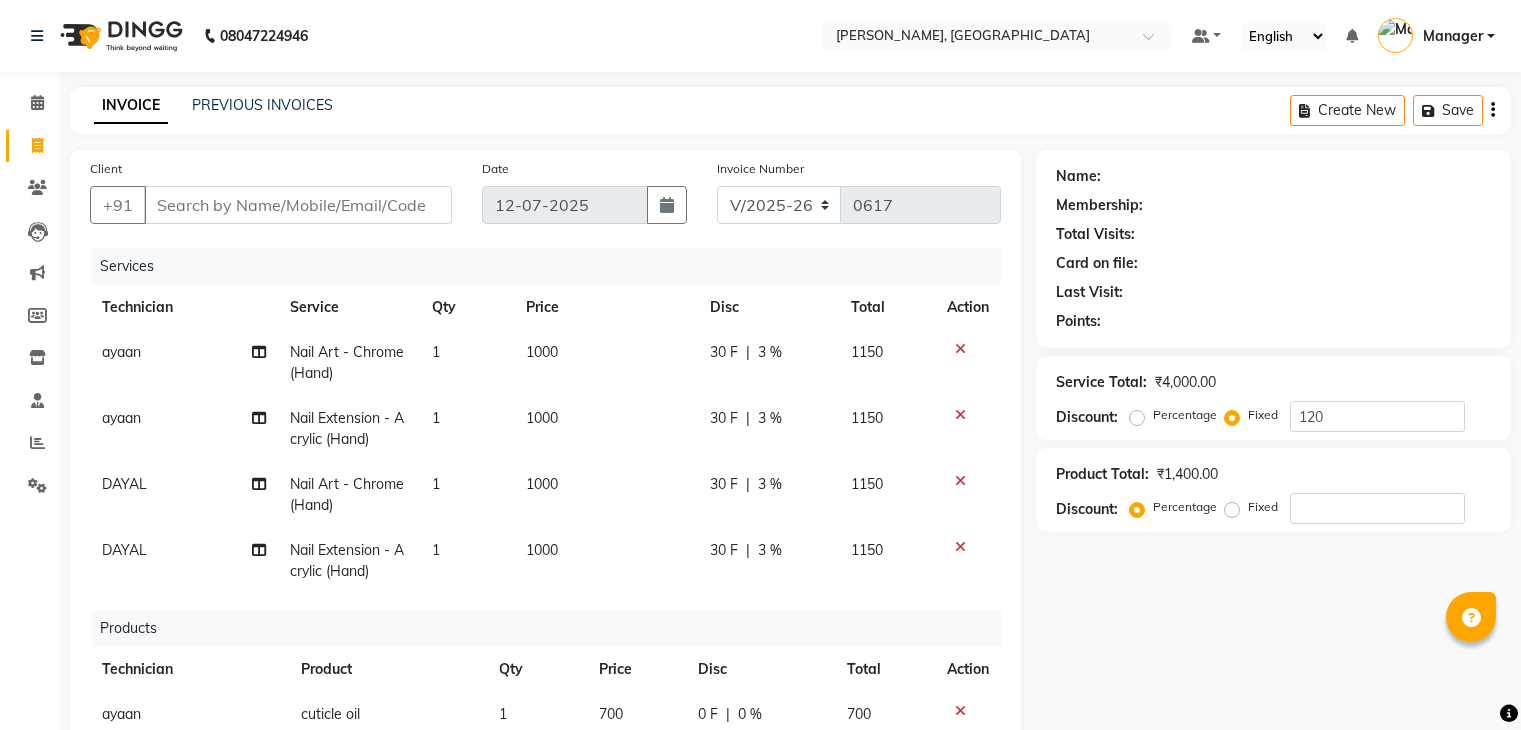select on "4495" 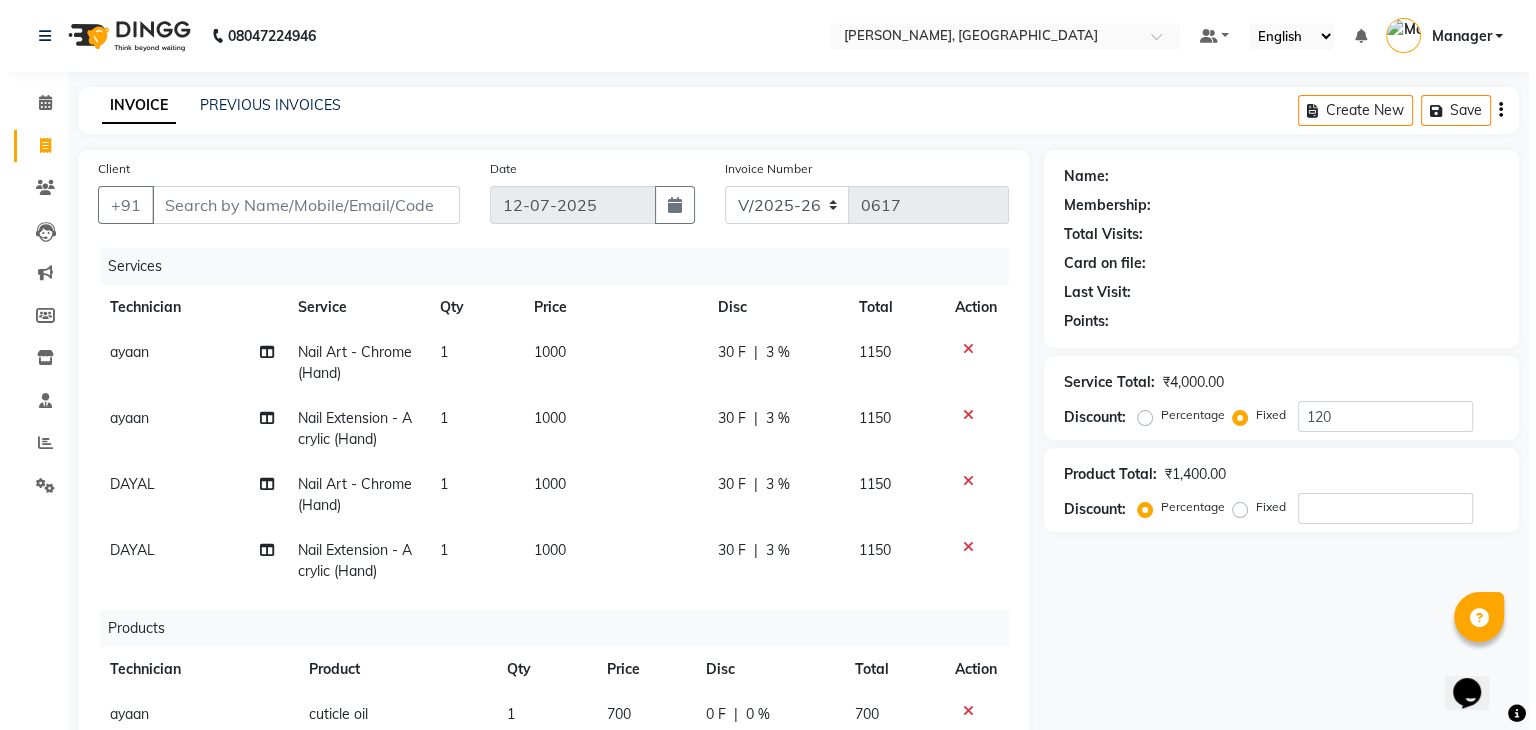 scroll, scrollTop: 0, scrollLeft: 0, axis: both 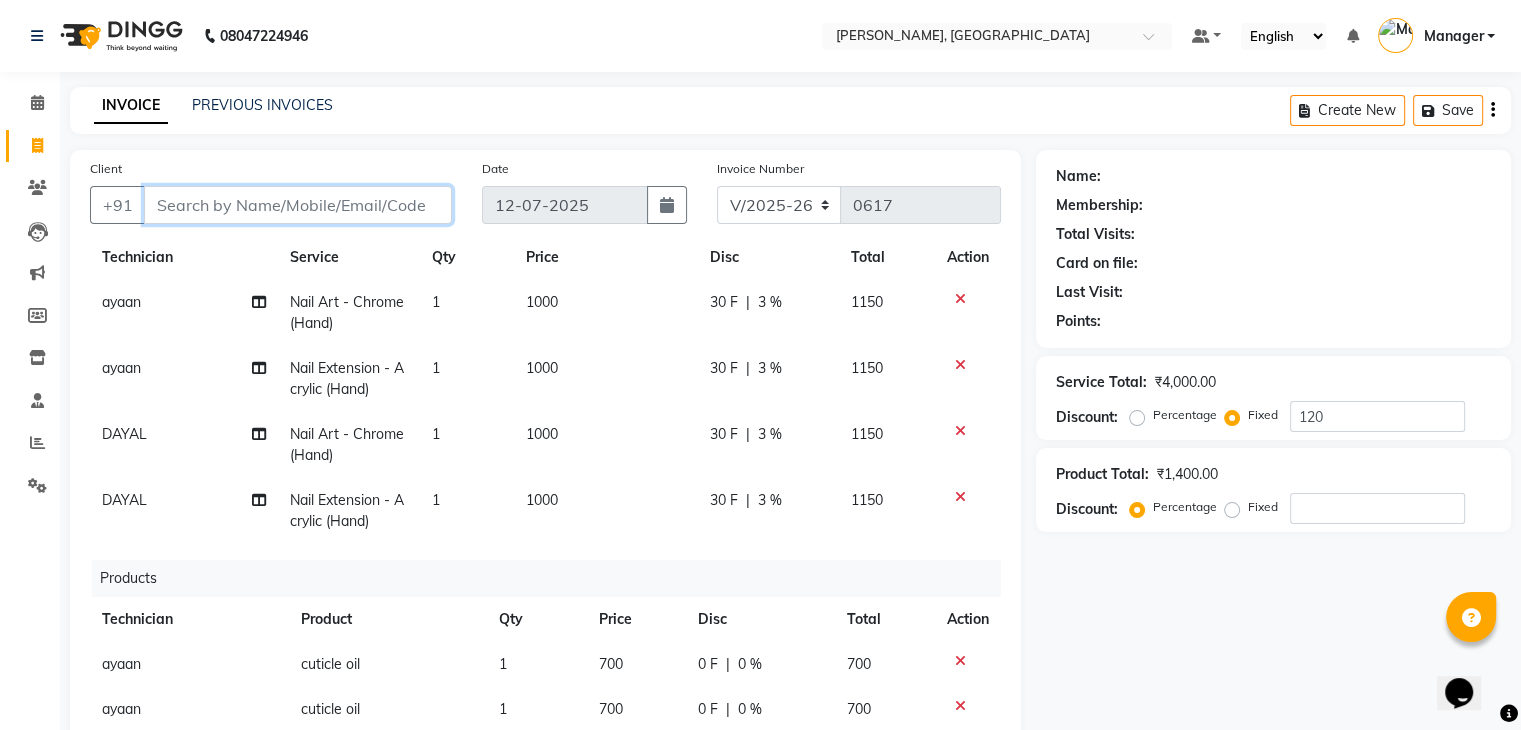 click on "Client" at bounding box center (298, 205) 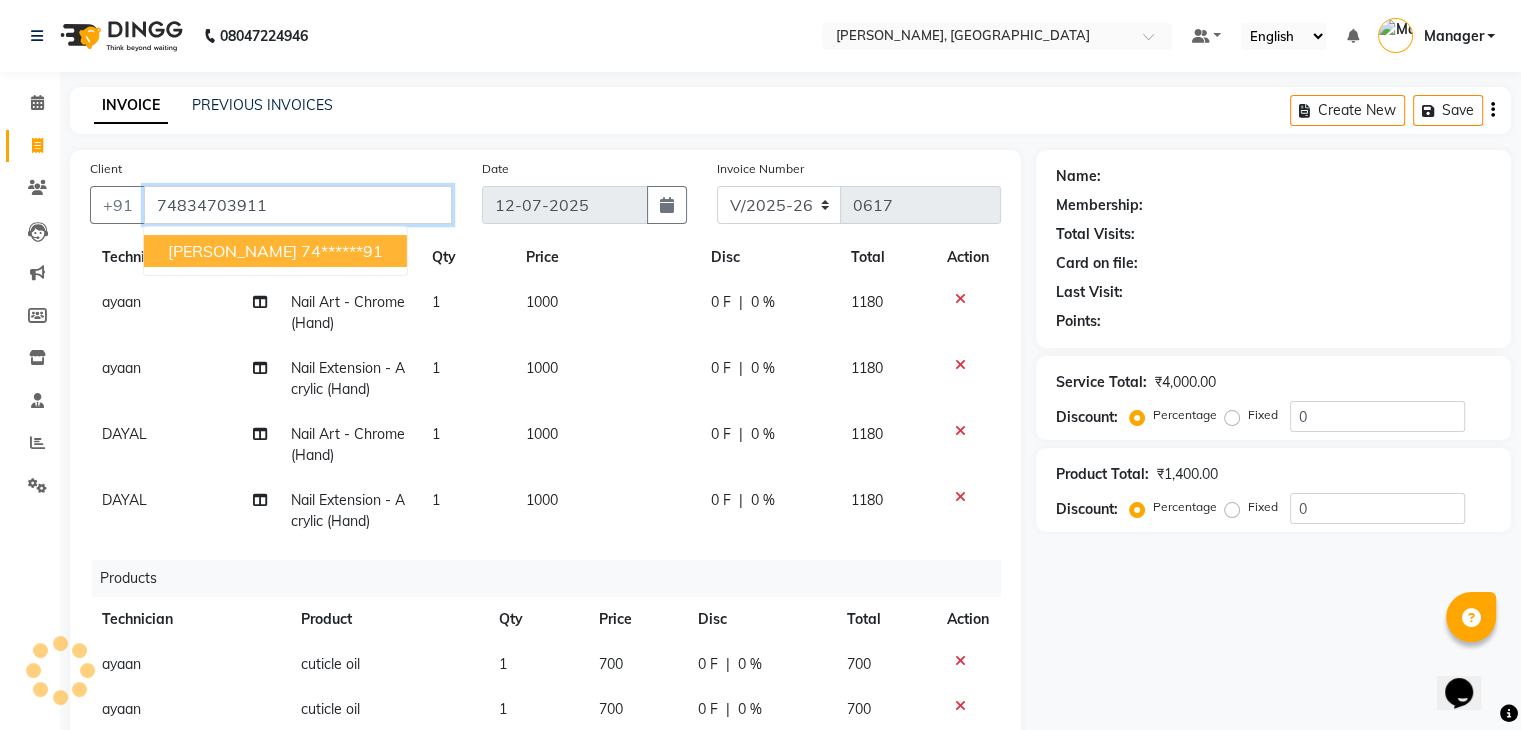 type on "74834703911" 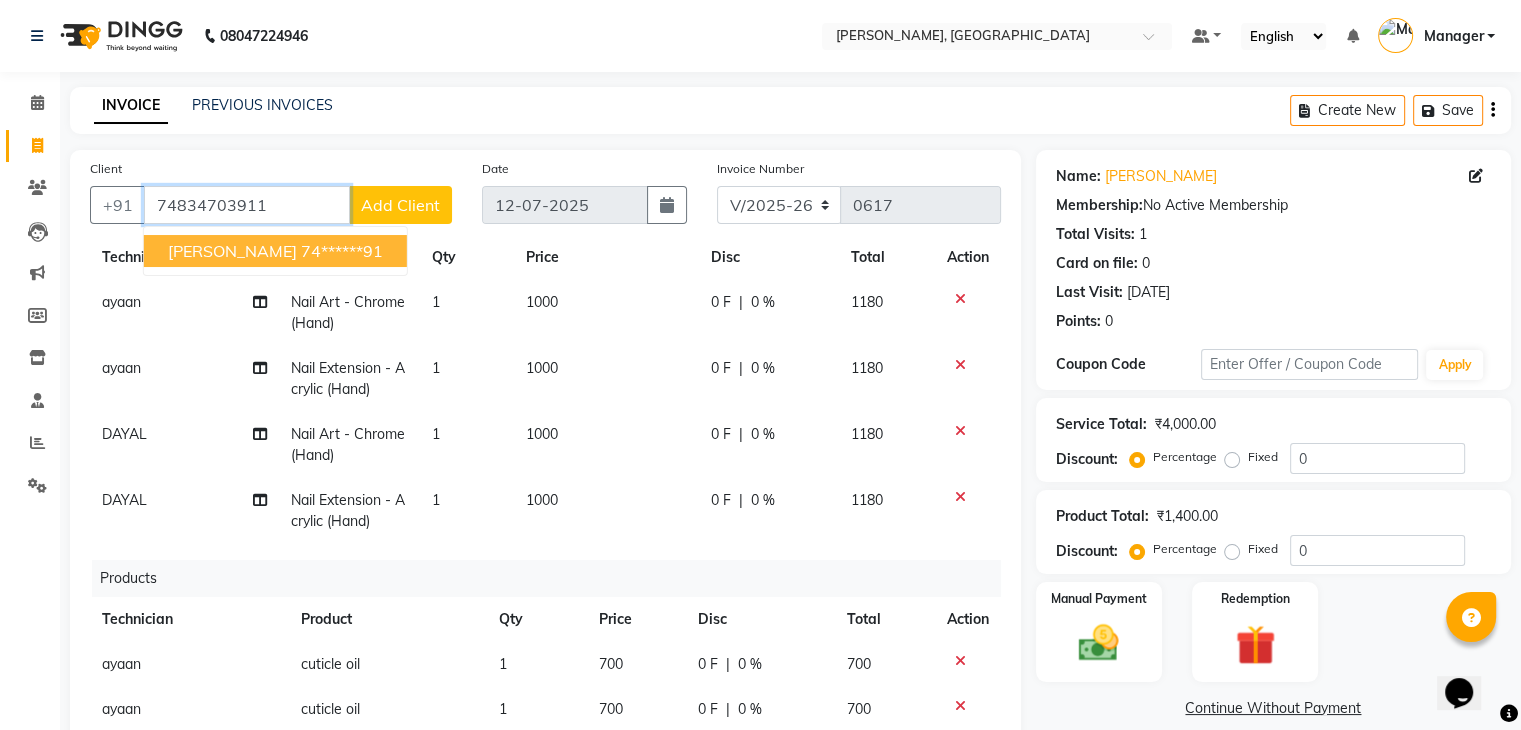 click on "74834703911" at bounding box center [247, 205] 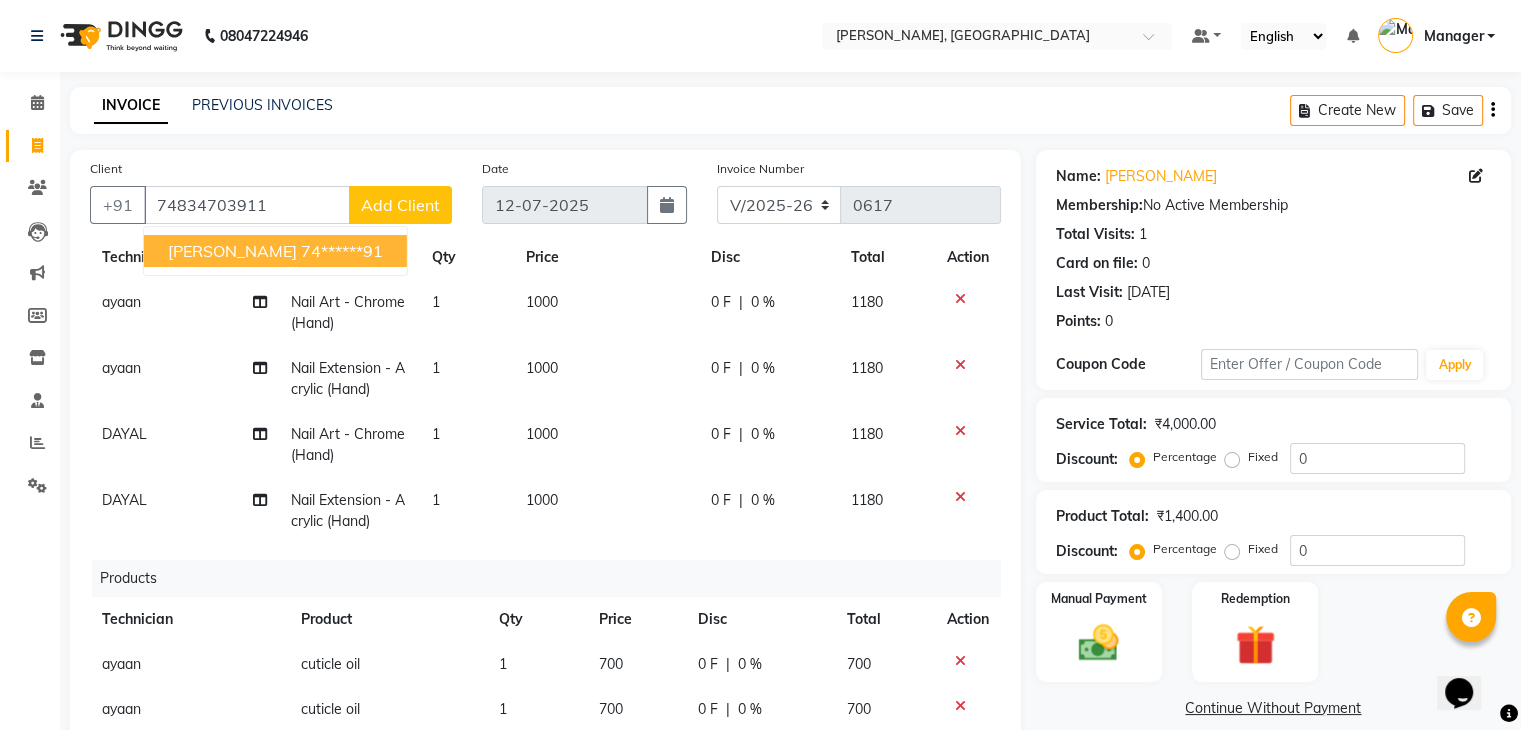 click on "Add Client" 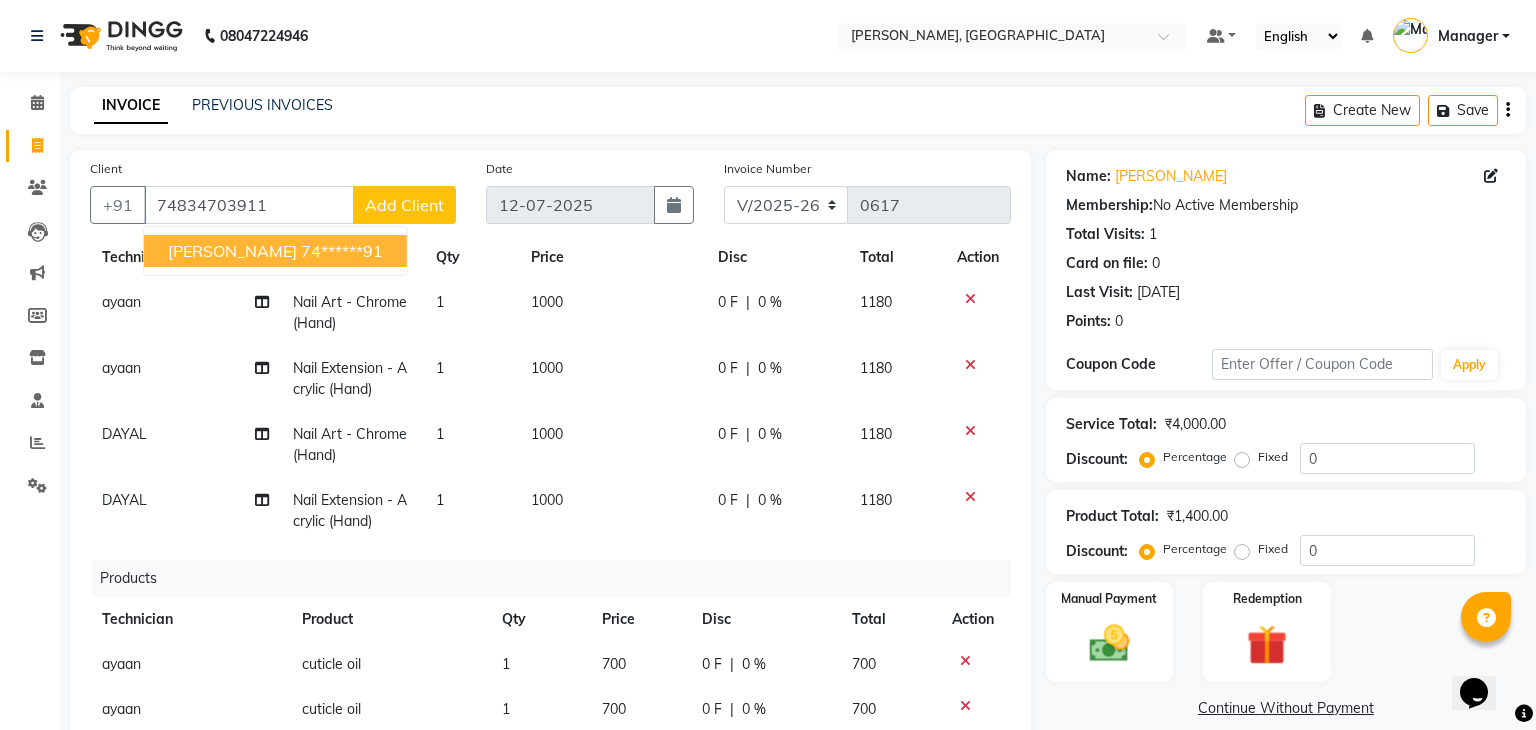 select on "21" 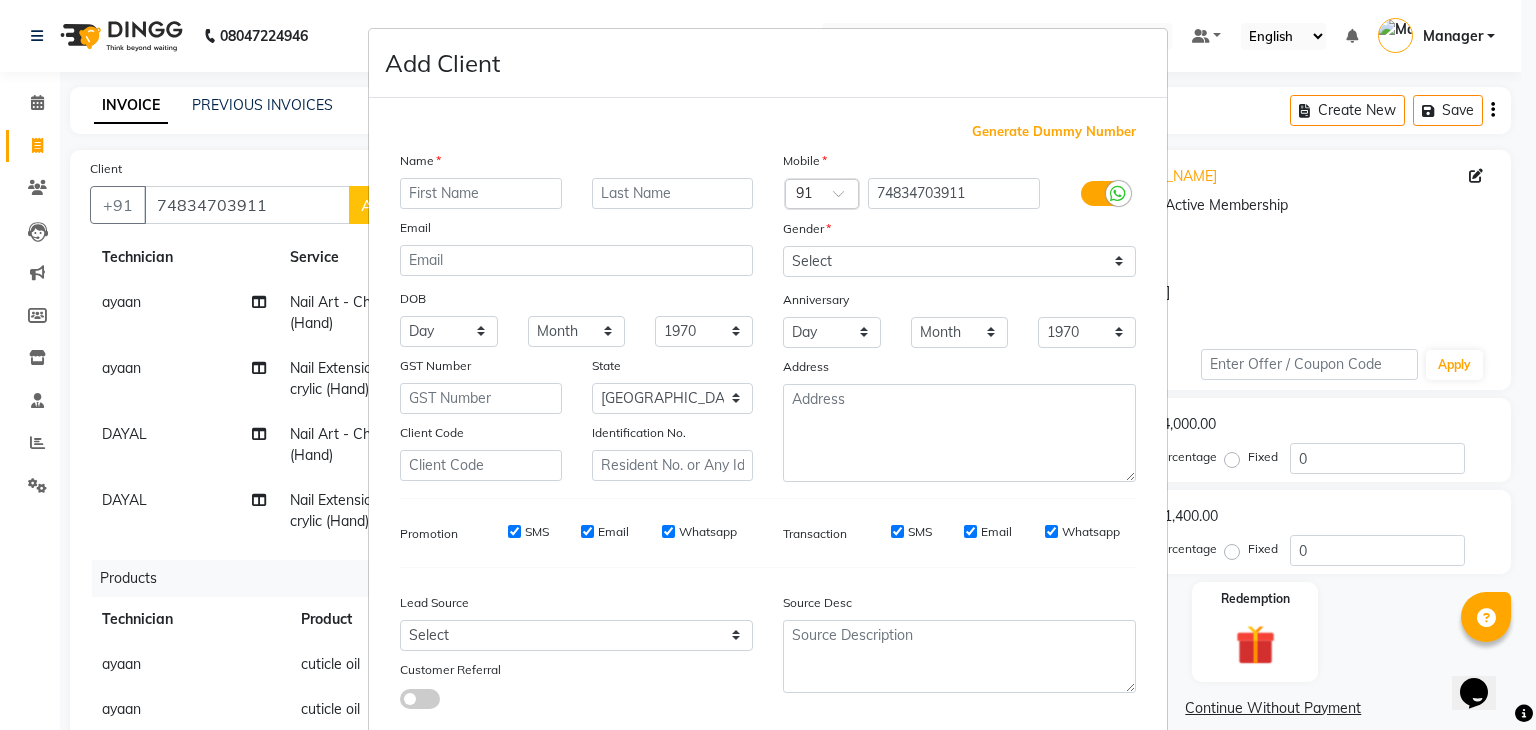click at bounding box center (481, 193) 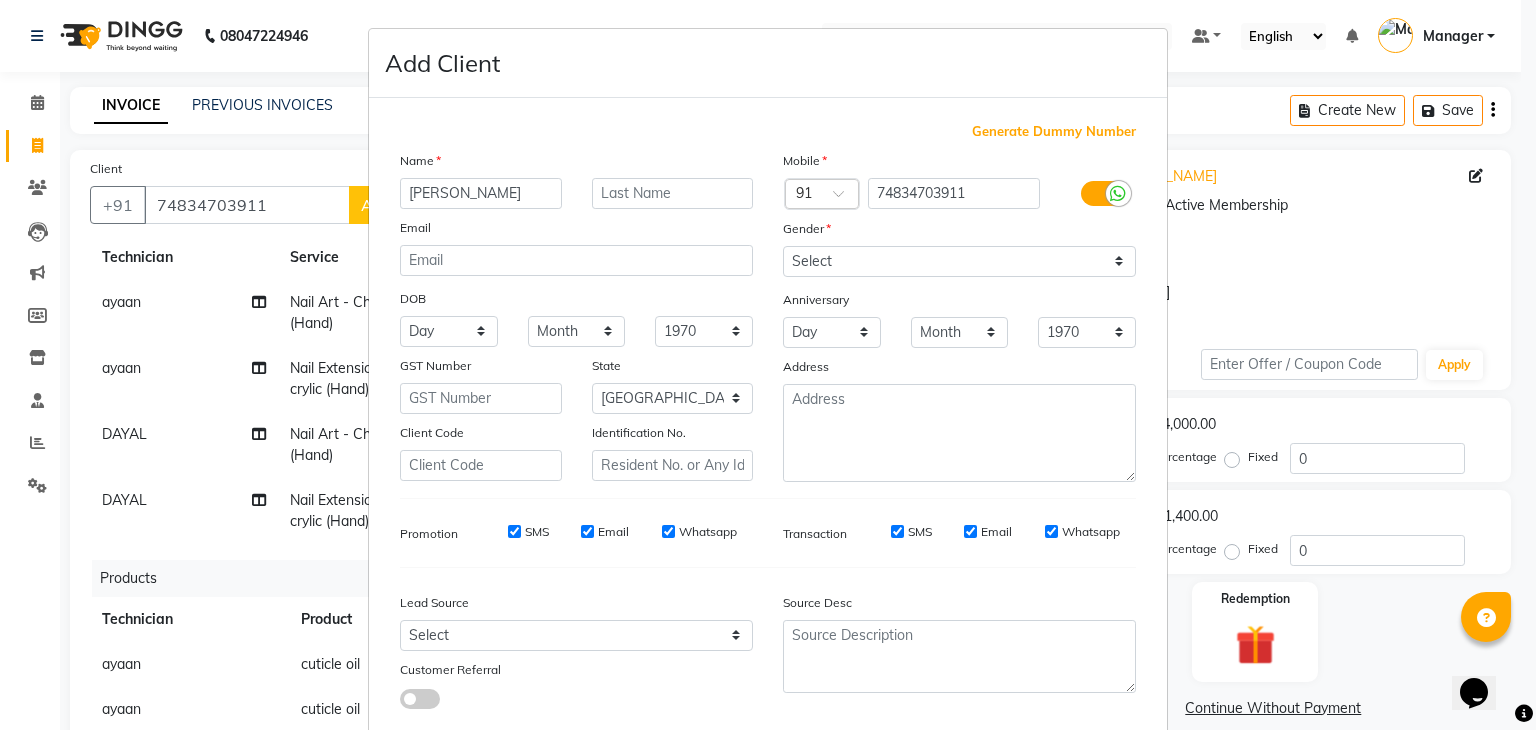 click on "[PERSON_NAME]" at bounding box center (481, 193) 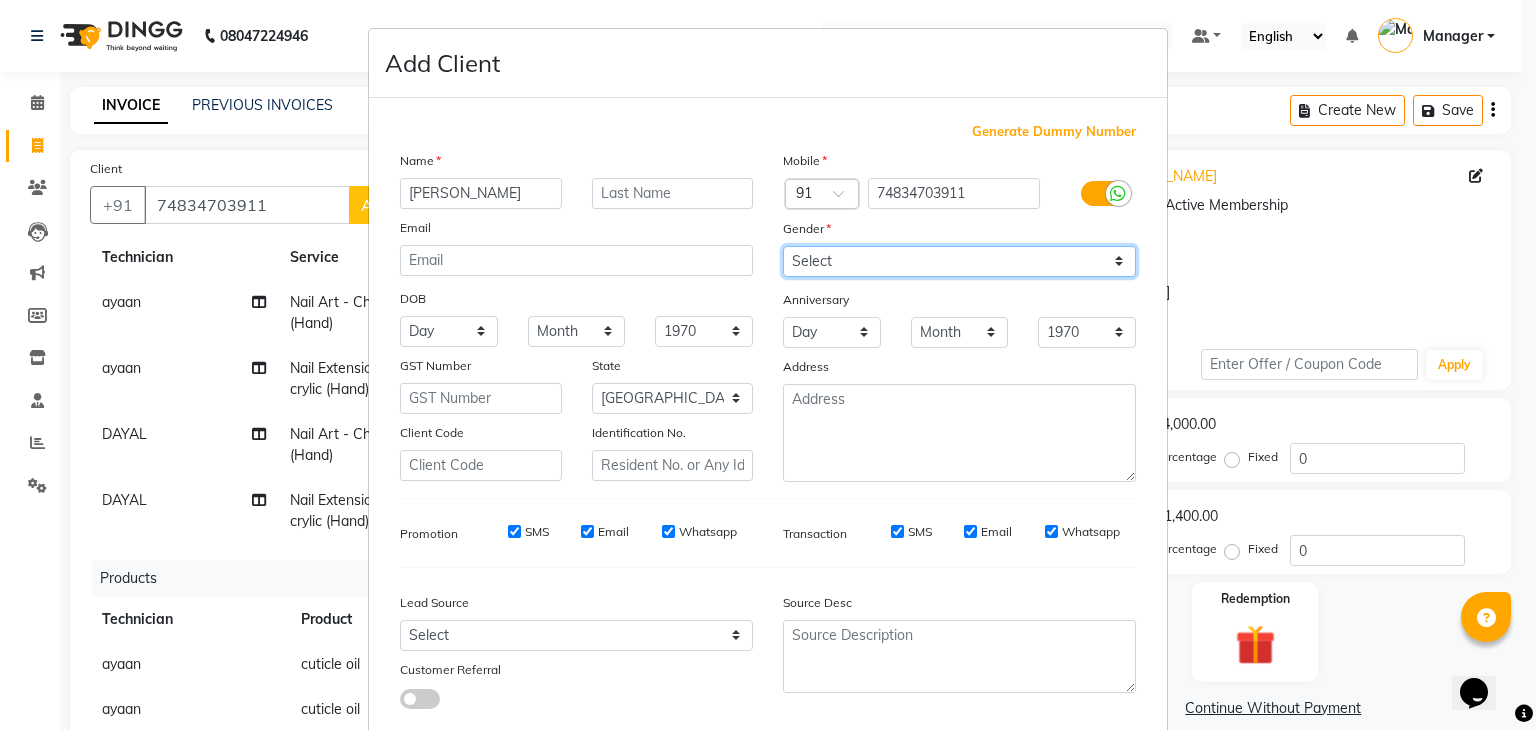click on "Select [DEMOGRAPHIC_DATA] [DEMOGRAPHIC_DATA] Other Prefer Not To Say" at bounding box center (959, 261) 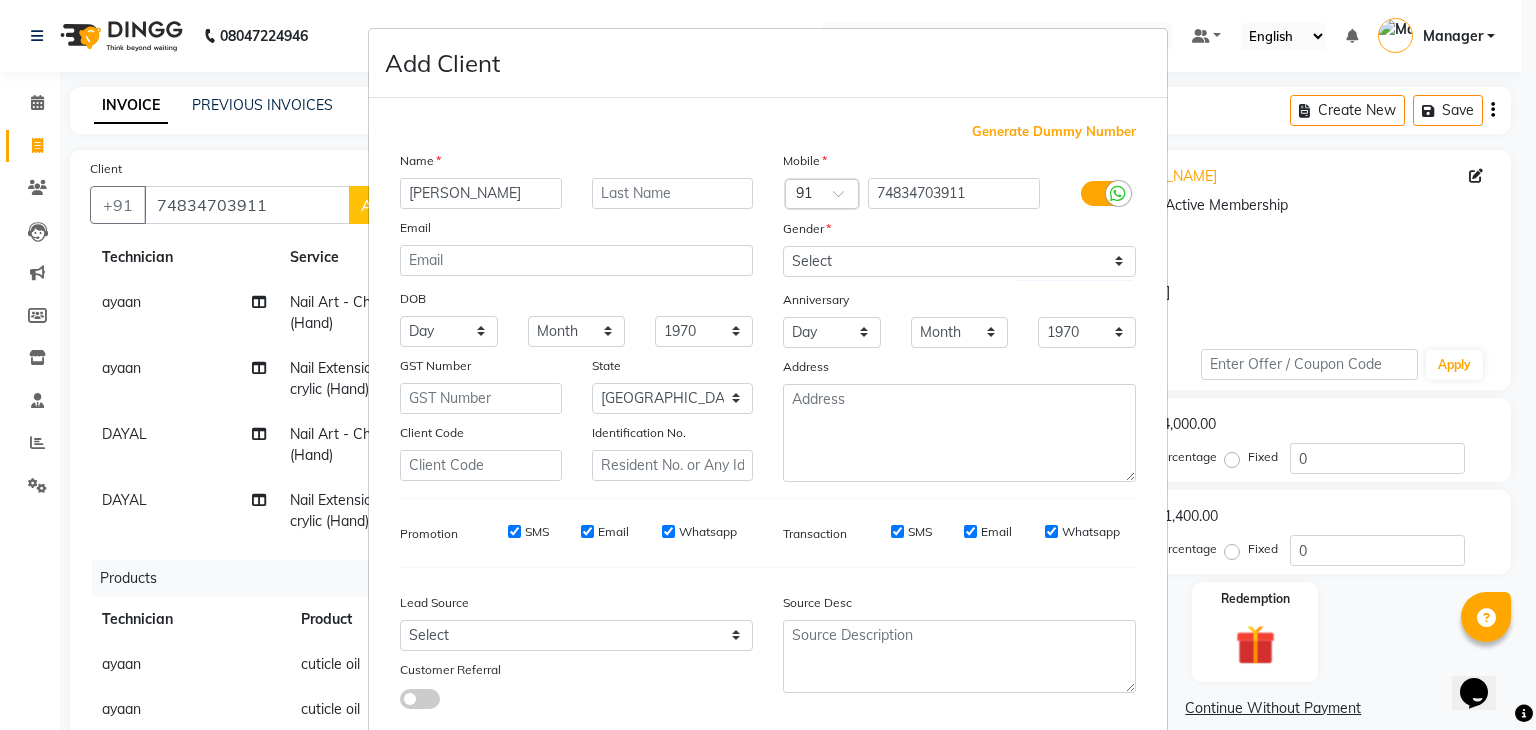 scroll, scrollTop: 127, scrollLeft: 0, axis: vertical 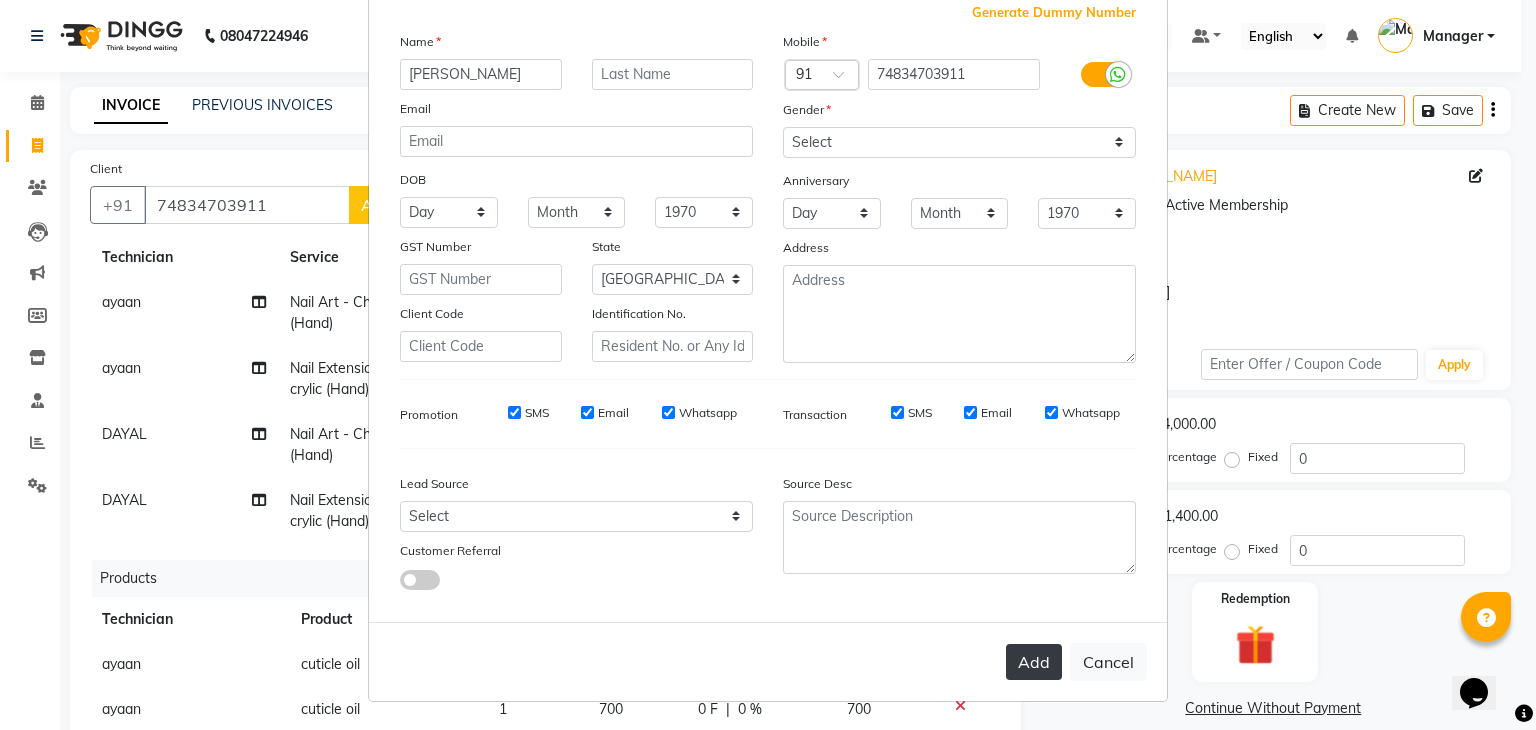 click on "Add" at bounding box center (1034, 662) 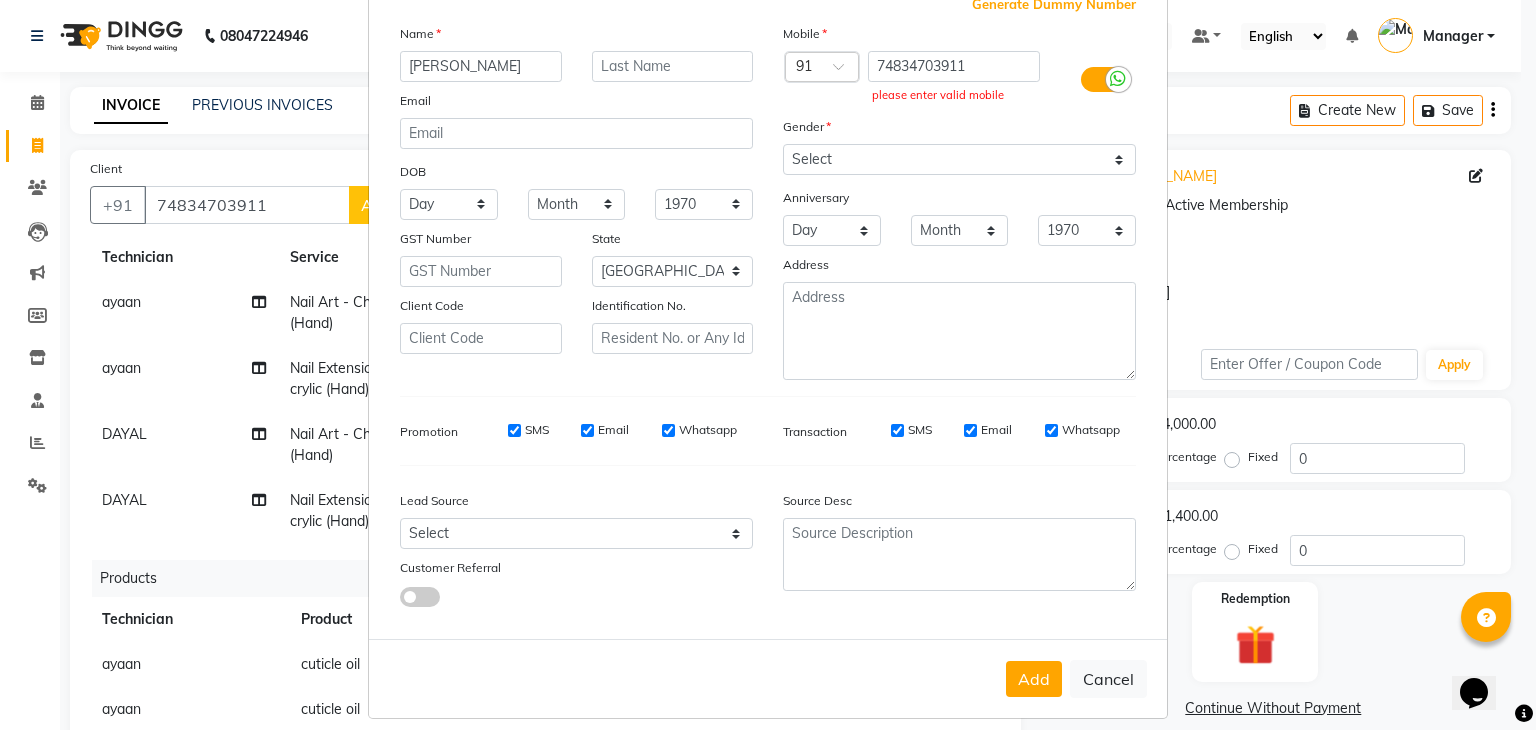 click on "Generate Dummy Number Name [PERSON_NAME] Email DOB Day 01 02 03 04 05 06 07 08 09 10 11 12 13 14 15 16 17 18 19 20 21 22 23 24 25 26 27 28 29 30 31 Month January February March April May June July August September October November [DATE] 1941 1942 1943 1944 1945 1946 1947 1948 1949 1950 1951 1952 1953 1954 1955 1956 1957 1958 1959 1960 1961 1962 1963 1964 1965 1966 1967 1968 1969 1970 1971 1972 1973 1974 1975 1976 1977 1978 1979 1980 1981 1982 1983 1984 1985 1986 1987 1988 1989 1990 1991 1992 1993 1994 1995 1996 1997 1998 1999 2000 2001 2002 2003 2004 2005 2006 2007 2008 2009 2010 2011 2012 2013 2014 2015 2016 2017 2018 2019 2020 2021 2022 2023 2024 GST Number State Select [GEOGRAPHIC_DATA] and [GEOGRAPHIC_DATA] [GEOGRAPHIC_DATA] [GEOGRAPHIC_DATA] [GEOGRAPHIC_DATA] [GEOGRAPHIC_DATA] [GEOGRAPHIC_DATA] [GEOGRAPHIC_DATA] [GEOGRAPHIC_DATA] [GEOGRAPHIC_DATA] [GEOGRAPHIC_DATA] [GEOGRAPHIC_DATA] [GEOGRAPHIC_DATA] [GEOGRAPHIC_DATA] [GEOGRAPHIC_DATA] [GEOGRAPHIC_DATA] [GEOGRAPHIC_DATA] [GEOGRAPHIC_DATA] [GEOGRAPHIC_DATA] [GEOGRAPHIC_DATA] [GEOGRAPHIC_DATA] [GEOGRAPHIC_DATA] [GEOGRAPHIC_DATA] [GEOGRAPHIC_DATA] [GEOGRAPHIC_DATA] [GEOGRAPHIC_DATA] [GEOGRAPHIC_DATA] [GEOGRAPHIC_DATA] [GEOGRAPHIC_DATA] [GEOGRAPHIC_DATA] [GEOGRAPHIC_DATA] ×" at bounding box center (768, 309) 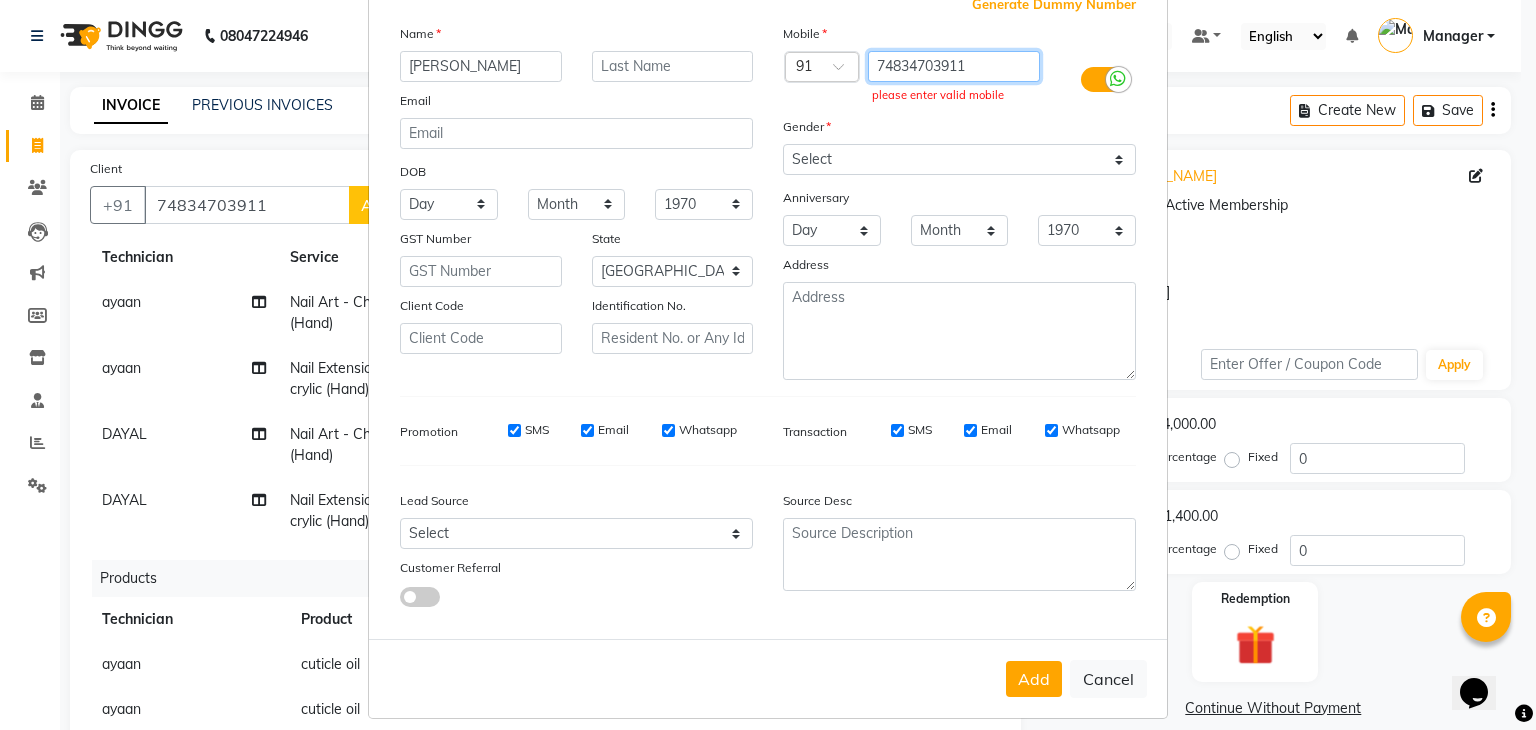 click on "74834703911" at bounding box center [954, 66] 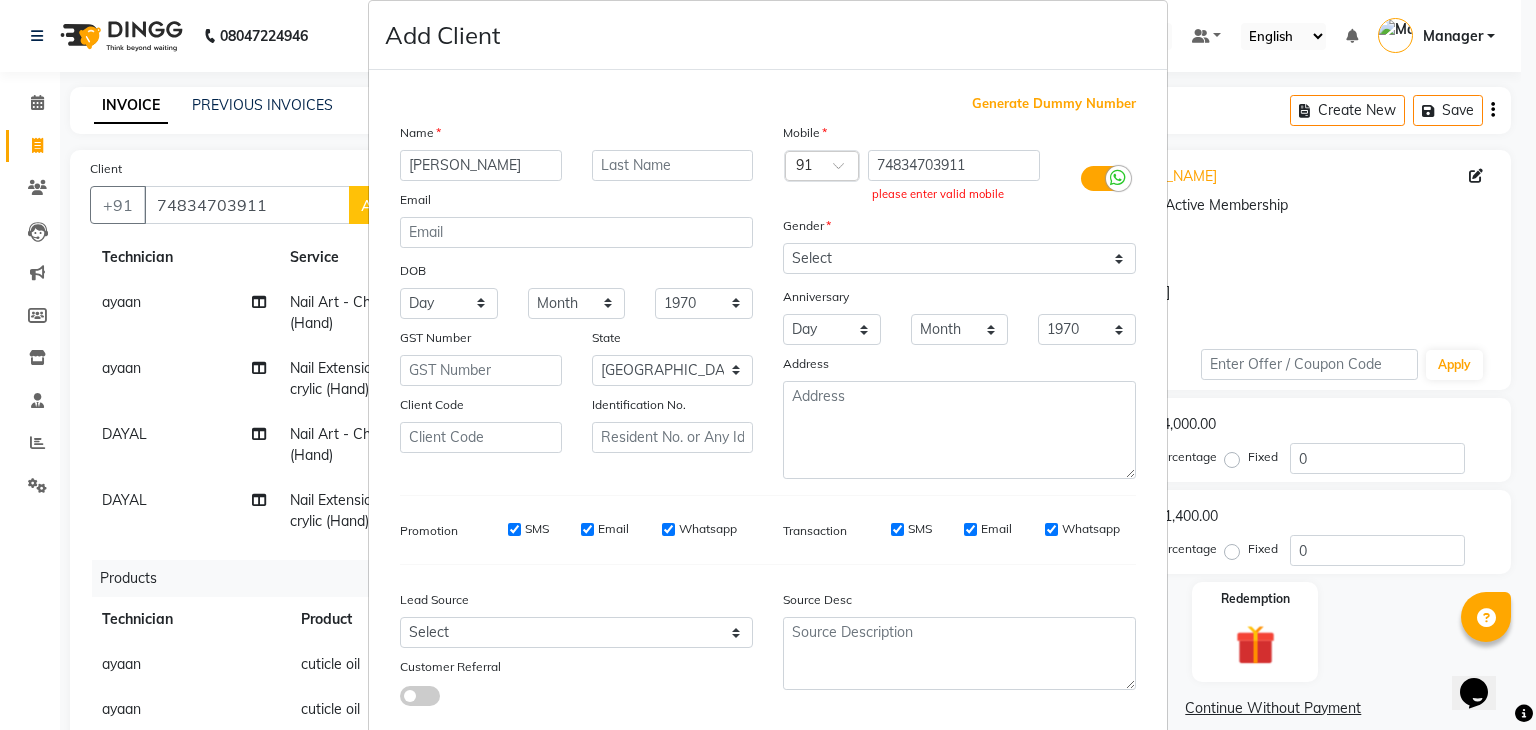 scroll, scrollTop: 21, scrollLeft: 0, axis: vertical 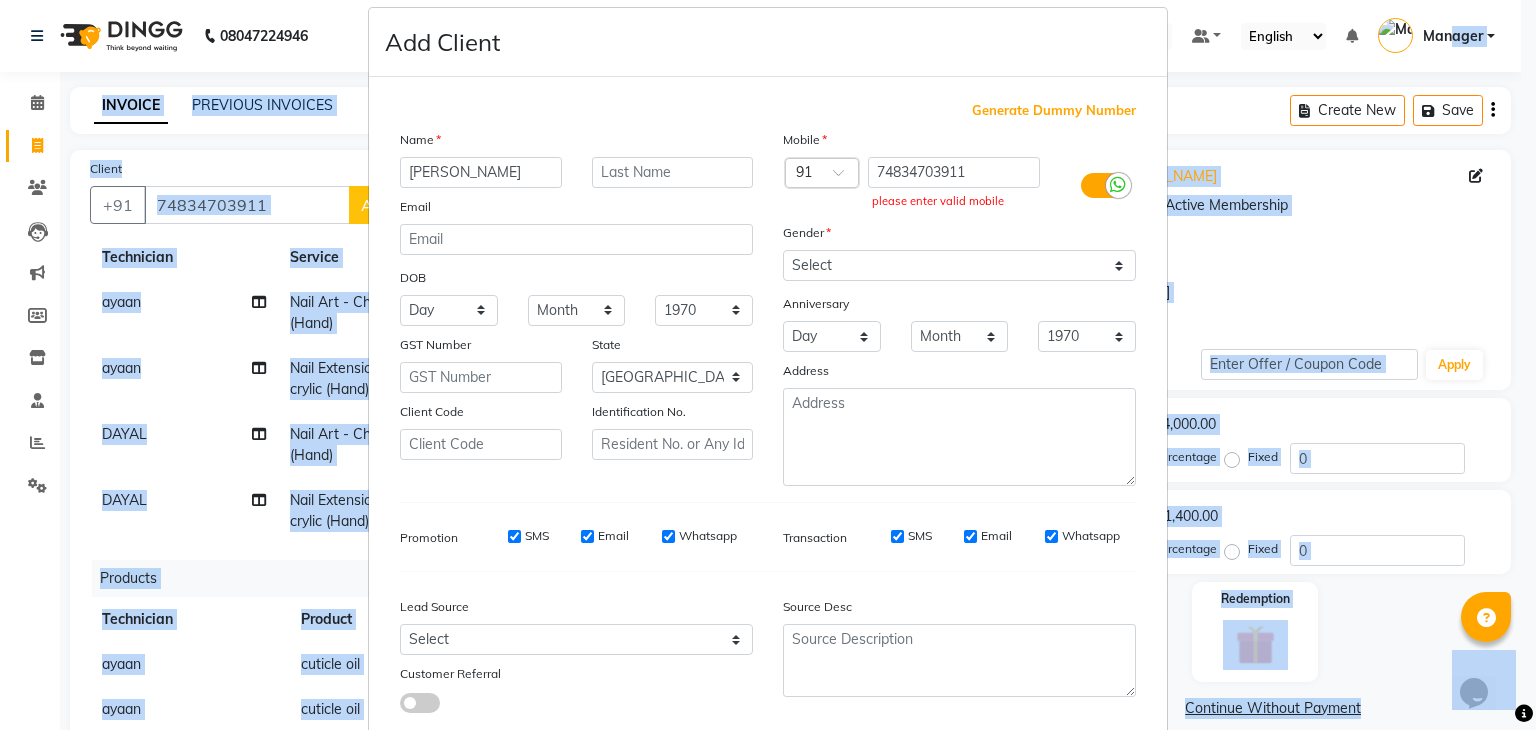 drag, startPoint x: 1508, startPoint y: 99, endPoint x: 1453, endPoint y: -87, distance: 193.96133 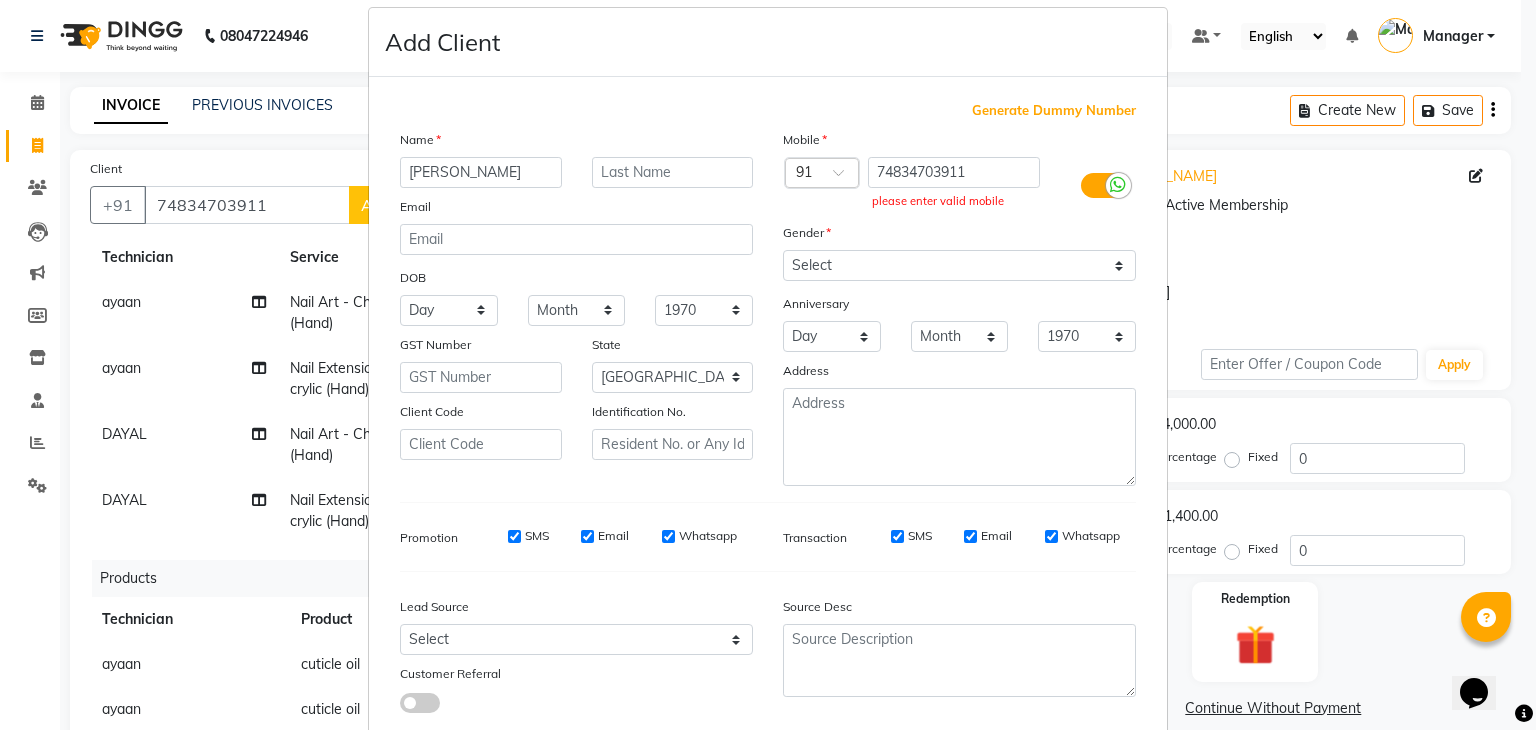 click on "Mobile" at bounding box center [959, 143] 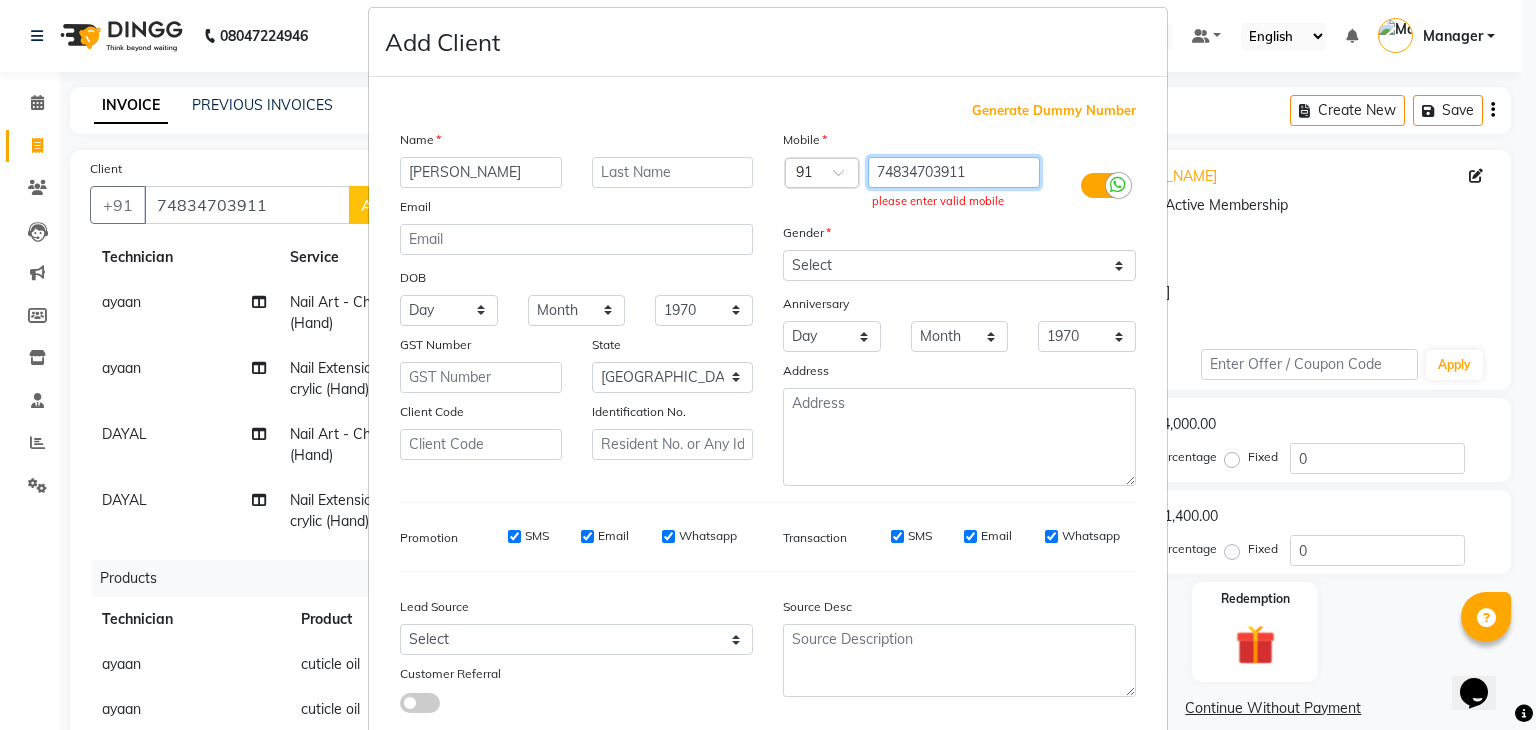 click on "74834703911" at bounding box center [954, 172] 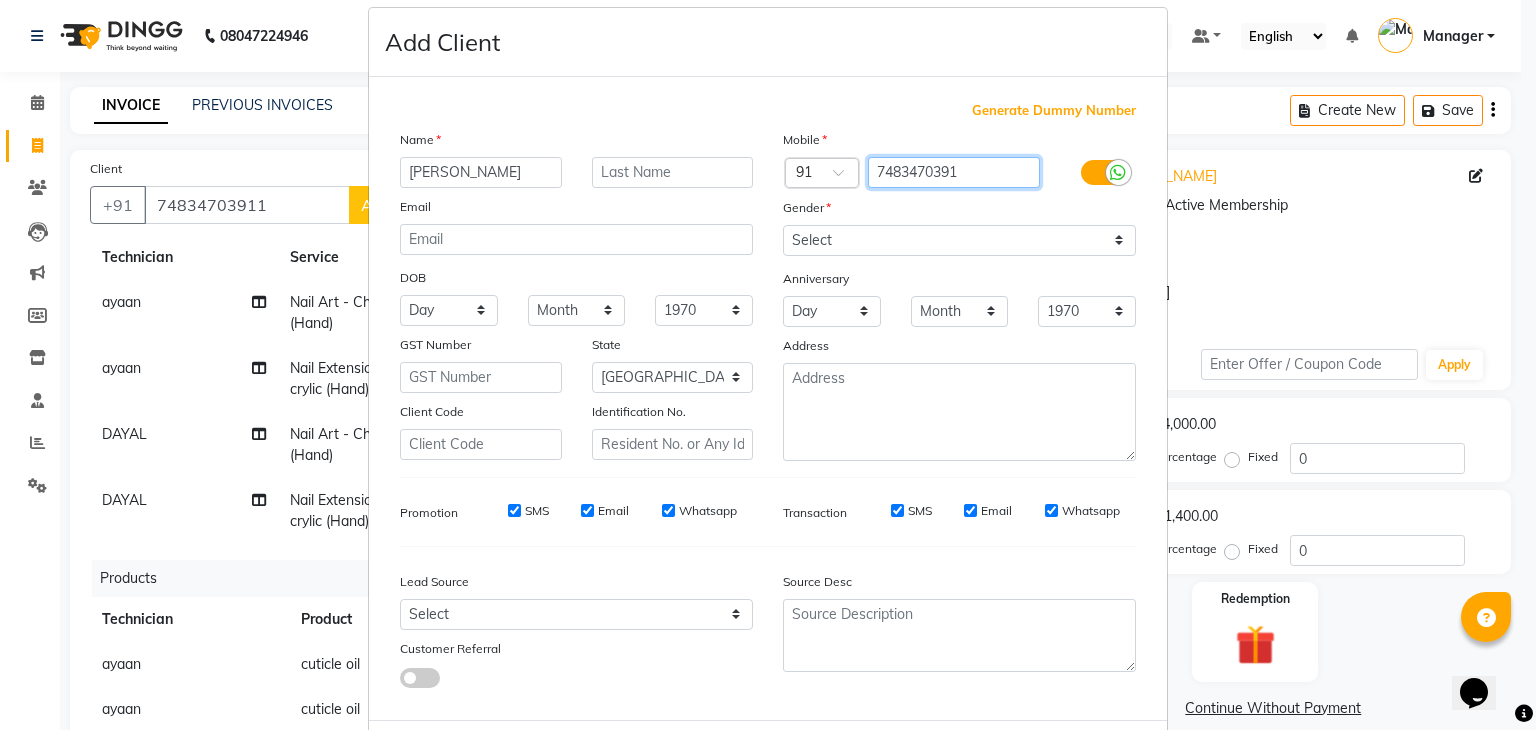 type on "7483470391" 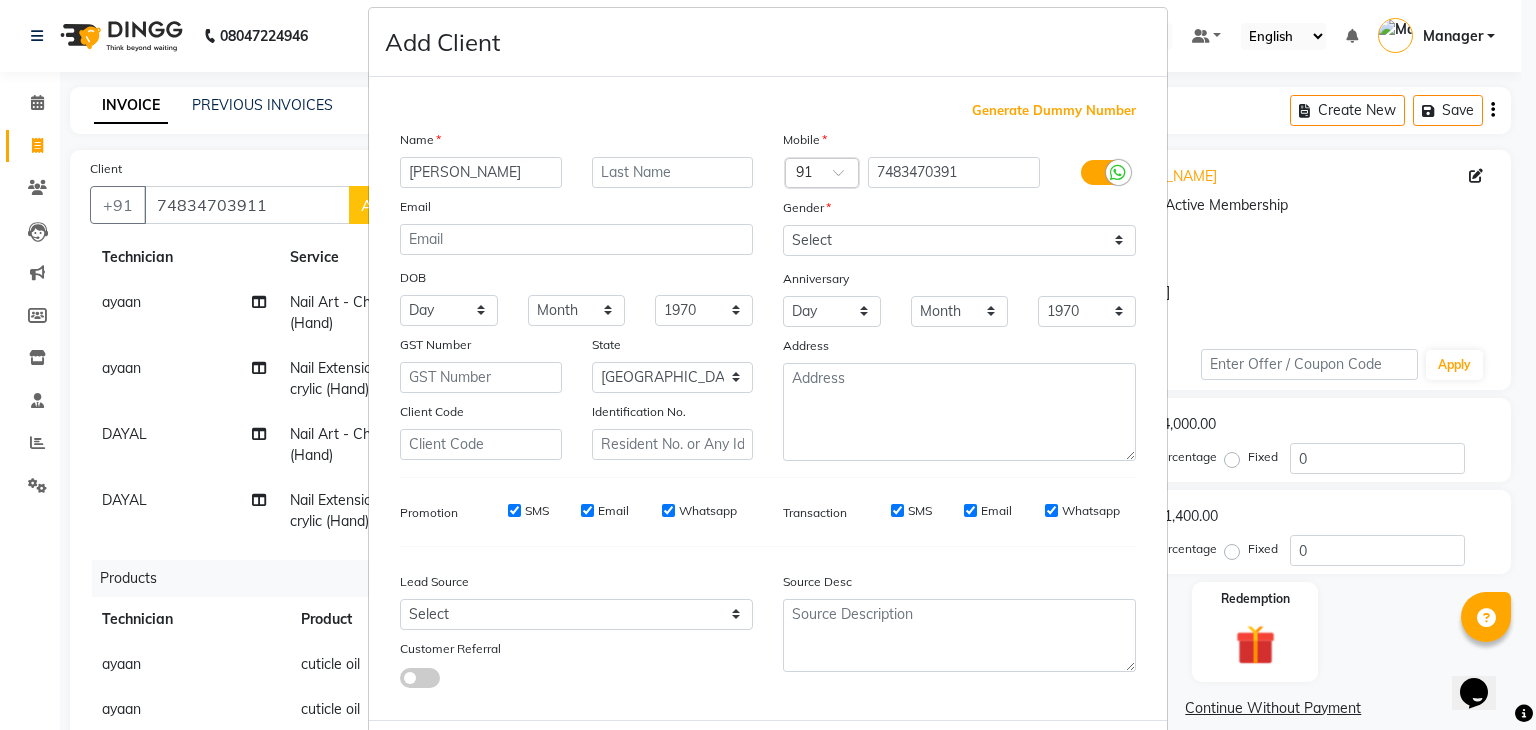 scroll, scrollTop: 148, scrollLeft: 0, axis: vertical 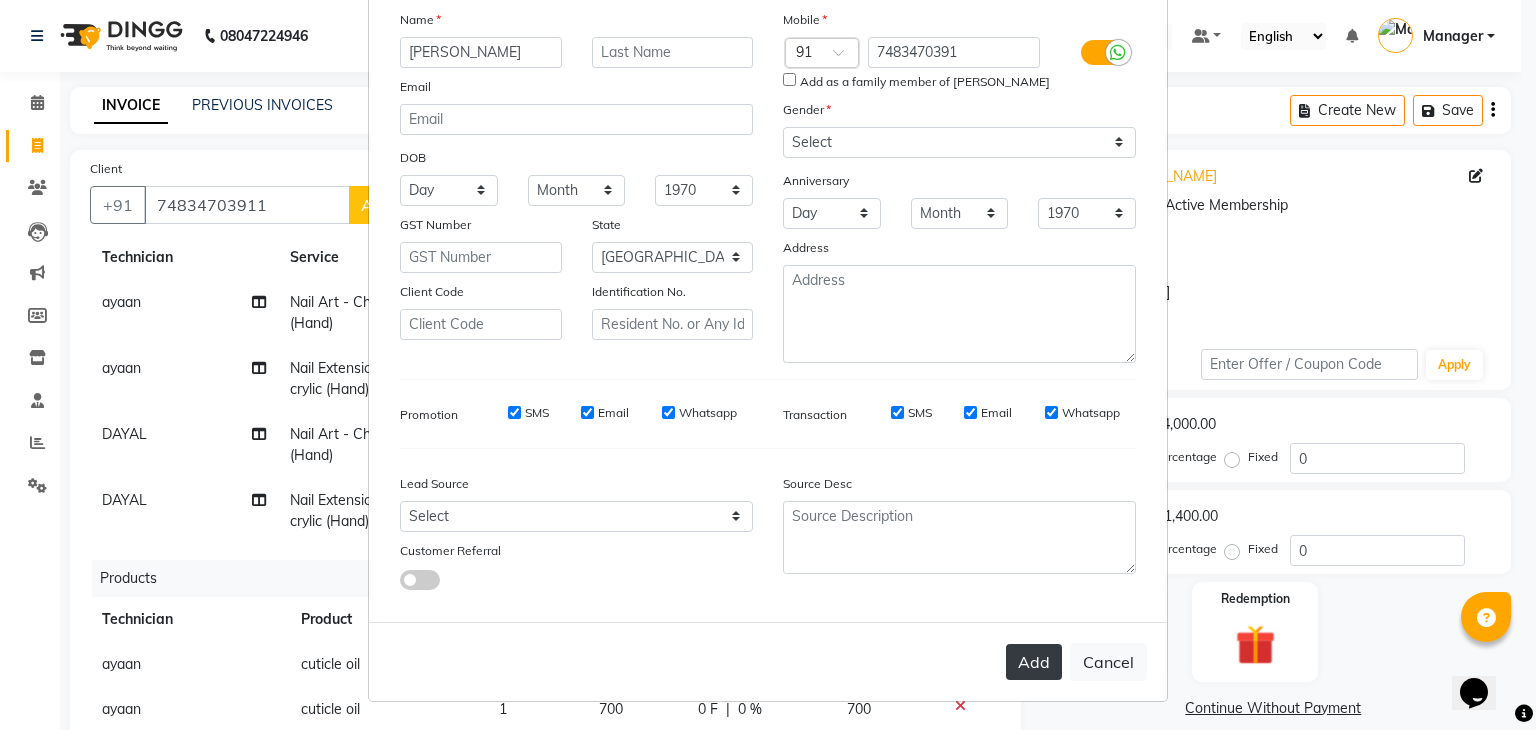 click on "Add" at bounding box center (1034, 662) 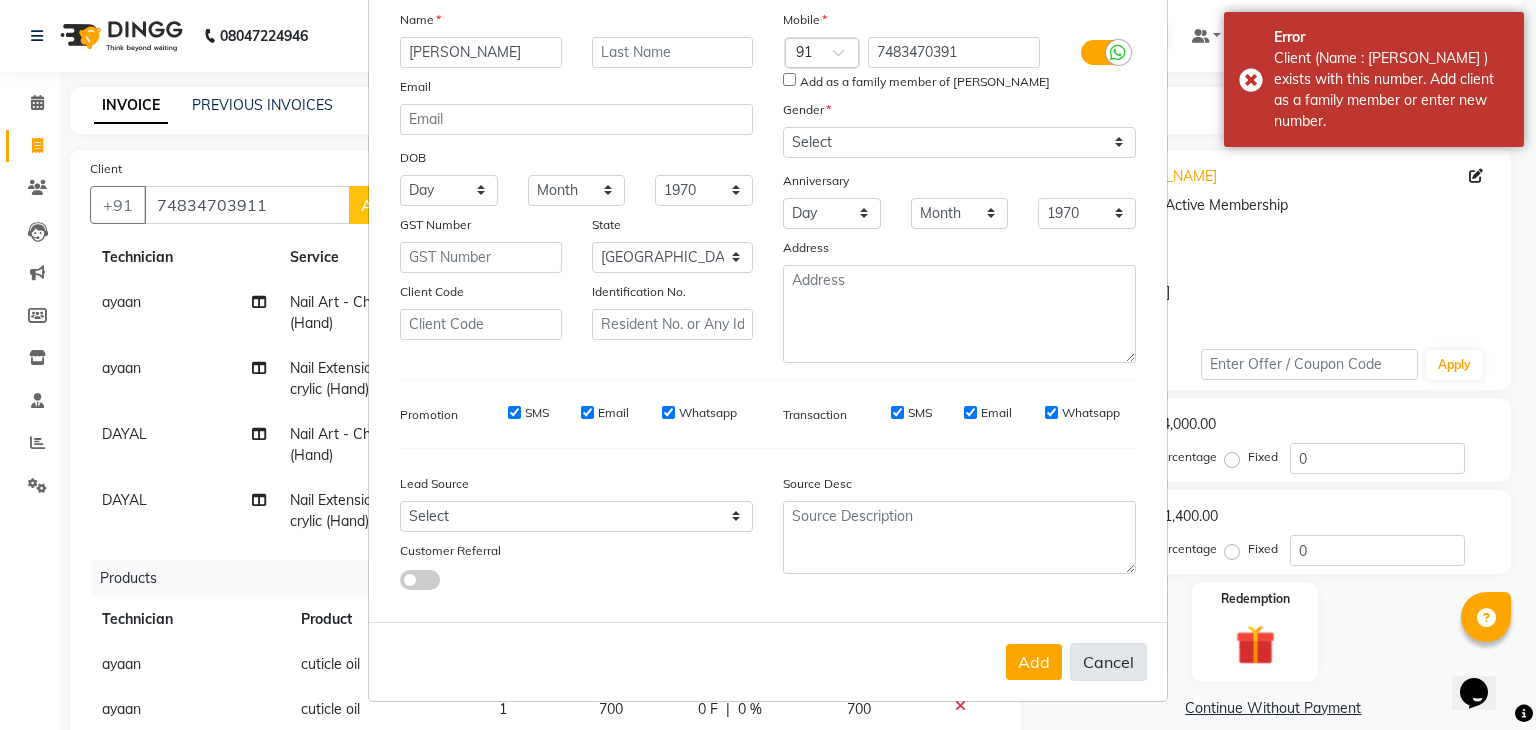 click on "Cancel" at bounding box center [1108, 662] 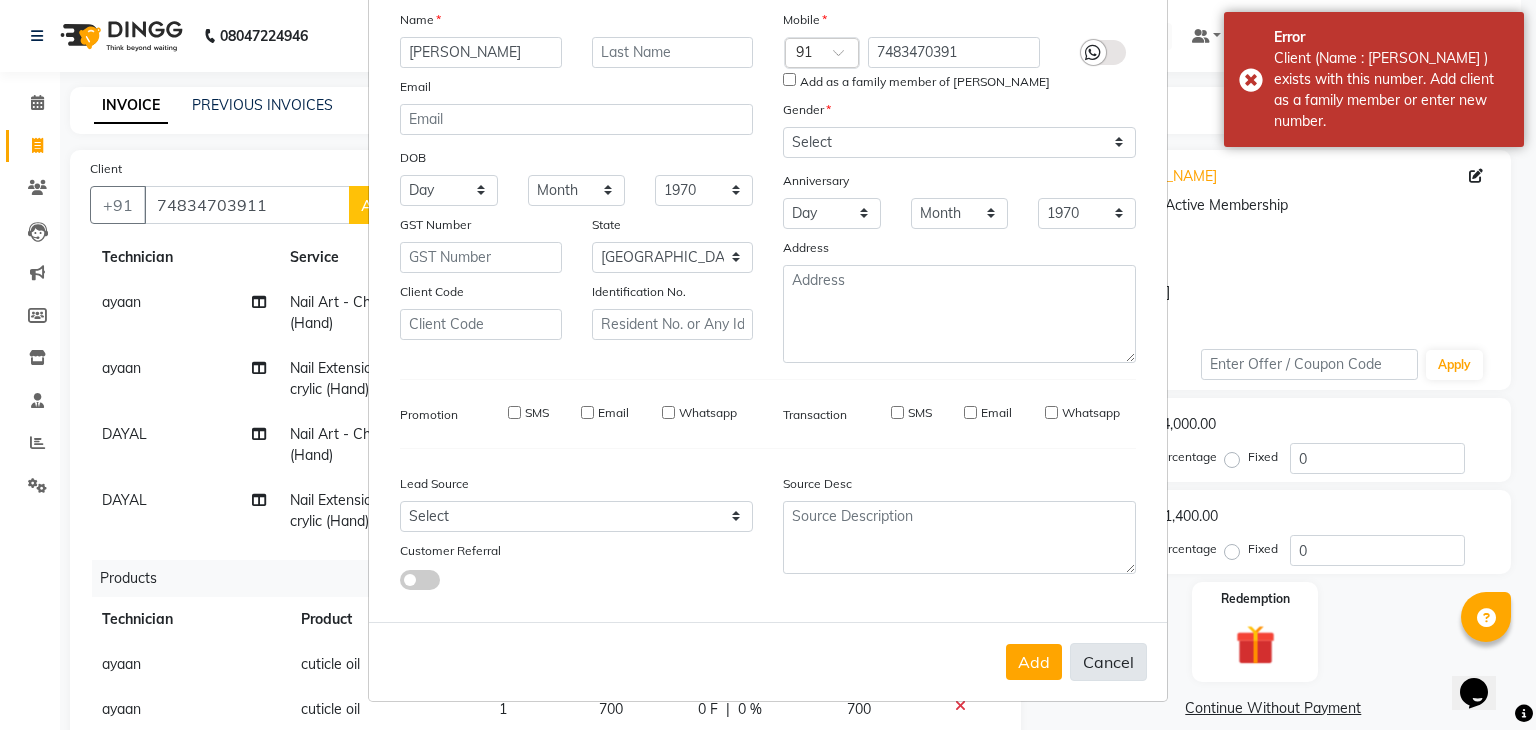 type 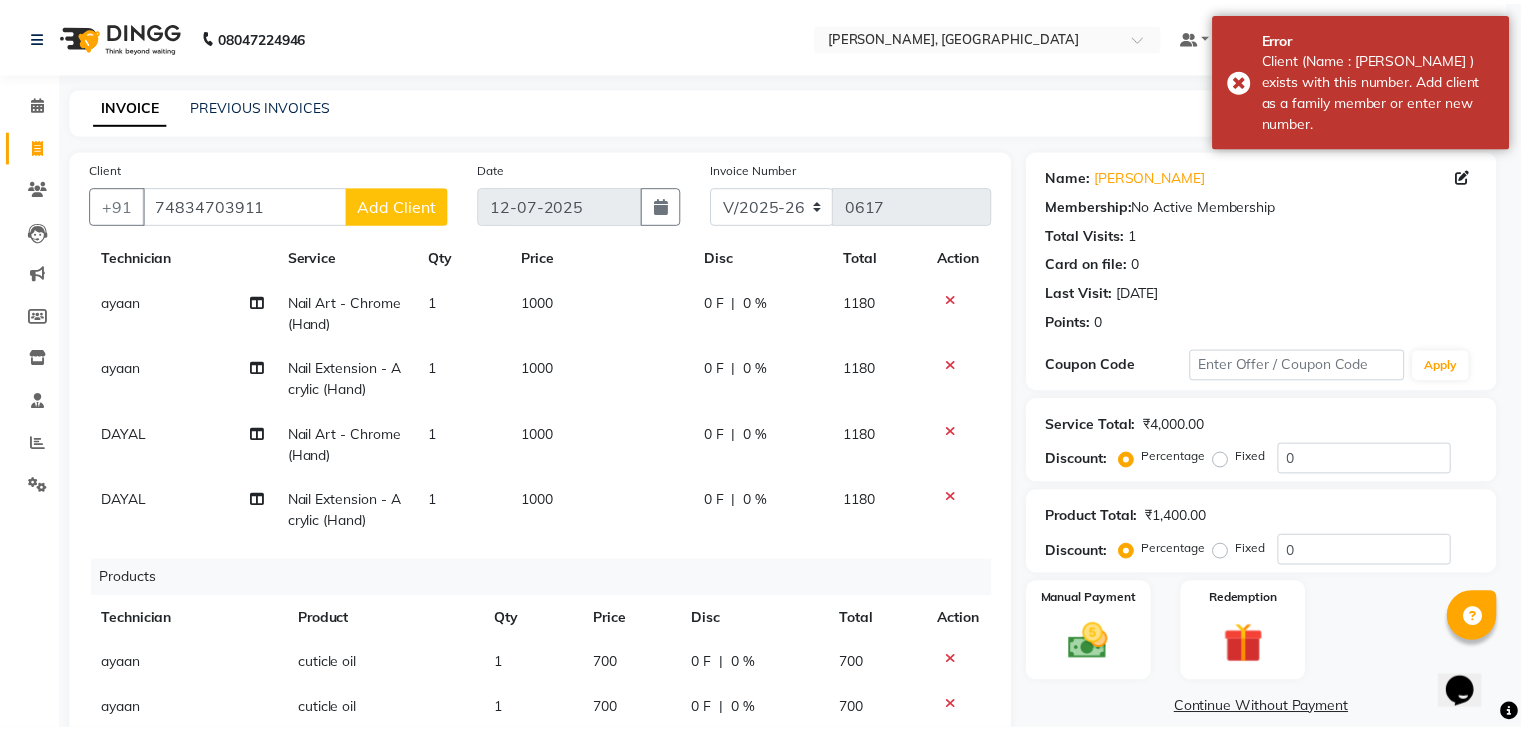 scroll, scrollTop: 148, scrollLeft: 0, axis: vertical 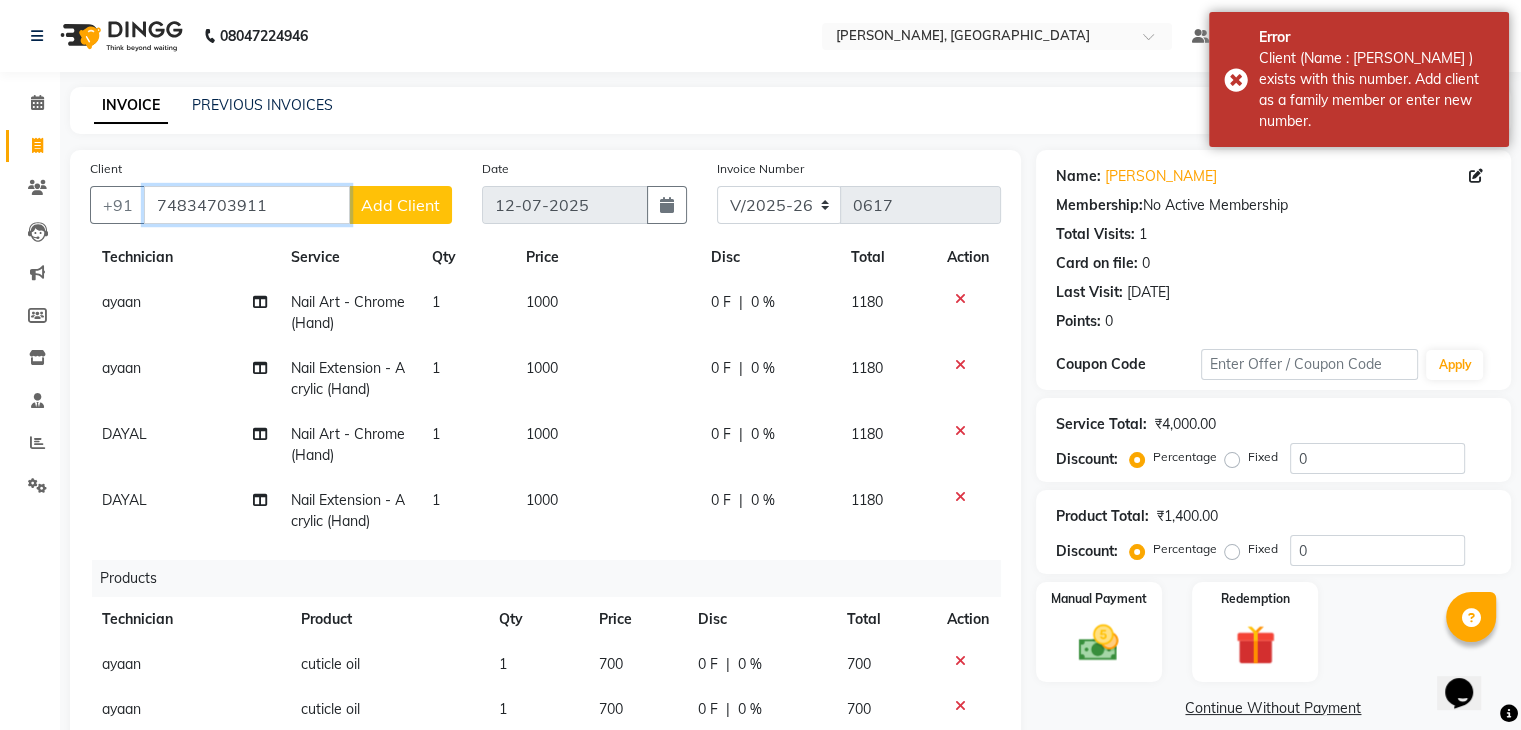 click on "74834703911" at bounding box center [247, 205] 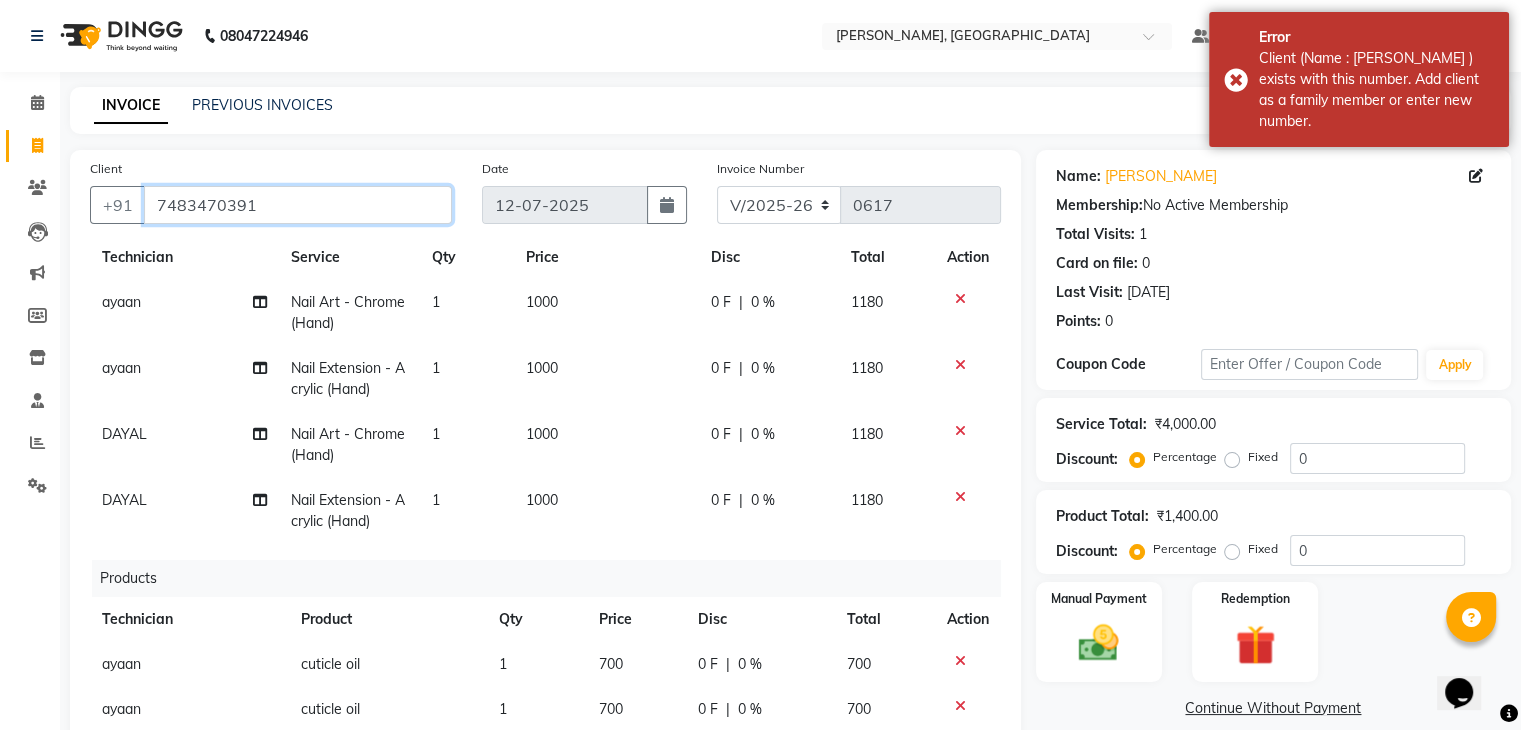 click on "7483470391" at bounding box center [298, 205] 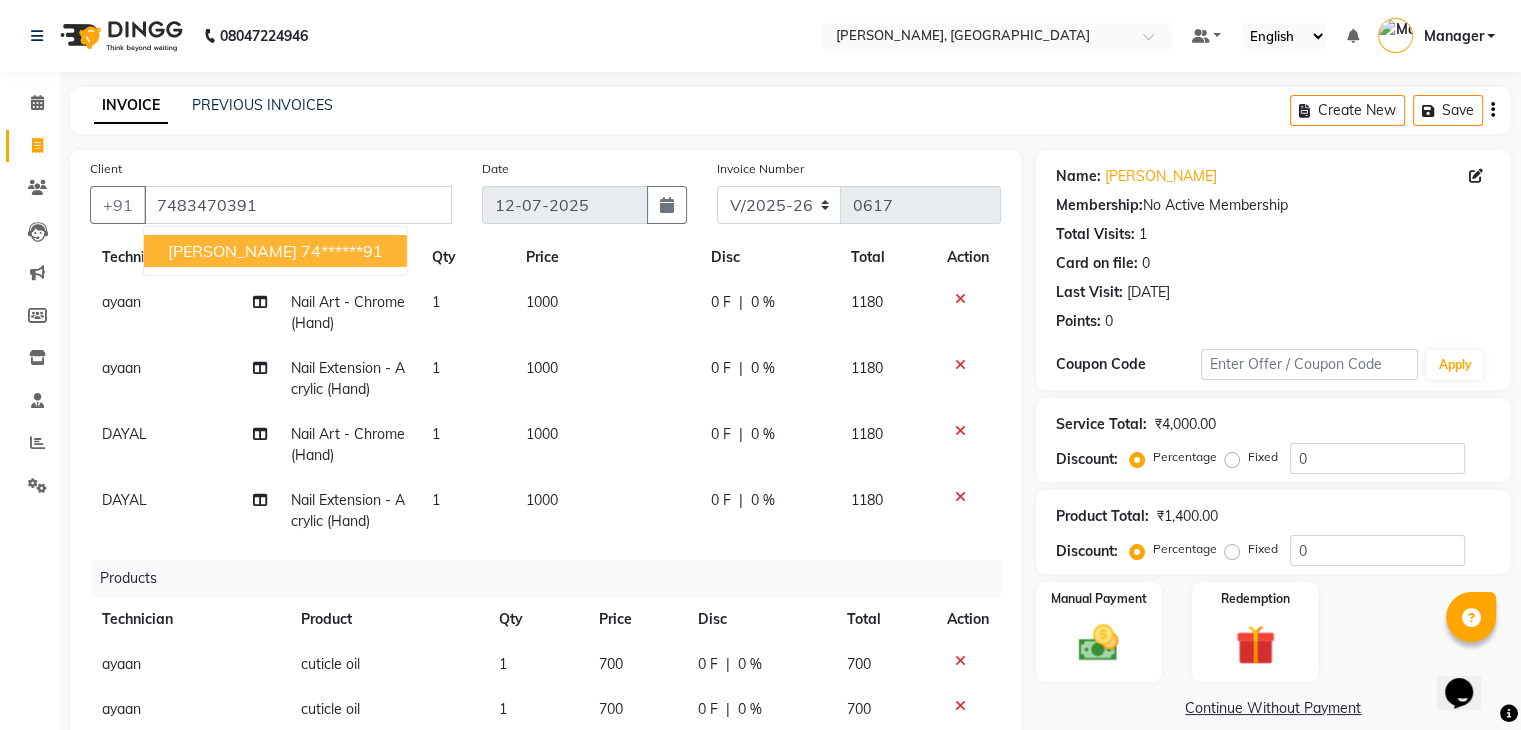 click on "74******91" at bounding box center [342, 251] 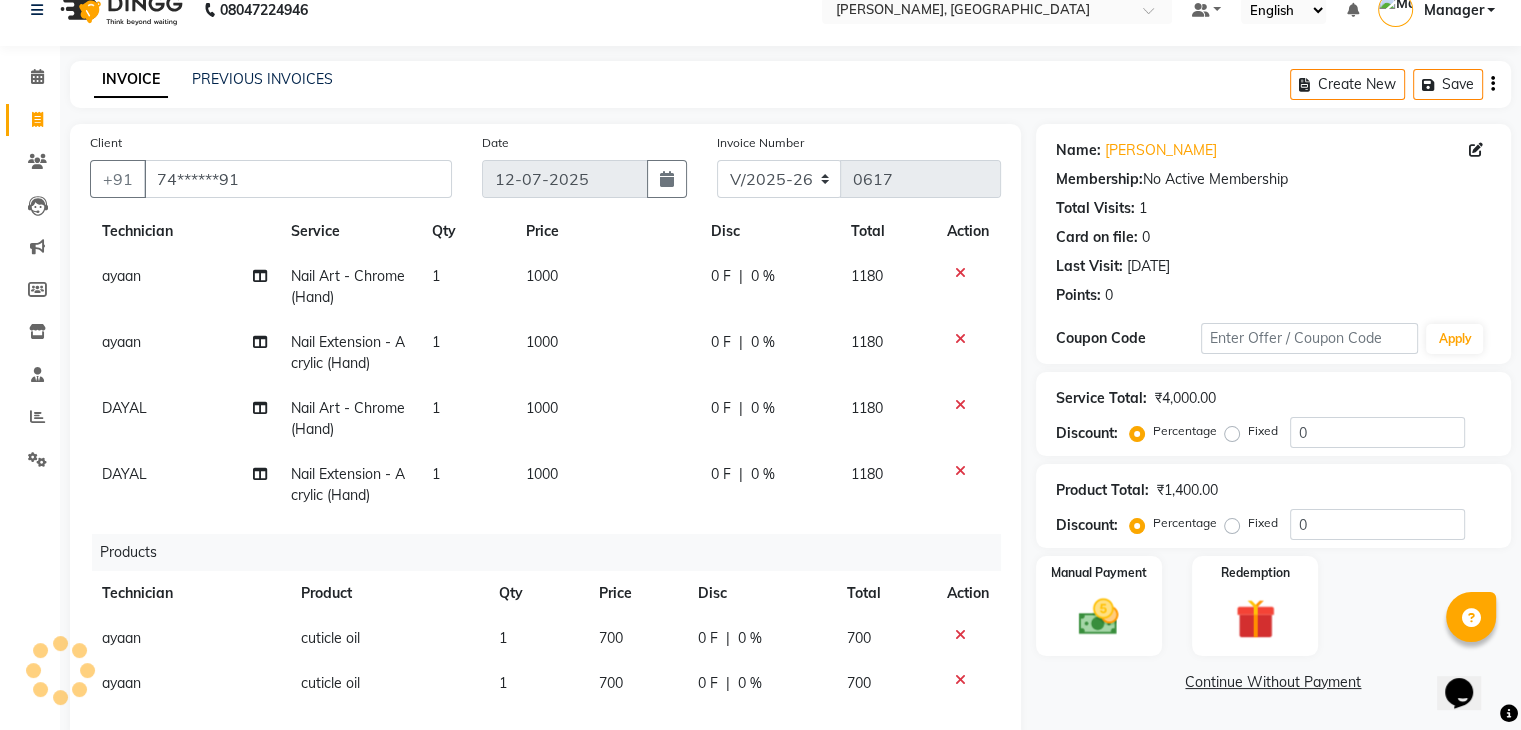 scroll, scrollTop: 371, scrollLeft: 0, axis: vertical 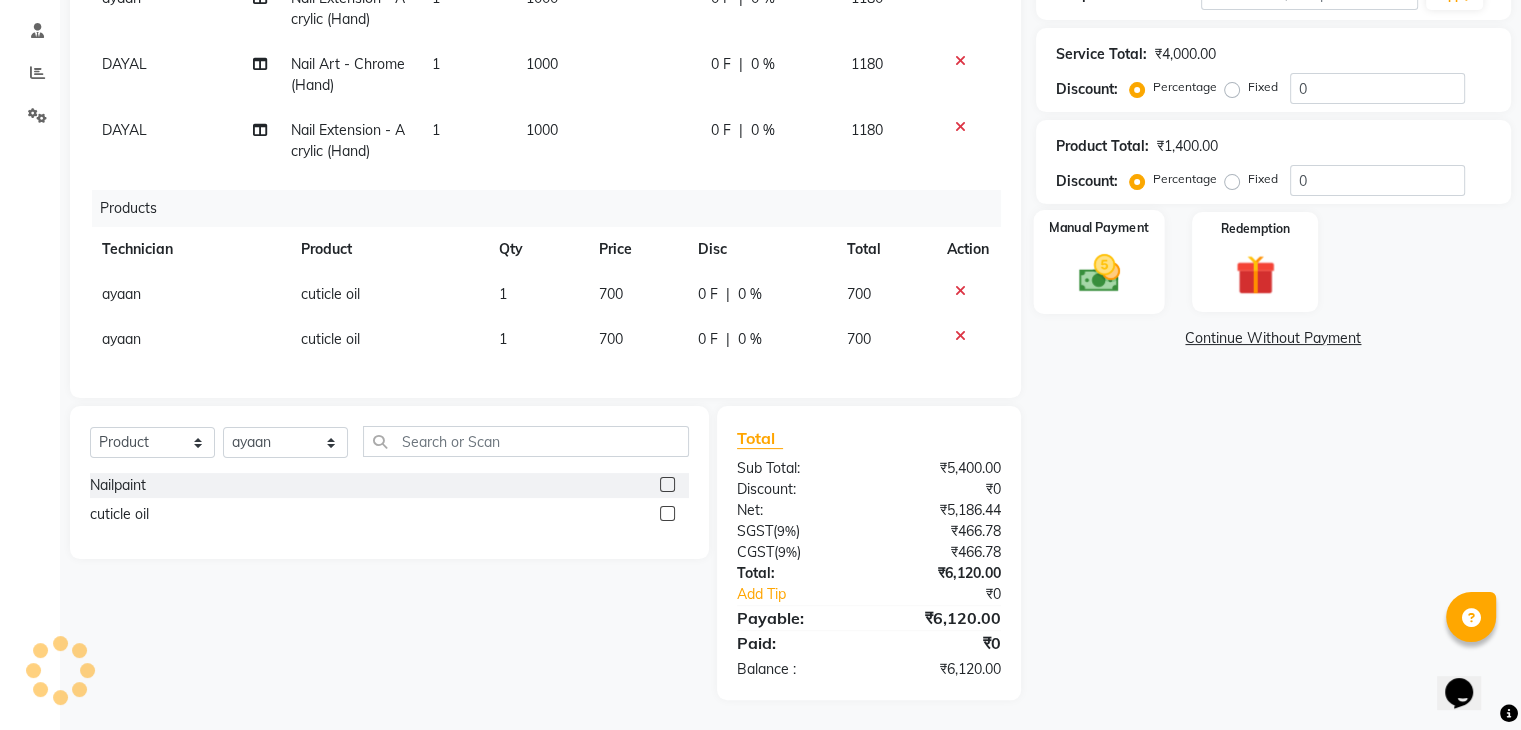 click 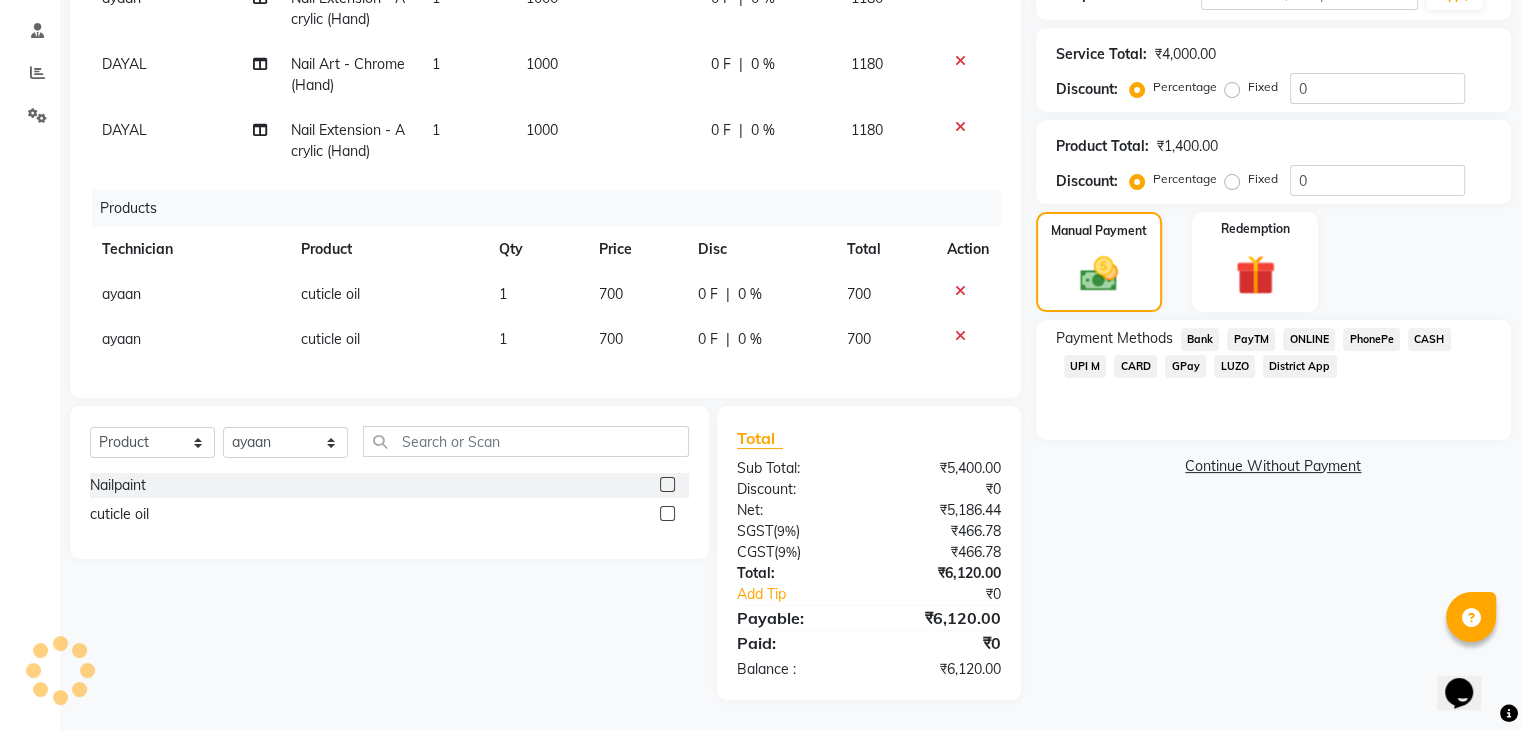 click on "CASH" 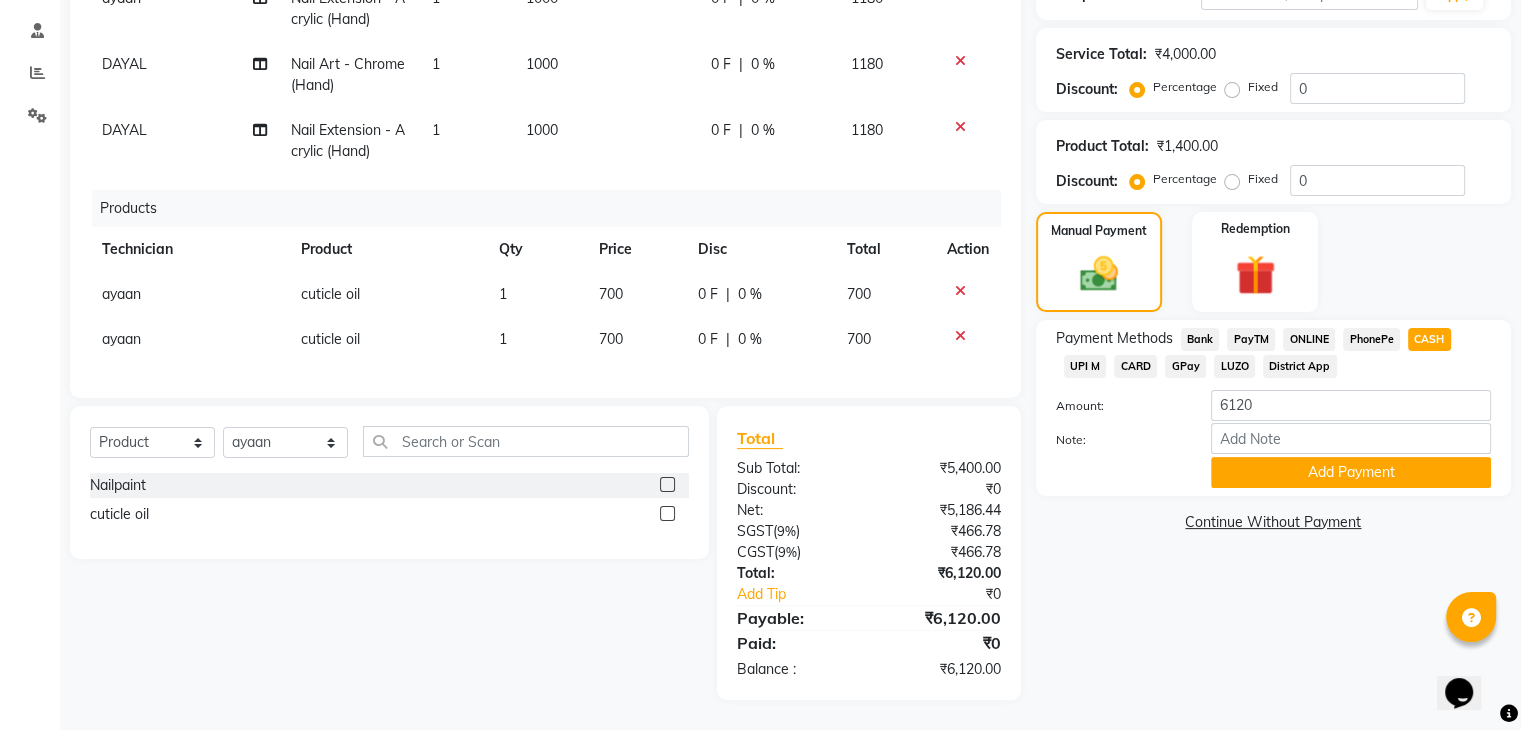 click on "Fixed" 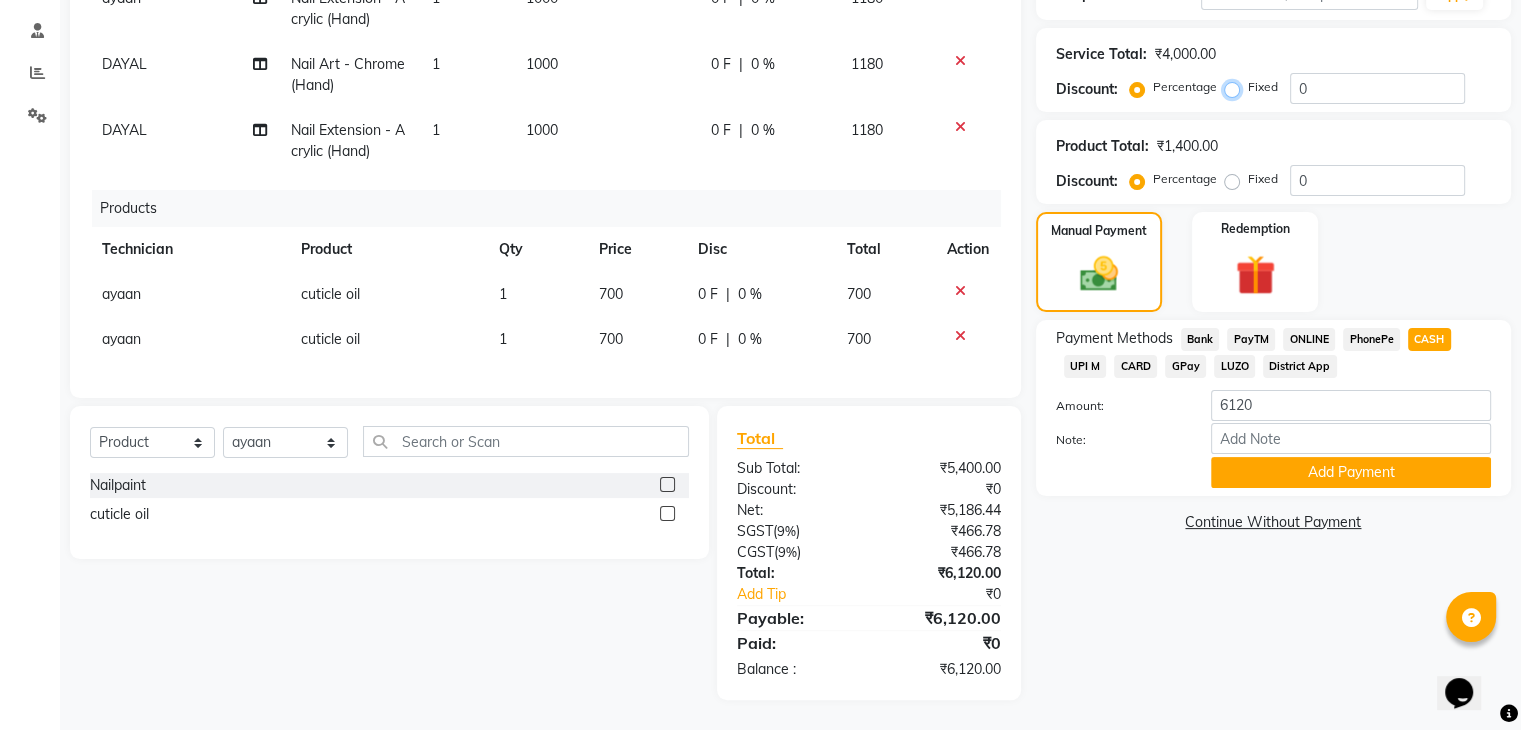 click on "Fixed" at bounding box center (1236, 87) 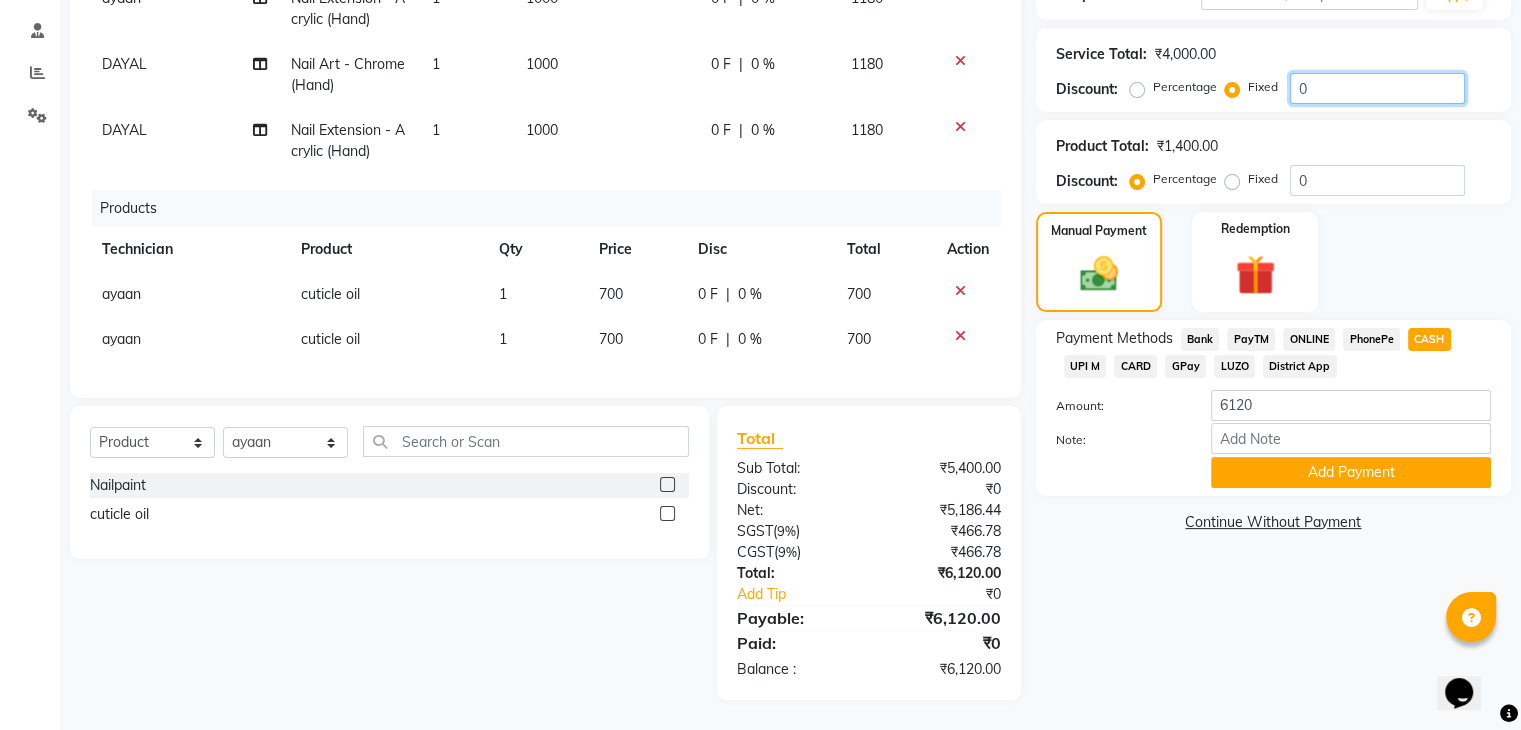 click on "0" 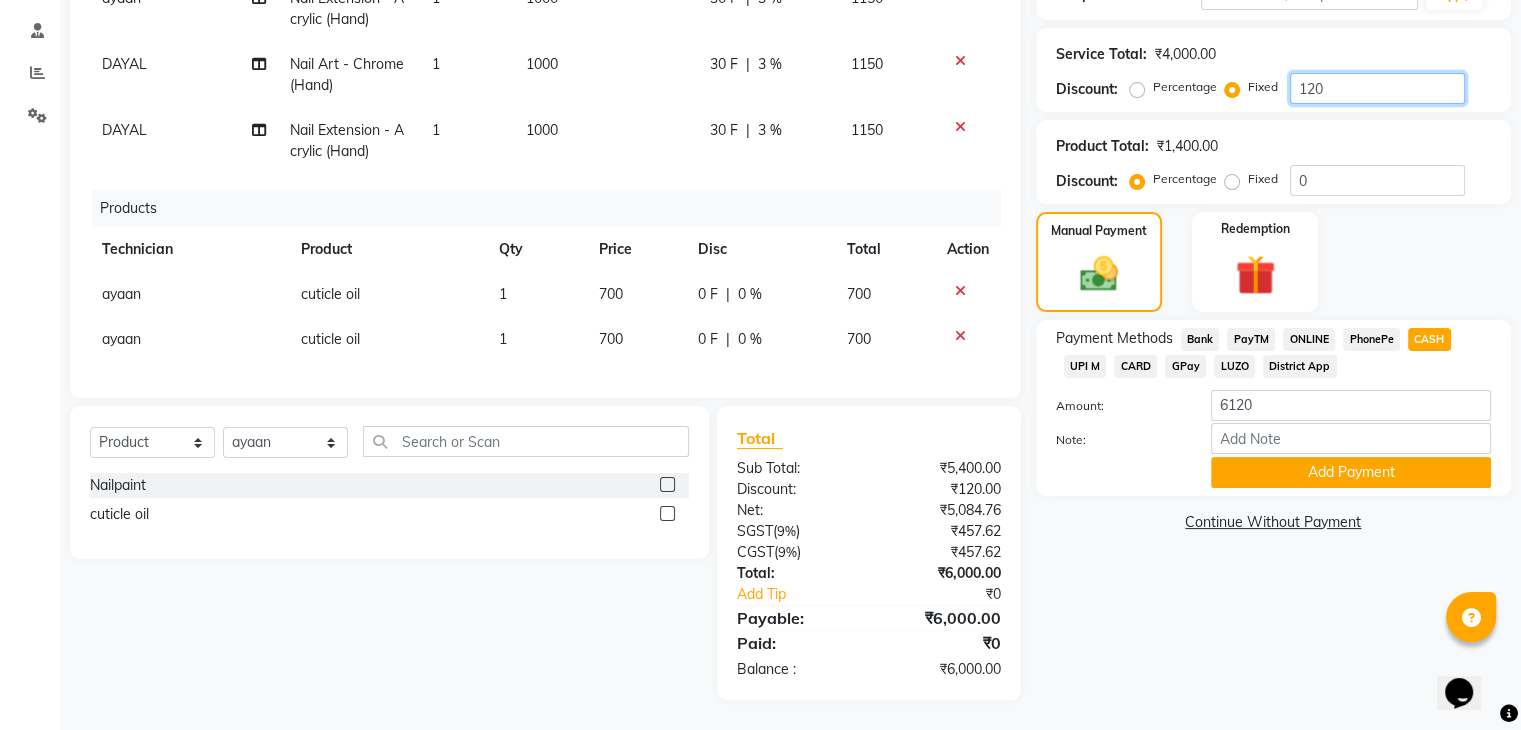 type on "120" 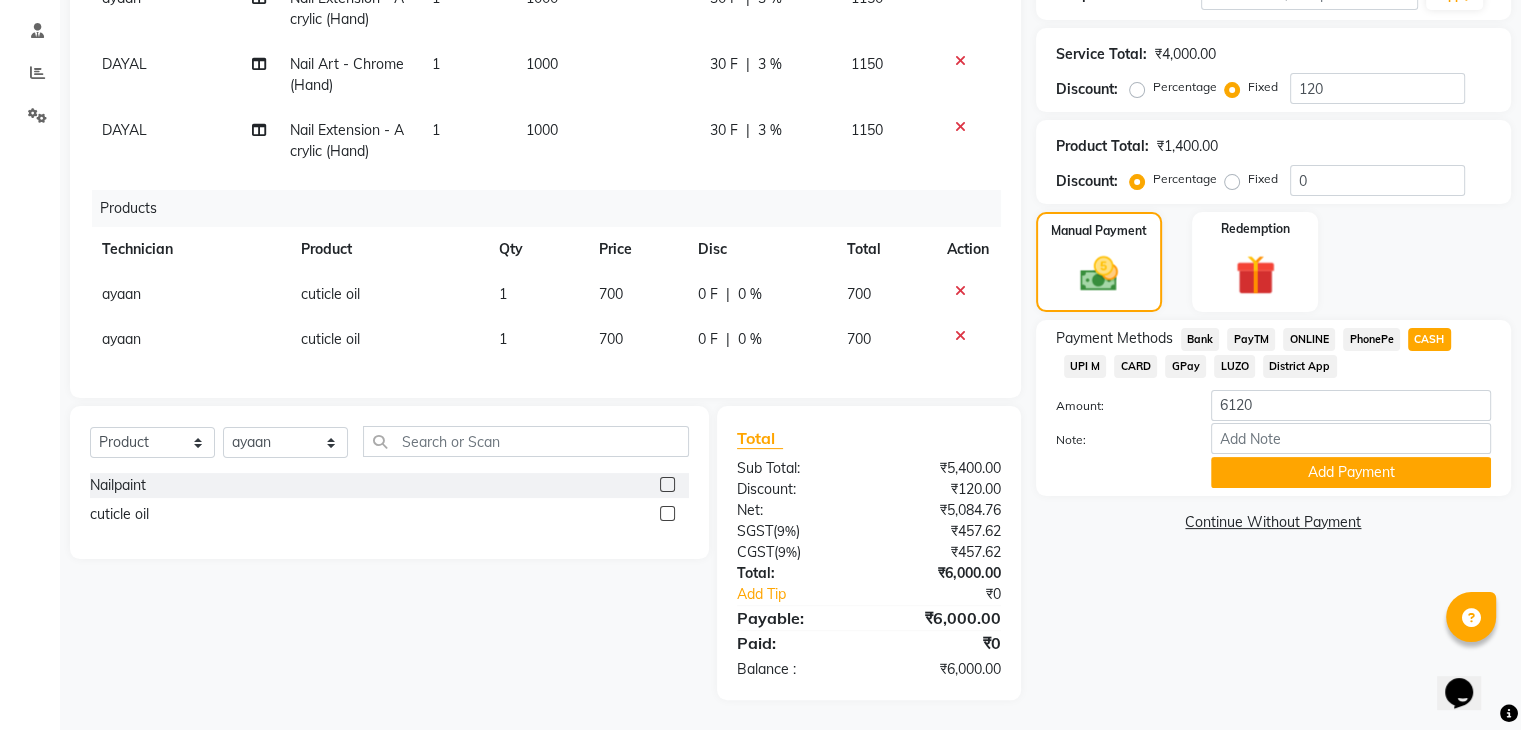 click on "Amount: 6120" 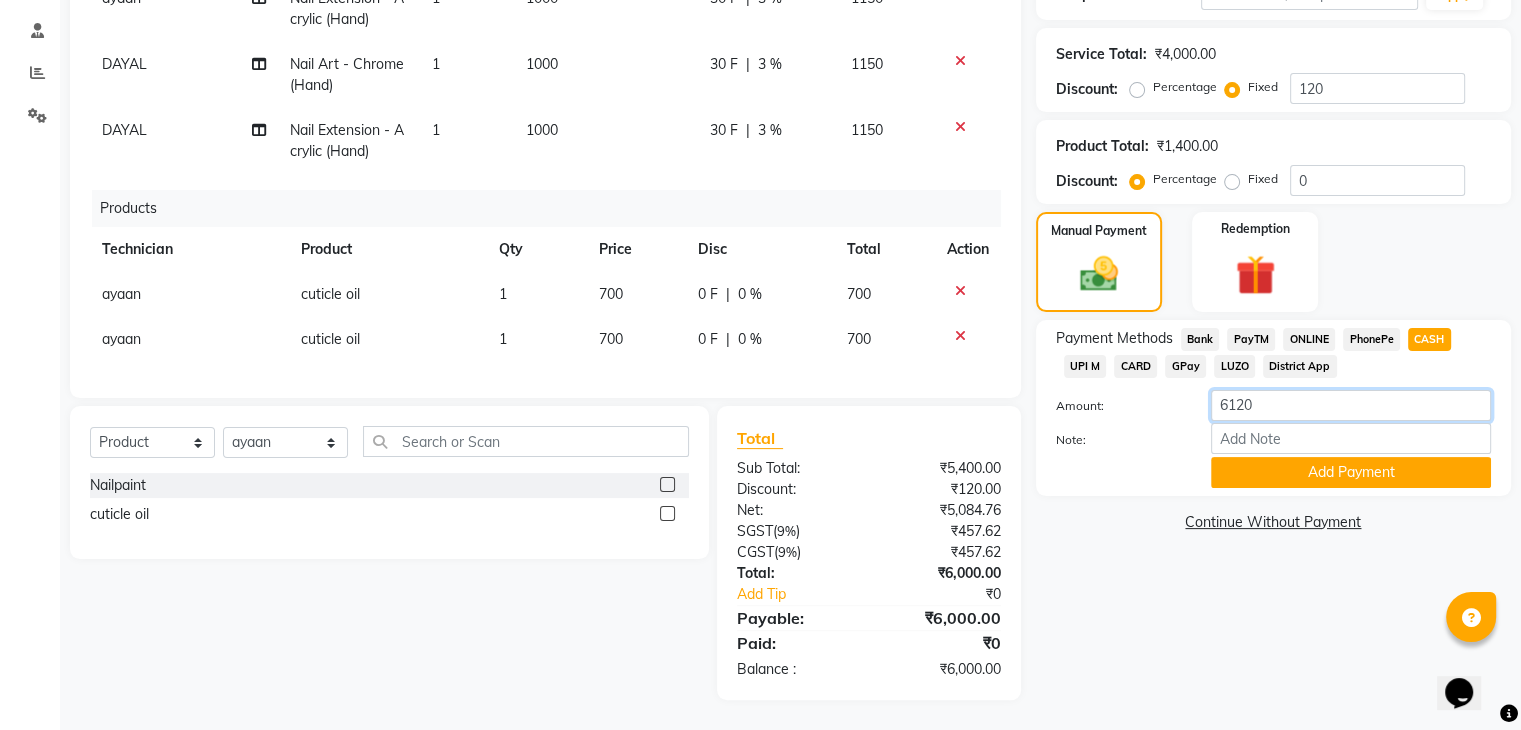 click on "6120" 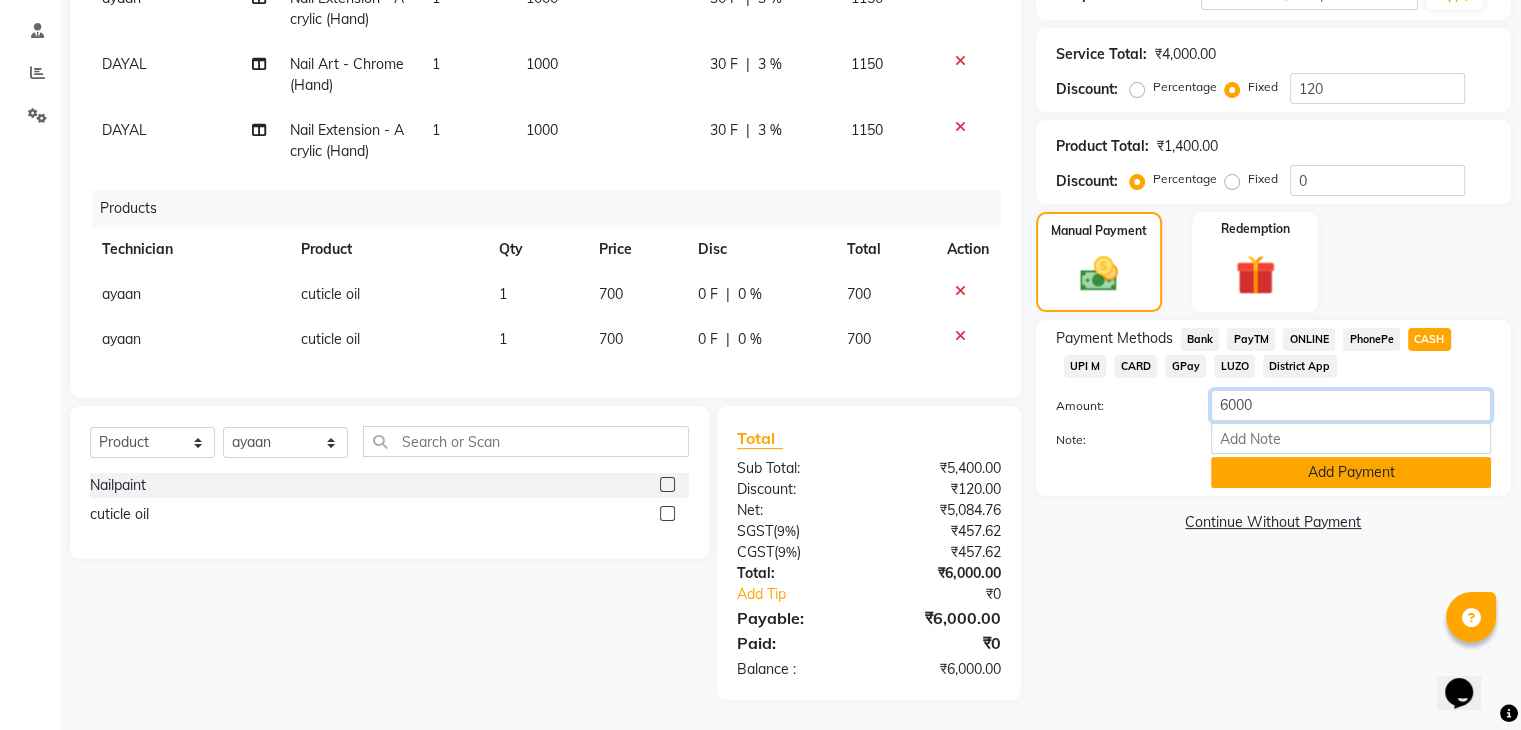 type on "6000" 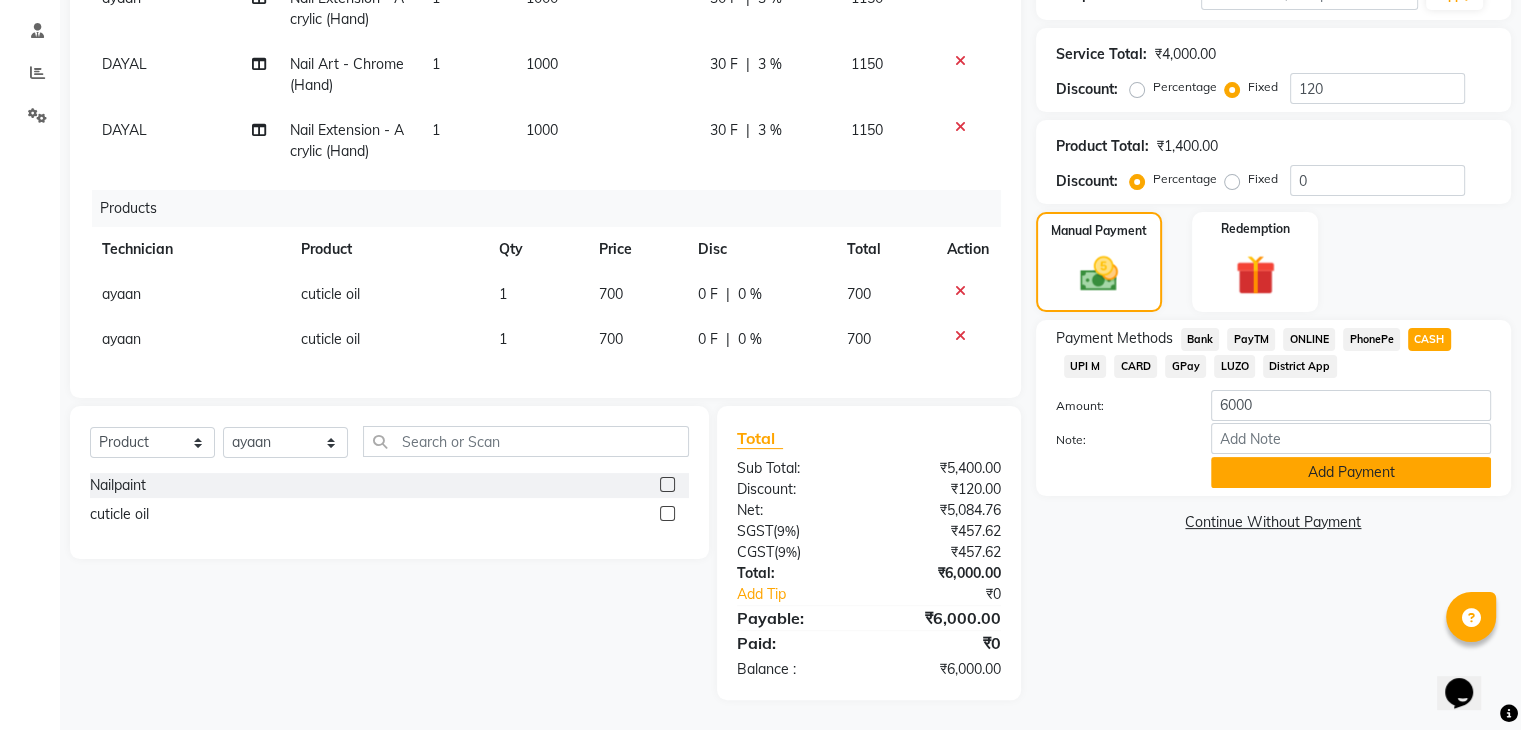 click on "Add Payment" 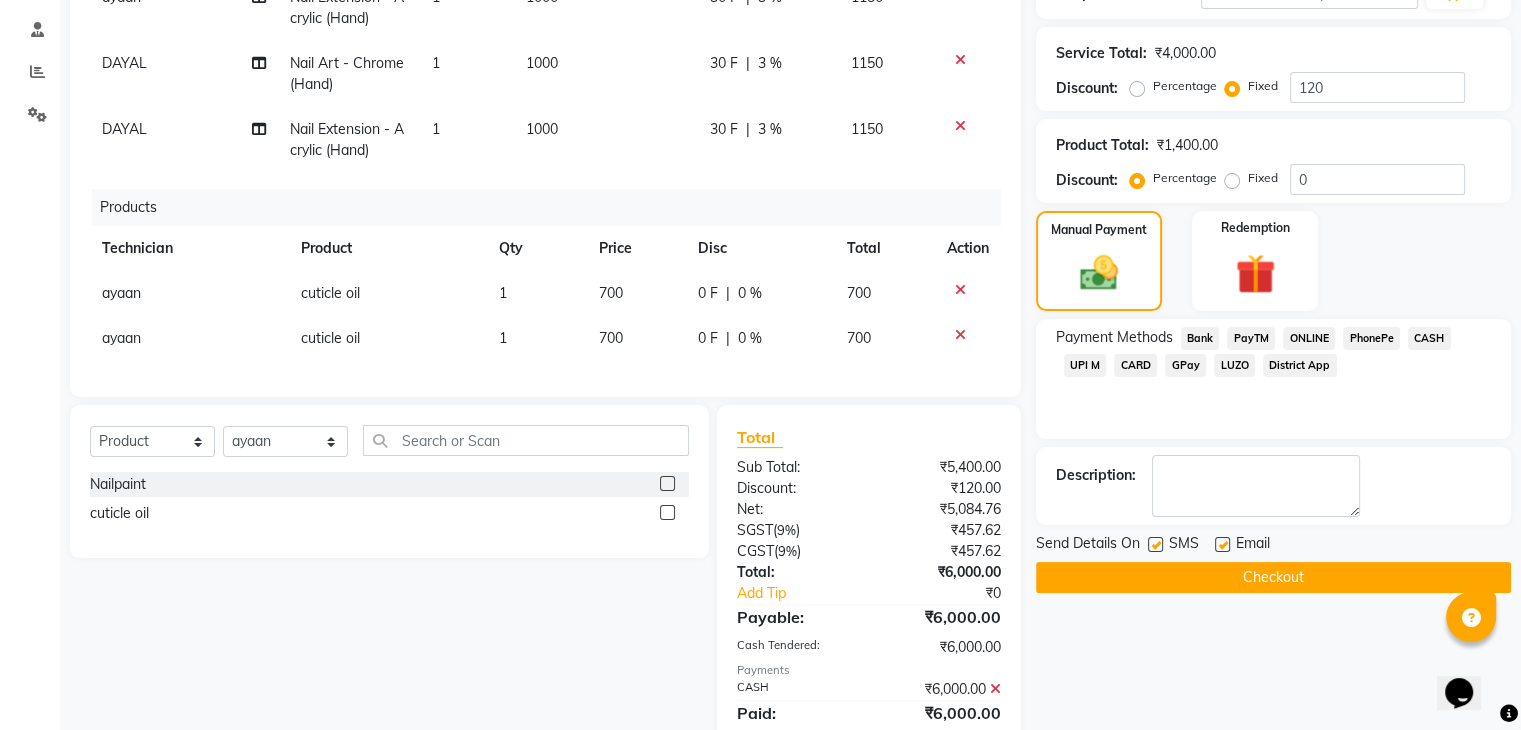 scroll, scrollTop: 441, scrollLeft: 0, axis: vertical 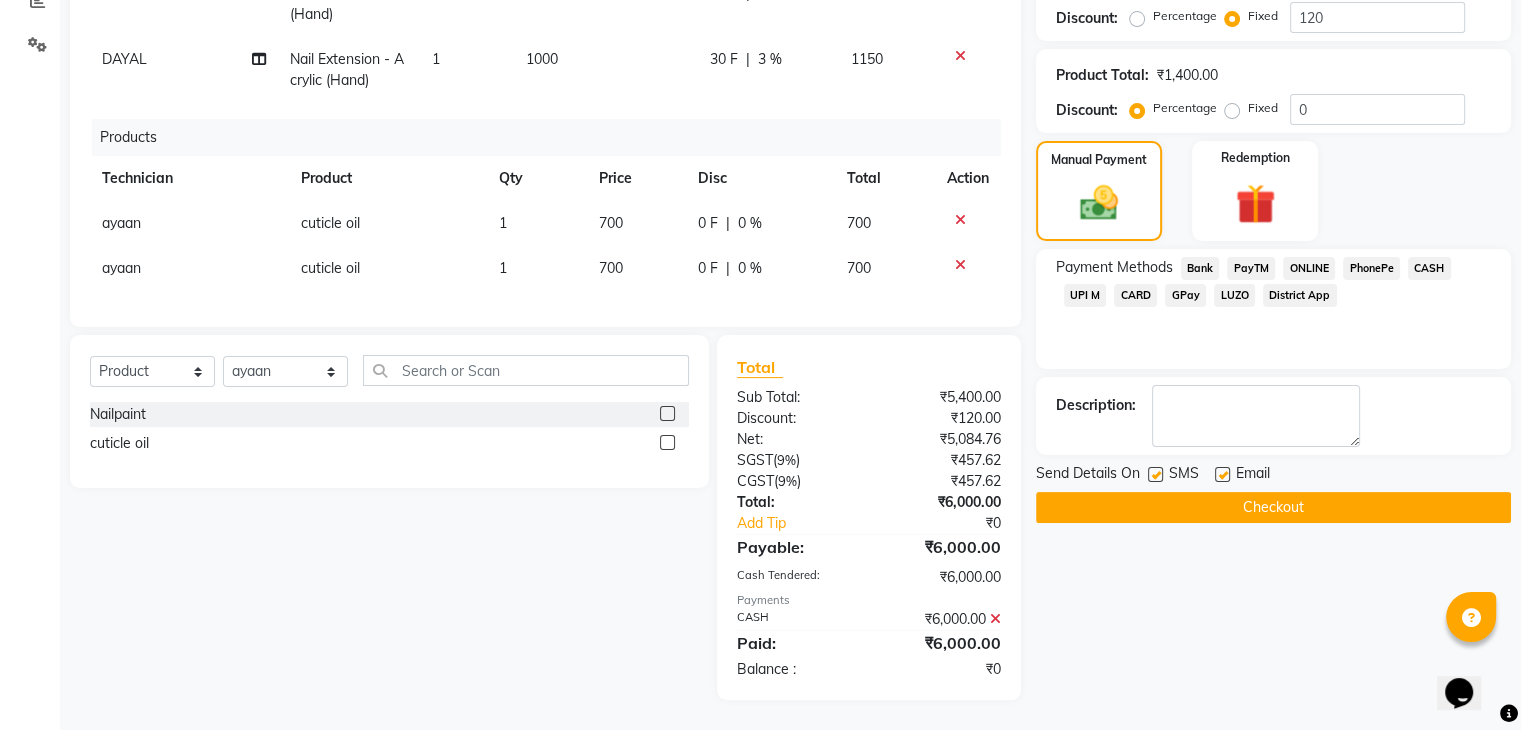 click 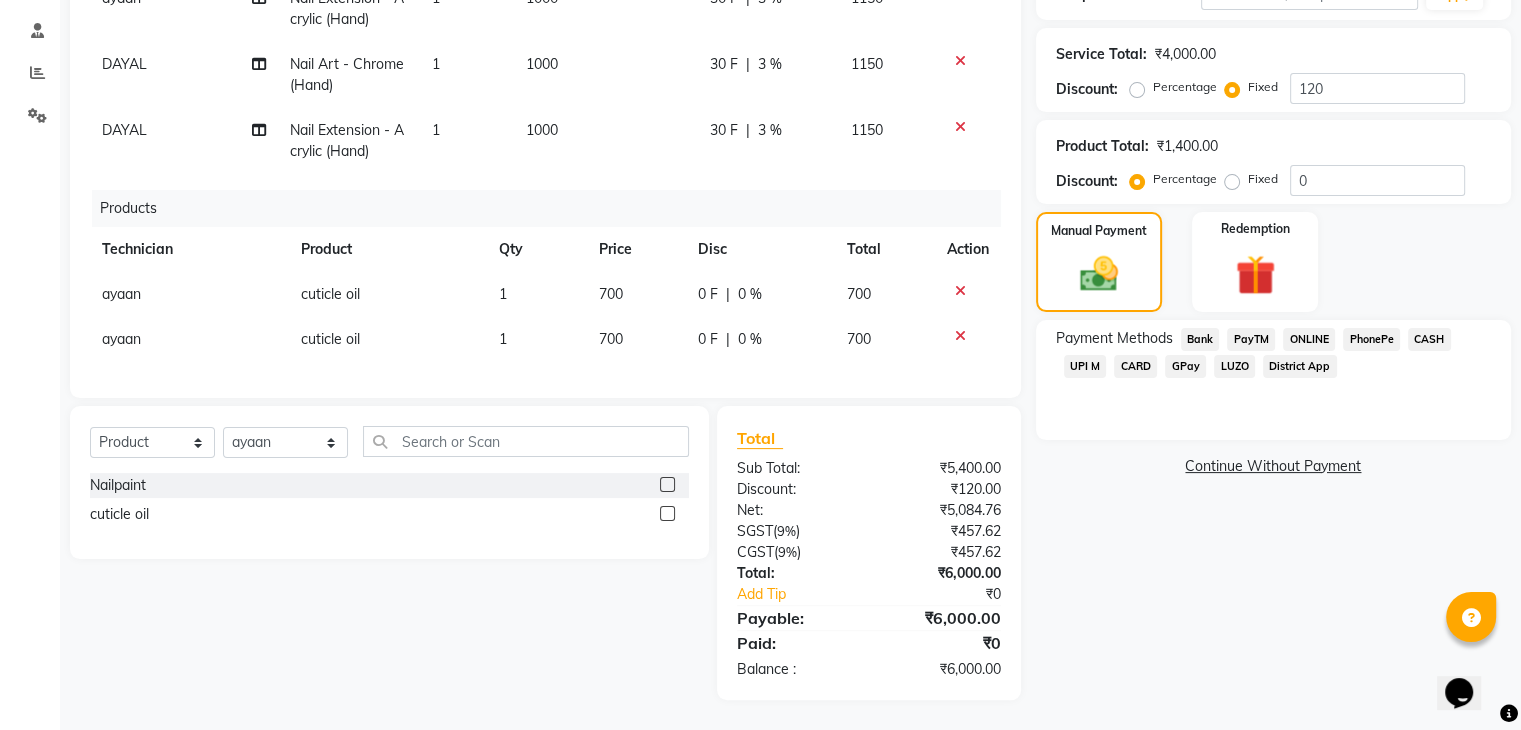 click on "CASH" 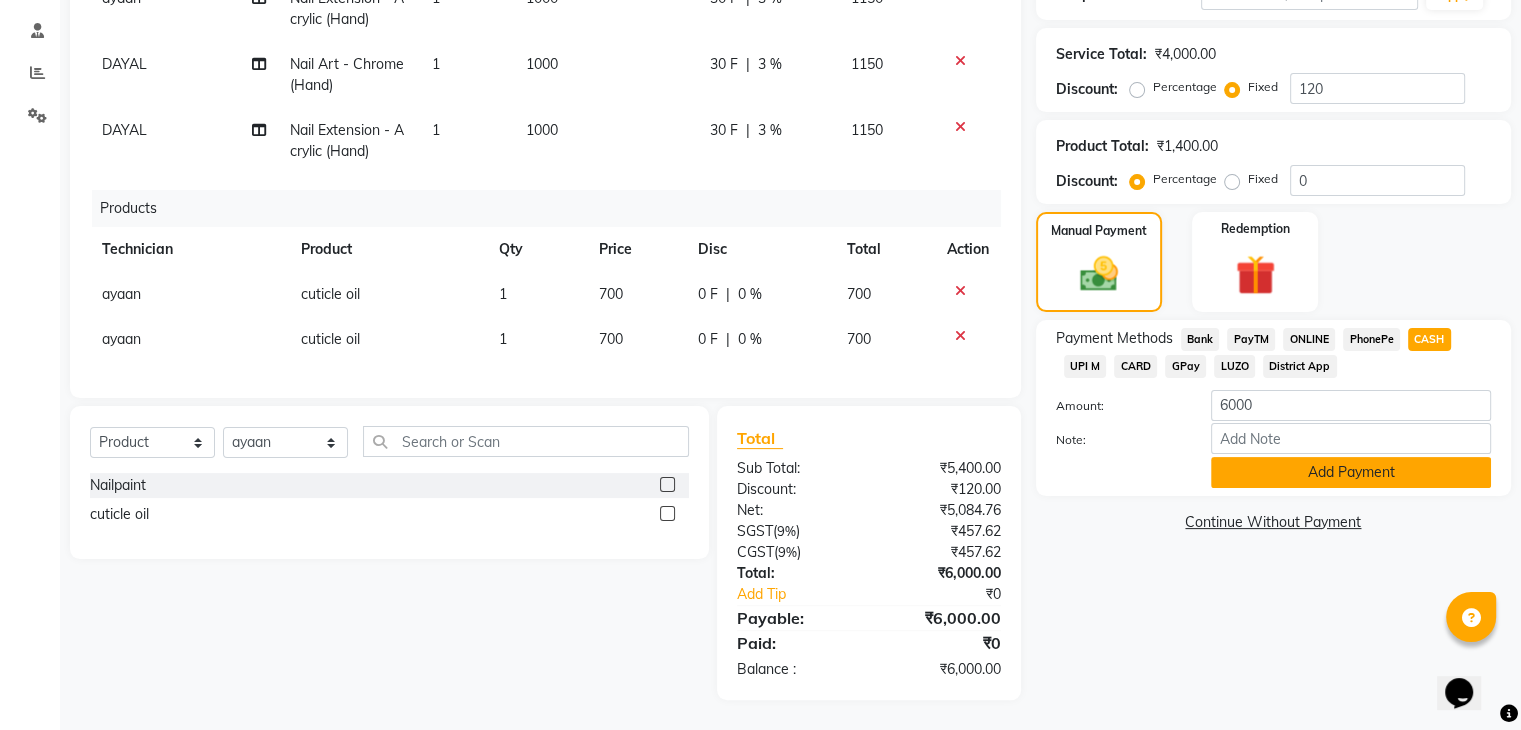 click on "Add Payment" 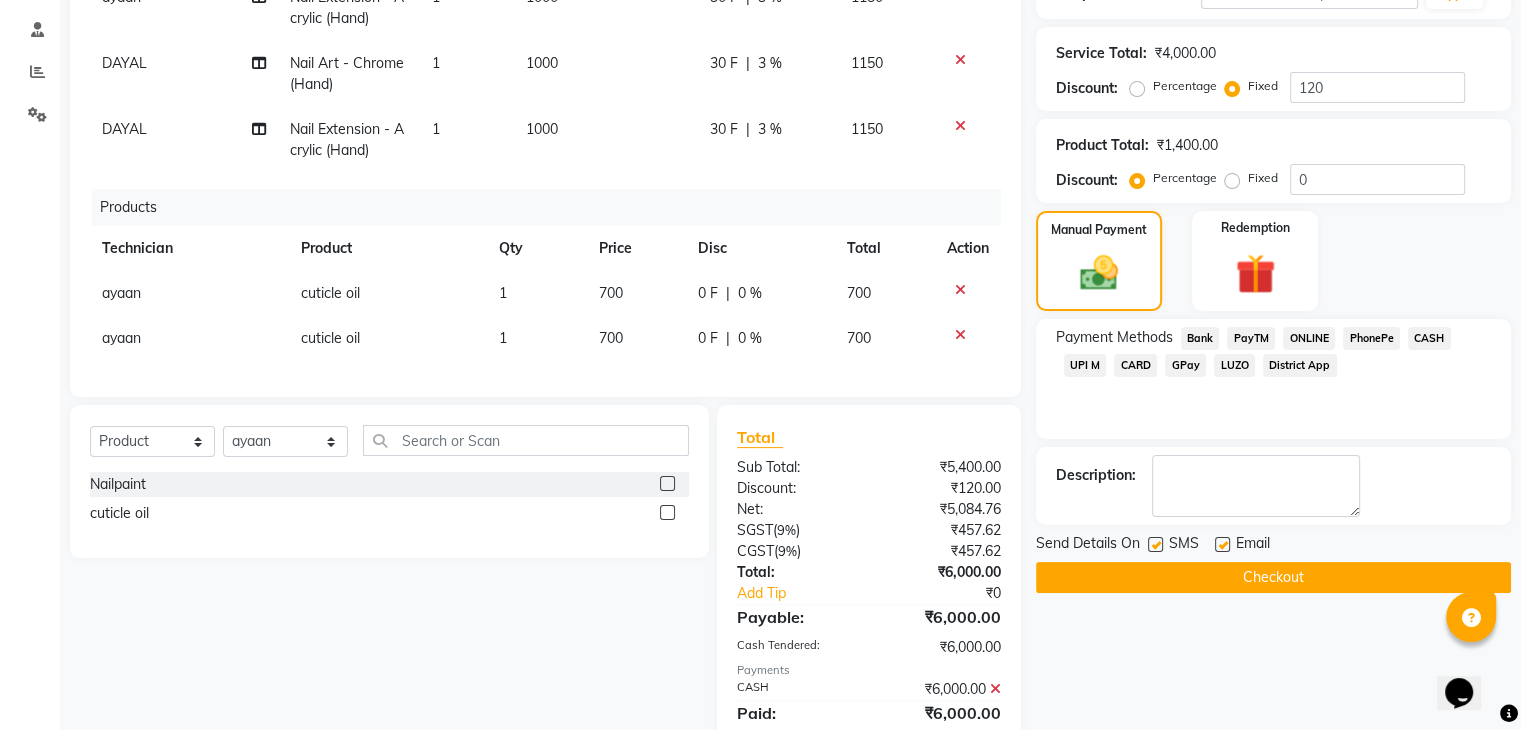 click 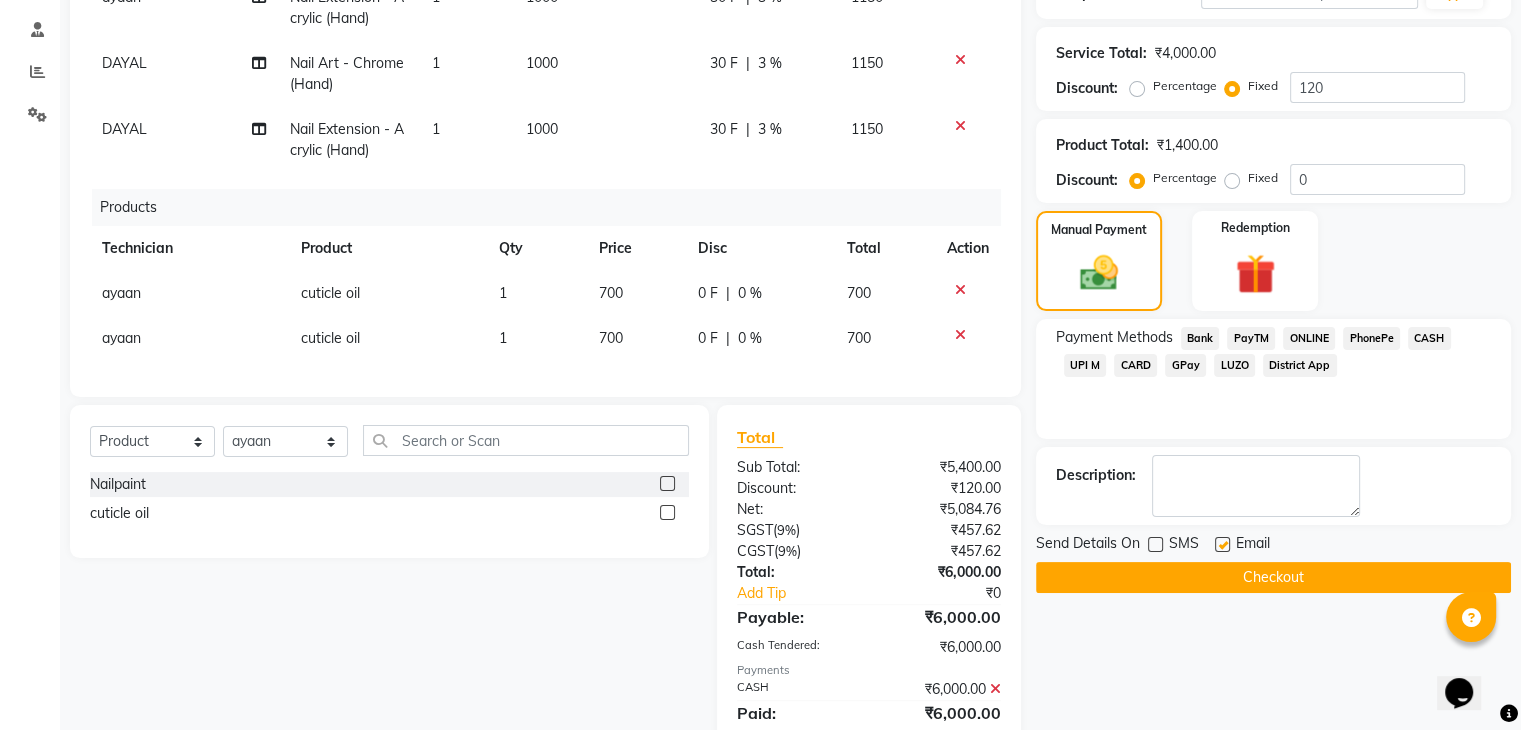 click 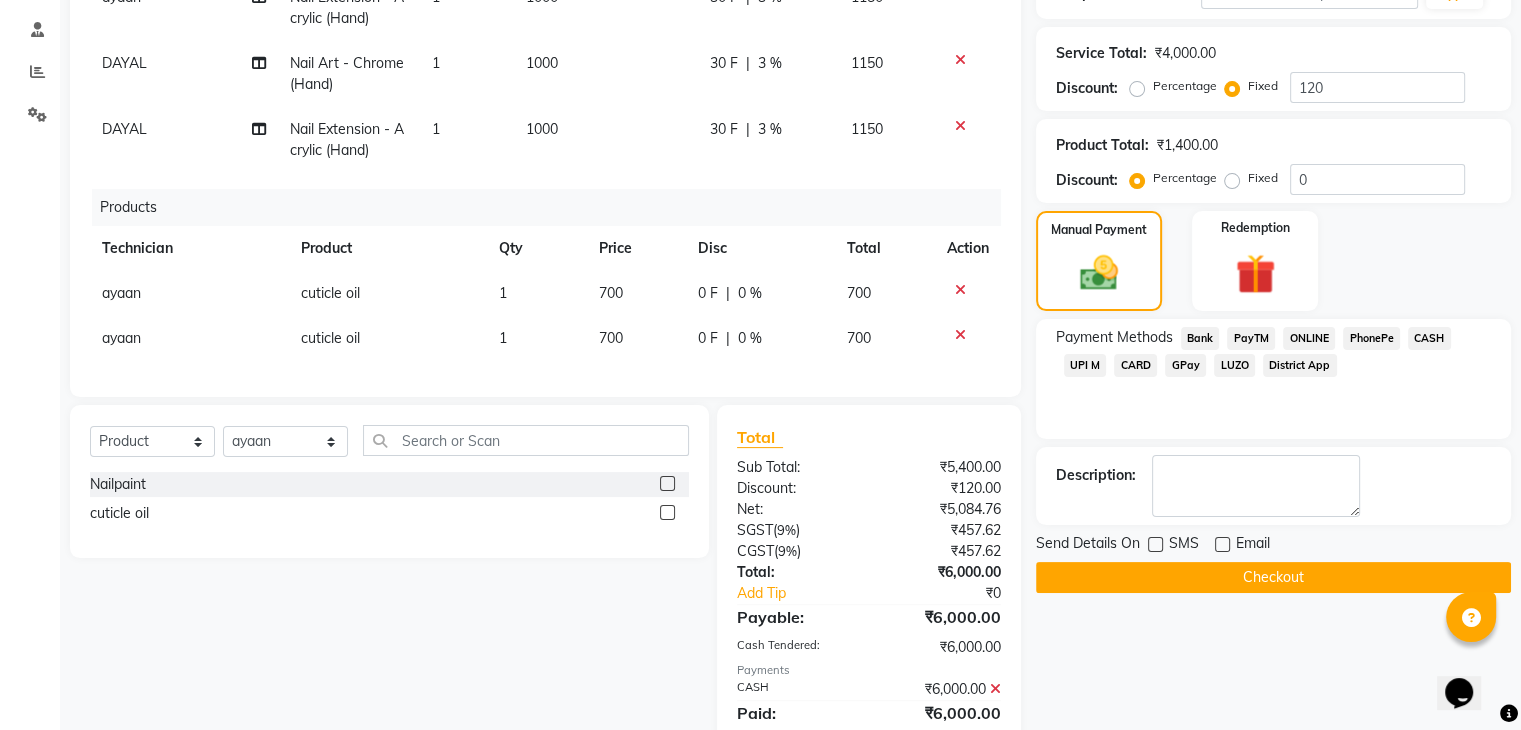 click on "Checkout" 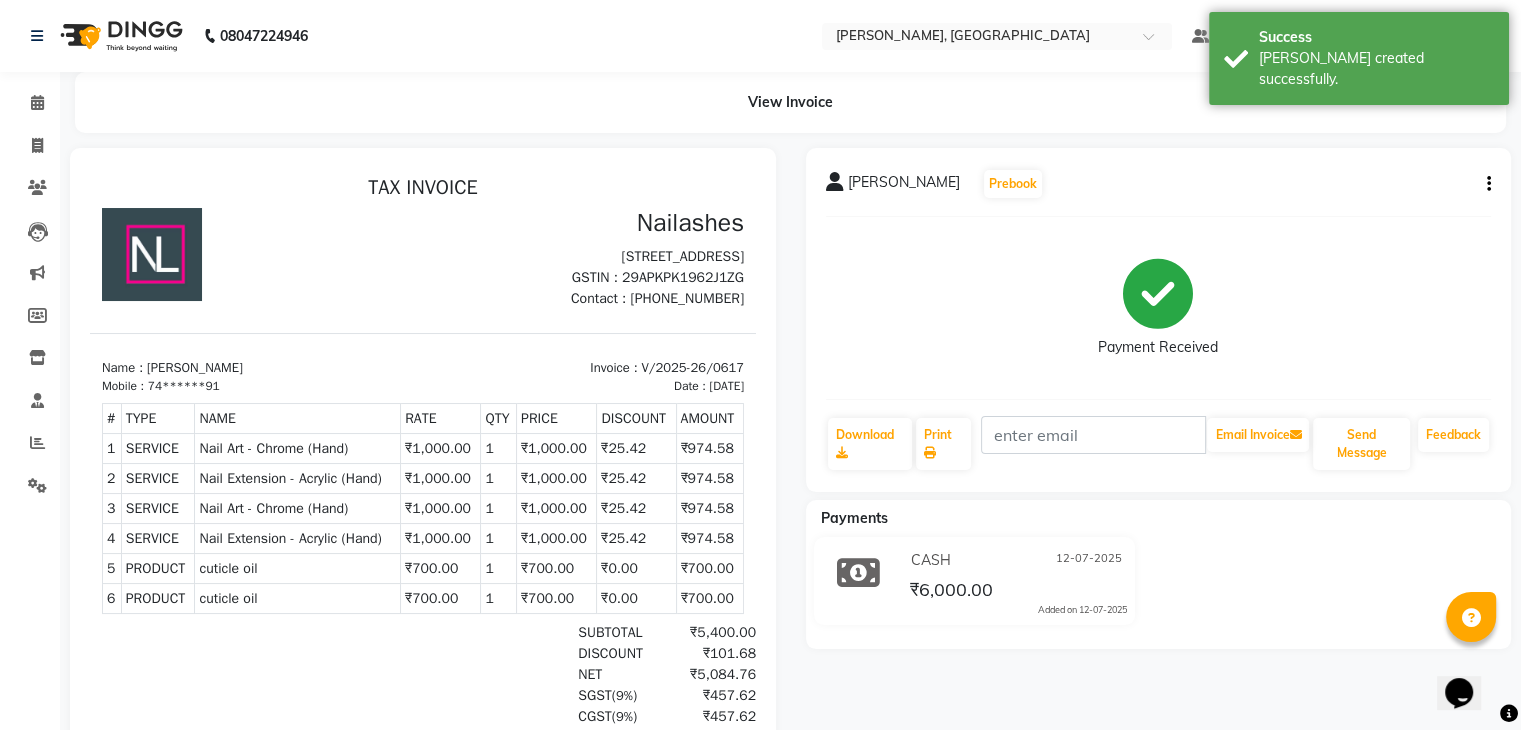 scroll, scrollTop: 0, scrollLeft: 0, axis: both 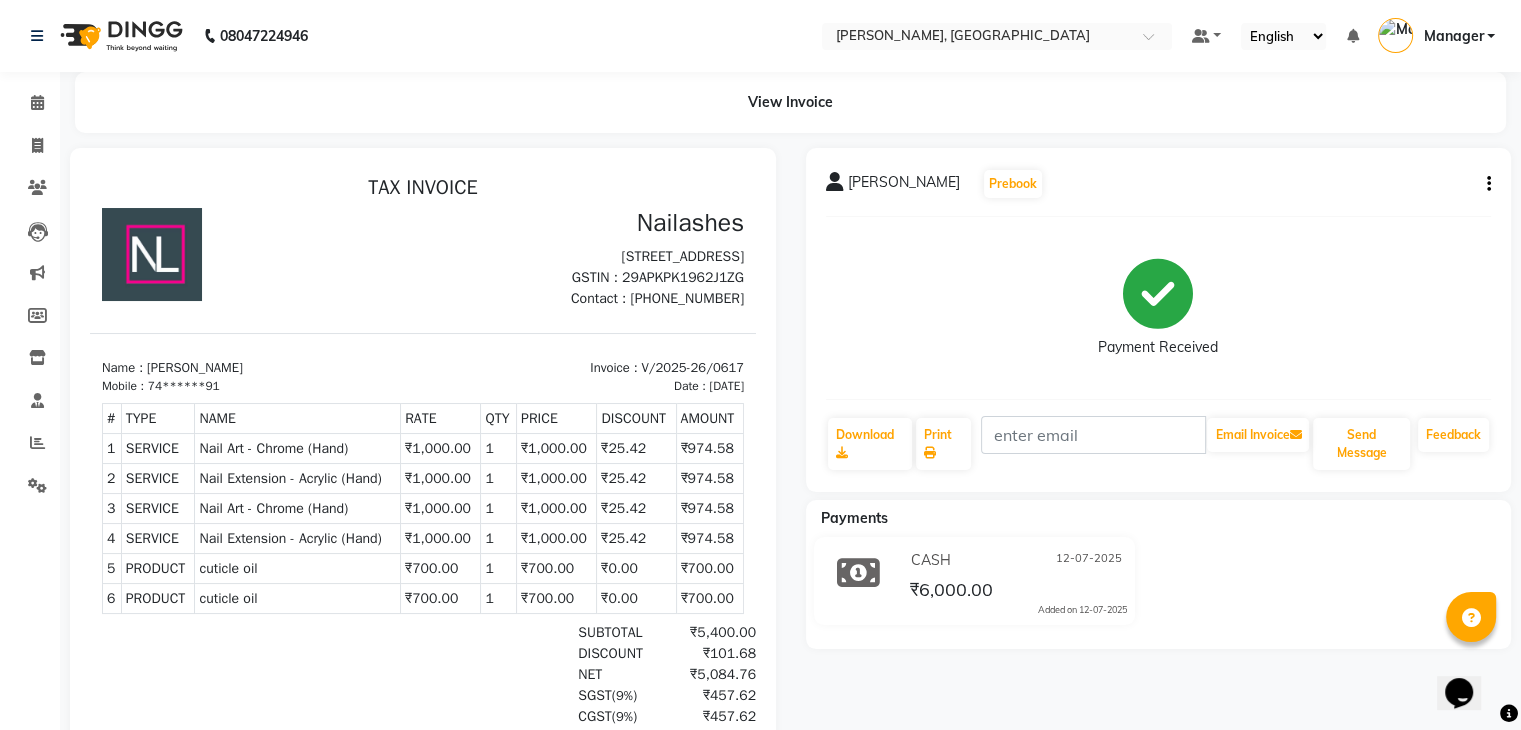 click on "Calendar  Invoice  Clients  Leads   Marketing  Members  Inventory  Staff  Reports  Settings Completed InProgress Upcoming Dropped Tentative Check-In Confirm Bookings Segments Page Builder" 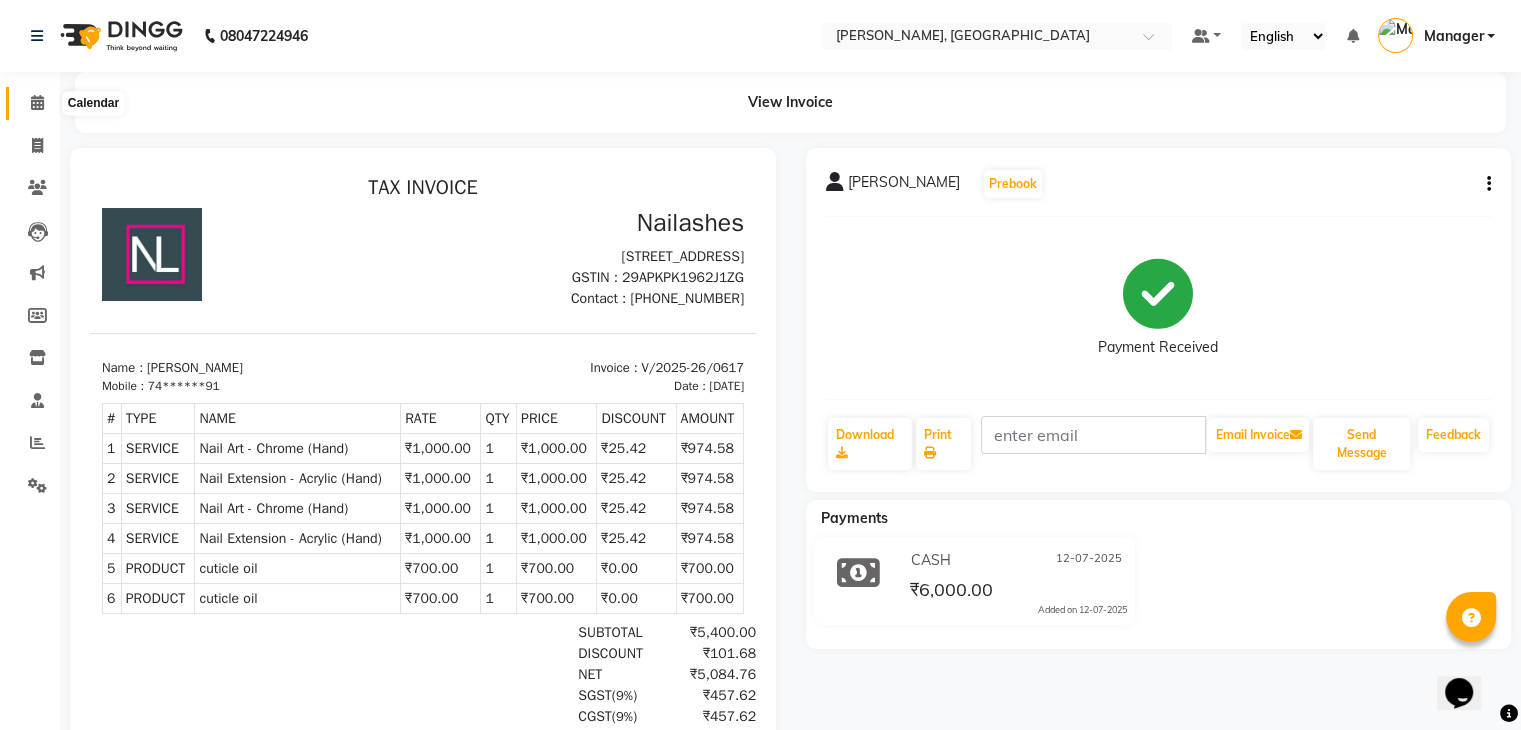 click 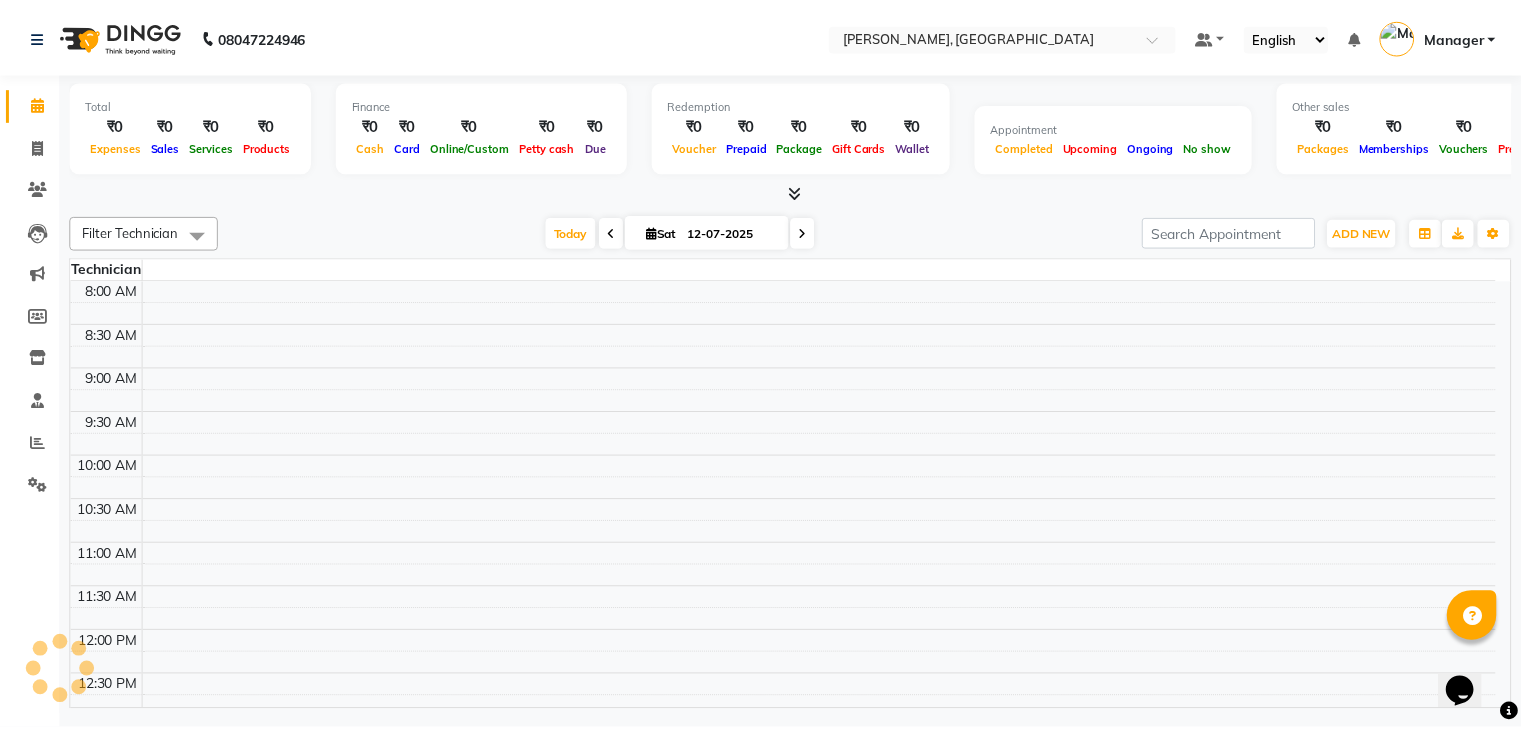 scroll, scrollTop: 524, scrollLeft: 0, axis: vertical 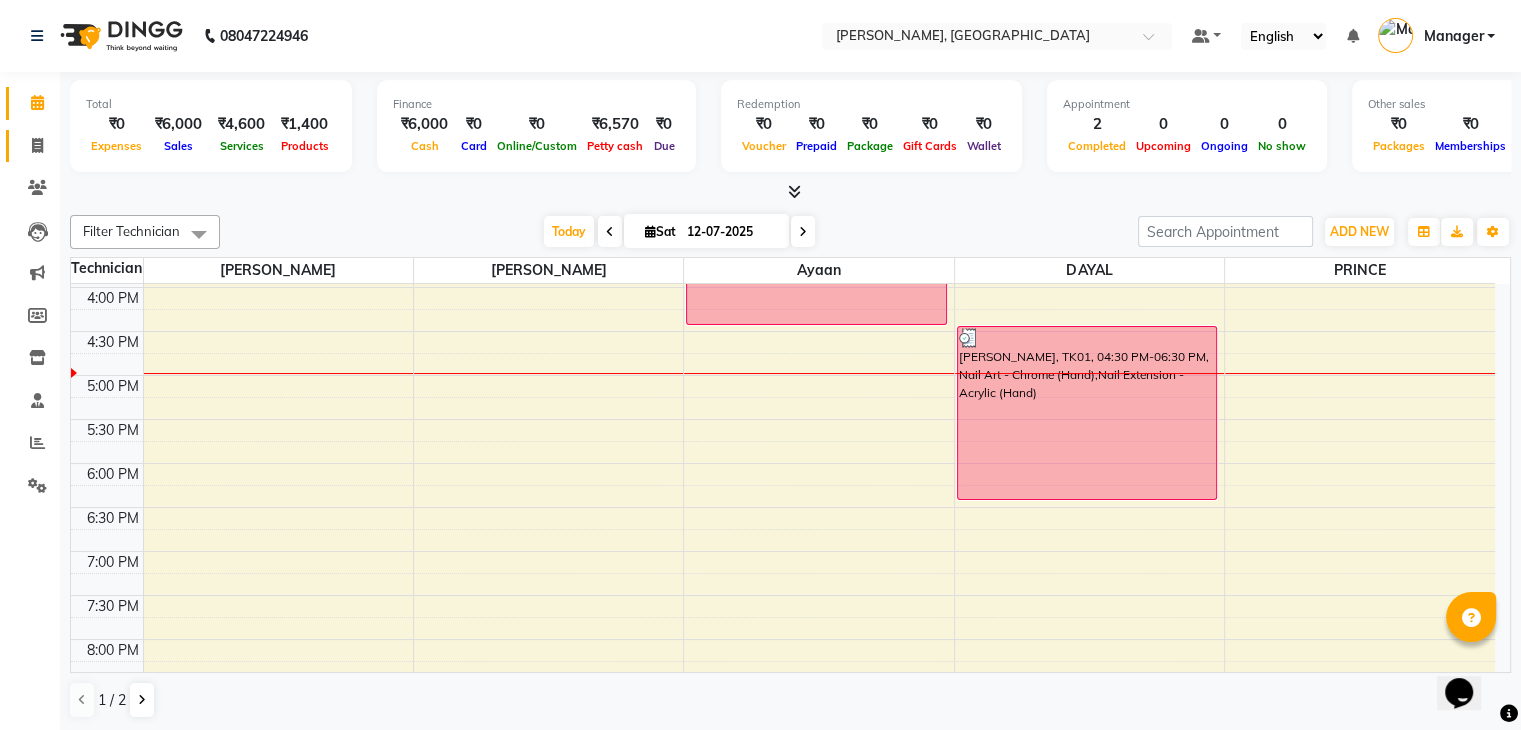 click 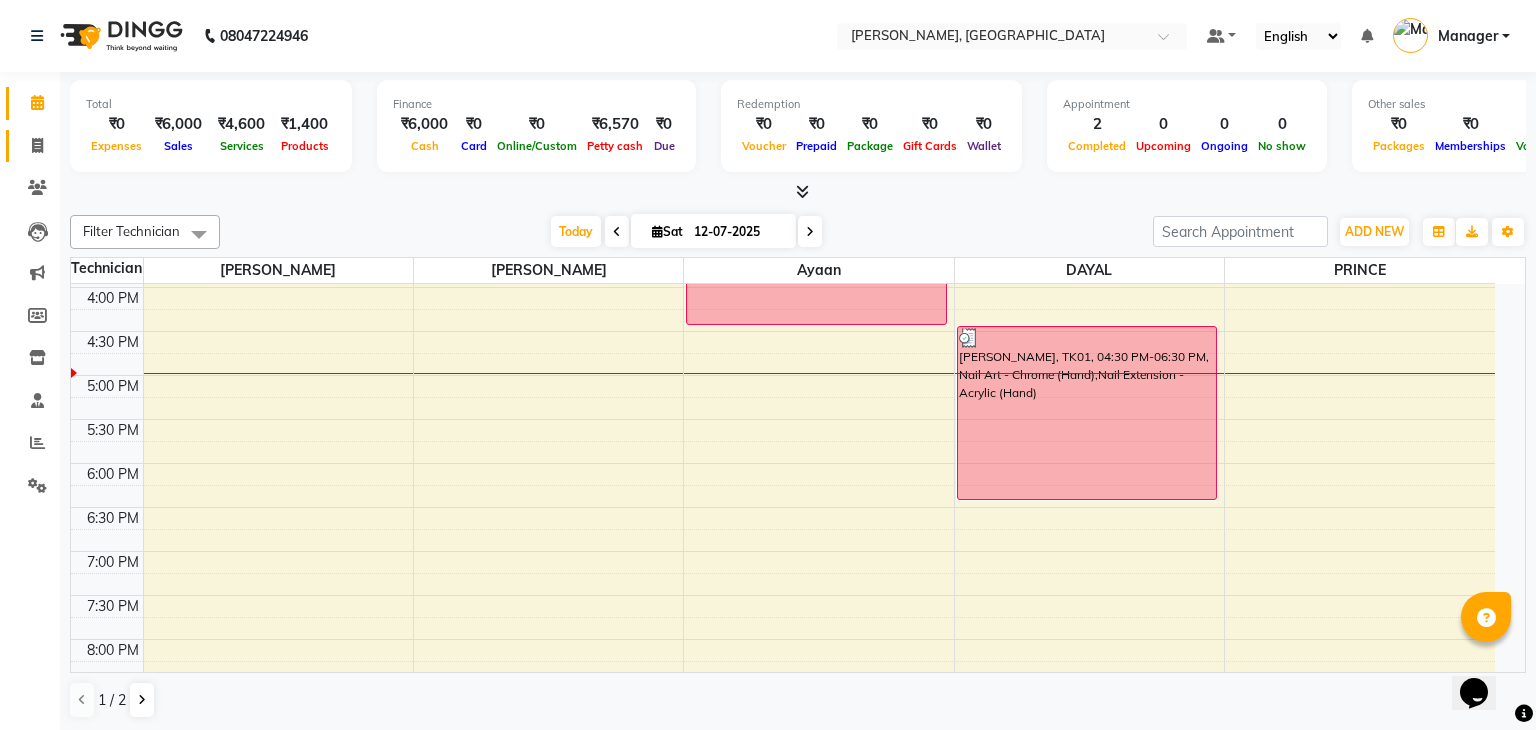 select on "service" 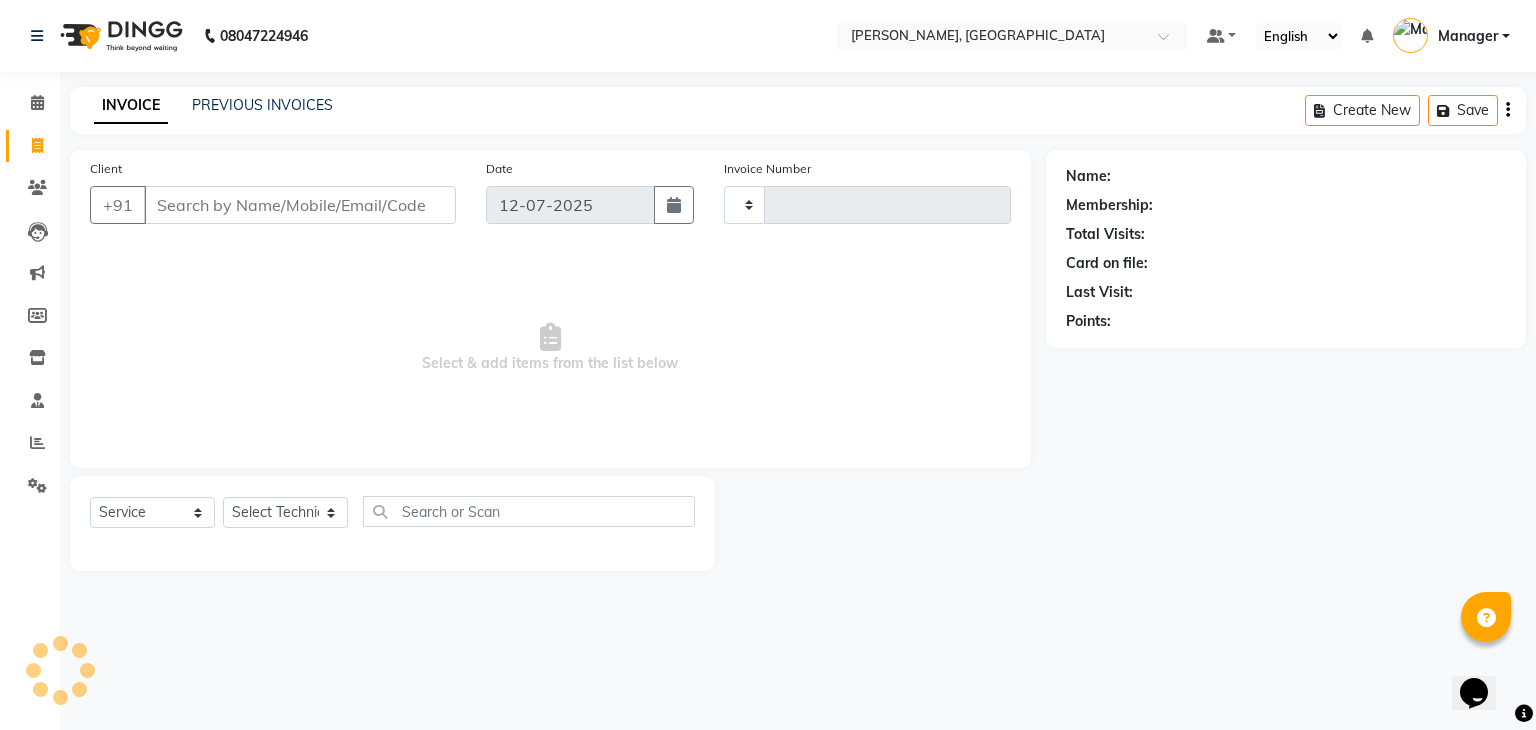 type on "0618" 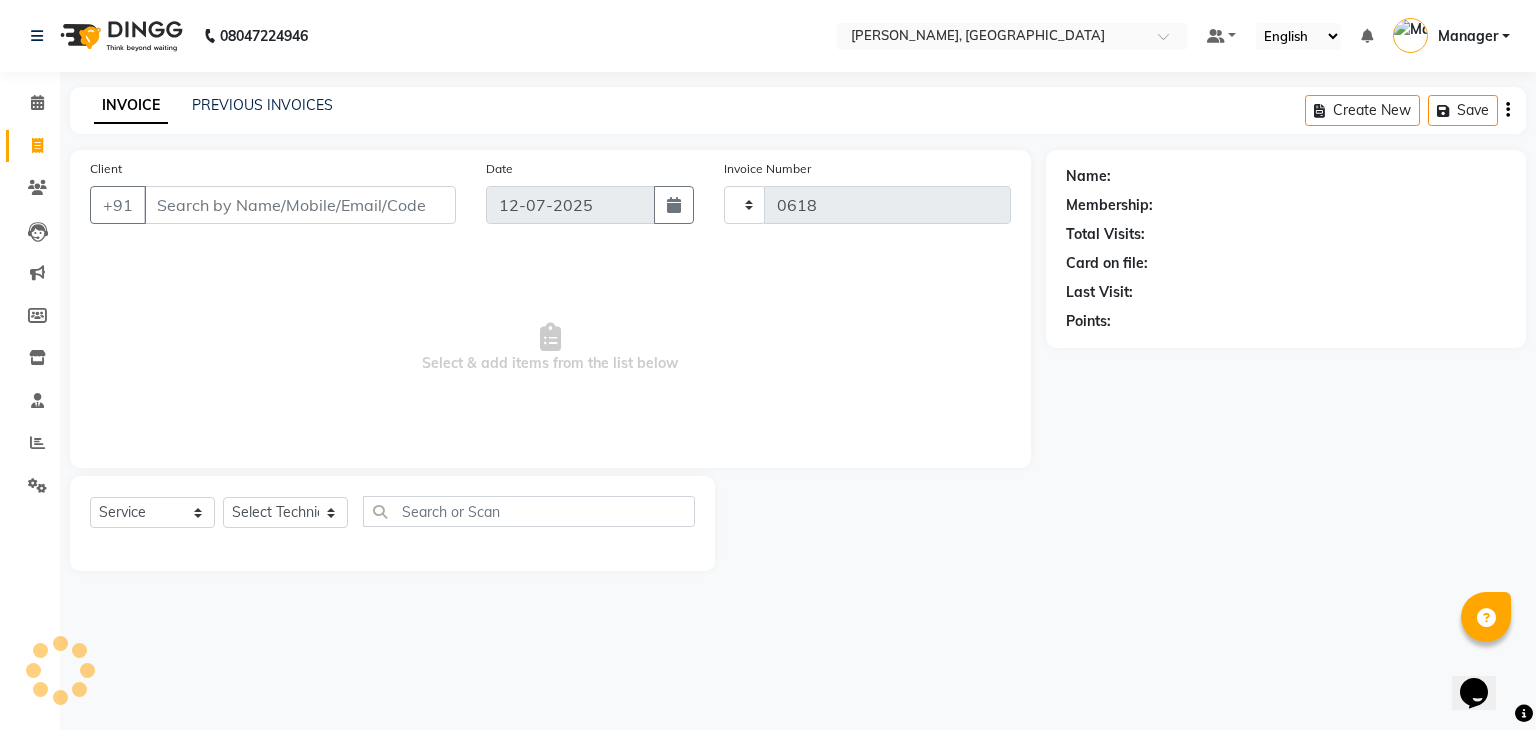 select on "4495" 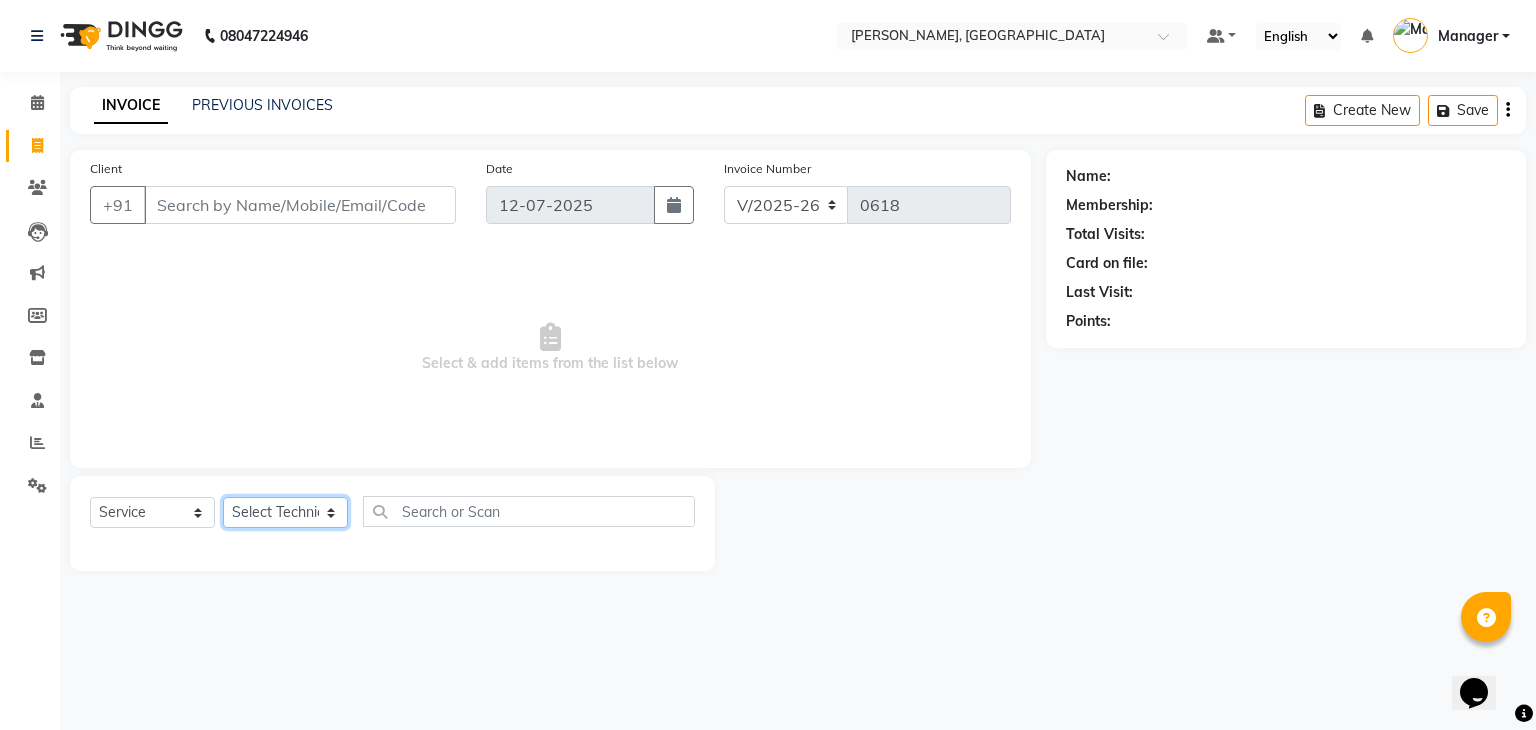 click on "Select Technician Admin [PERSON_NAME] Manager [PERSON_NAME] [PERSON_NAME]" 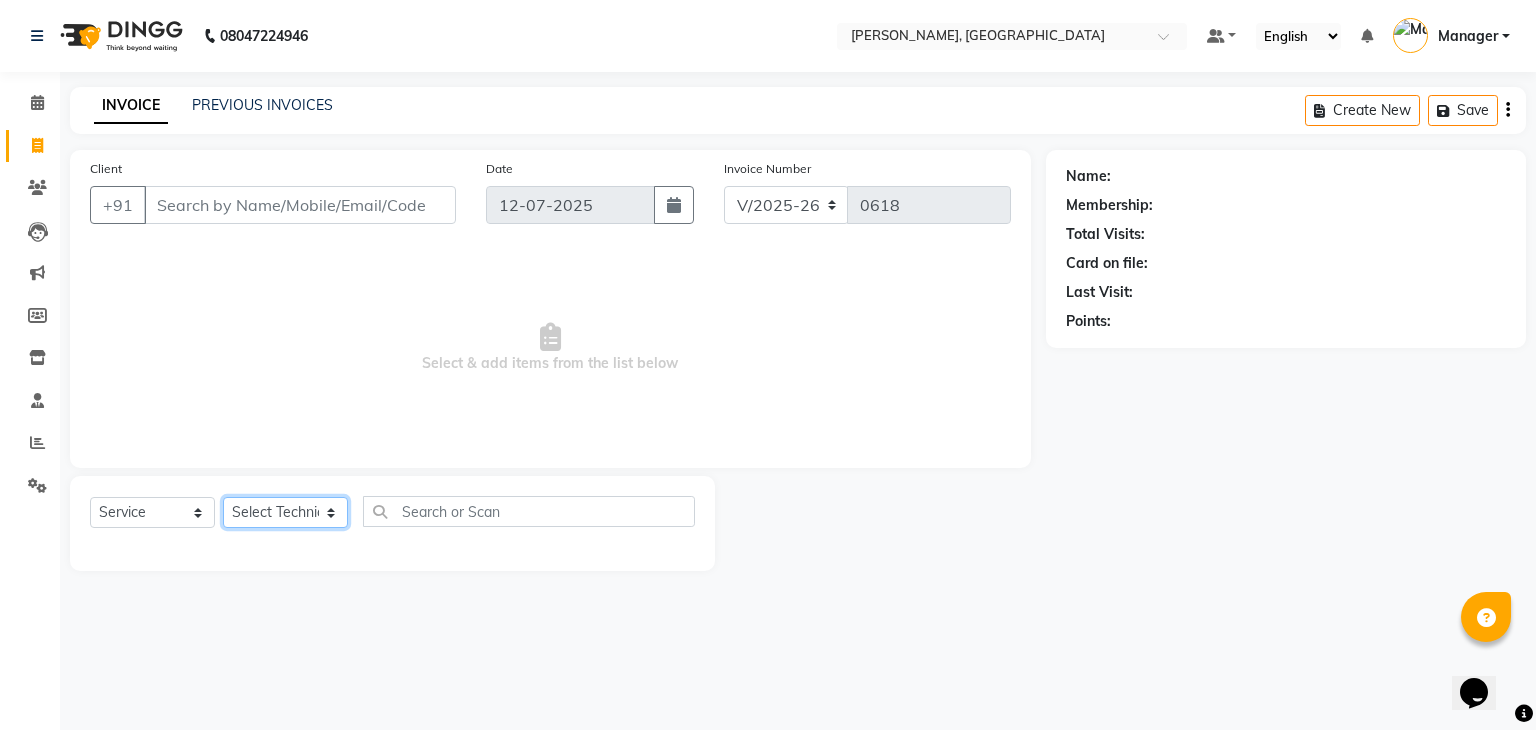 select on "83333" 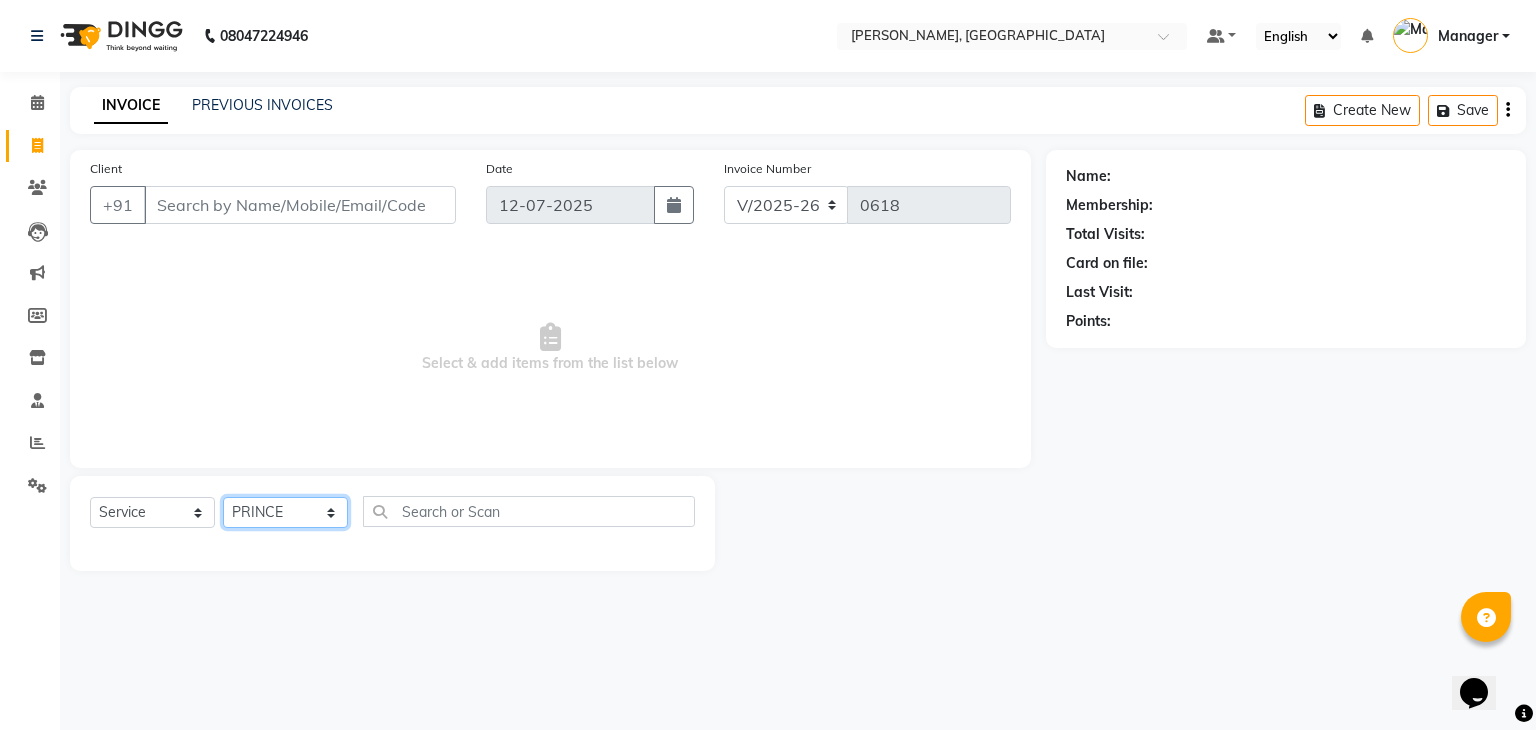 click on "Select Technician Admin [PERSON_NAME] Manager [PERSON_NAME] [PERSON_NAME]" 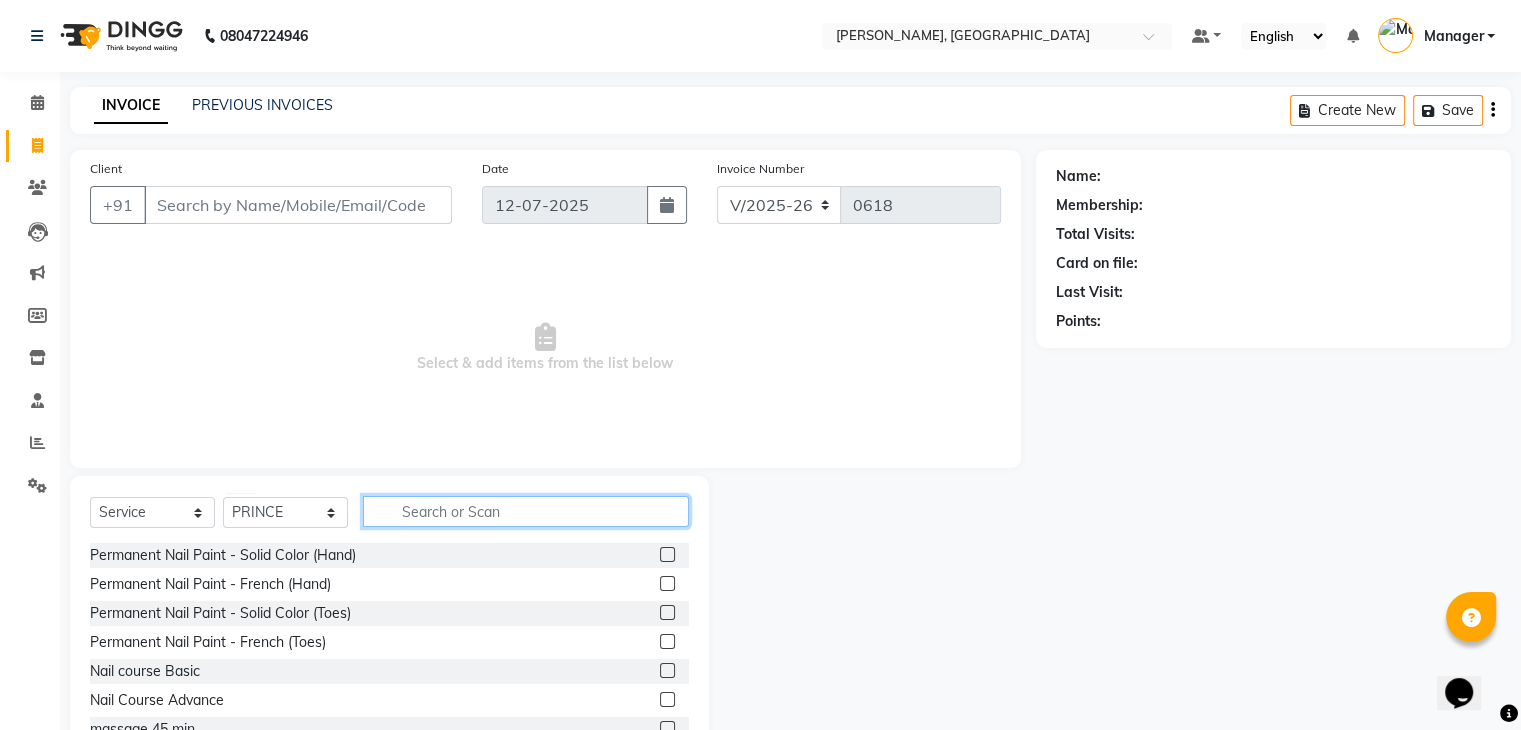click 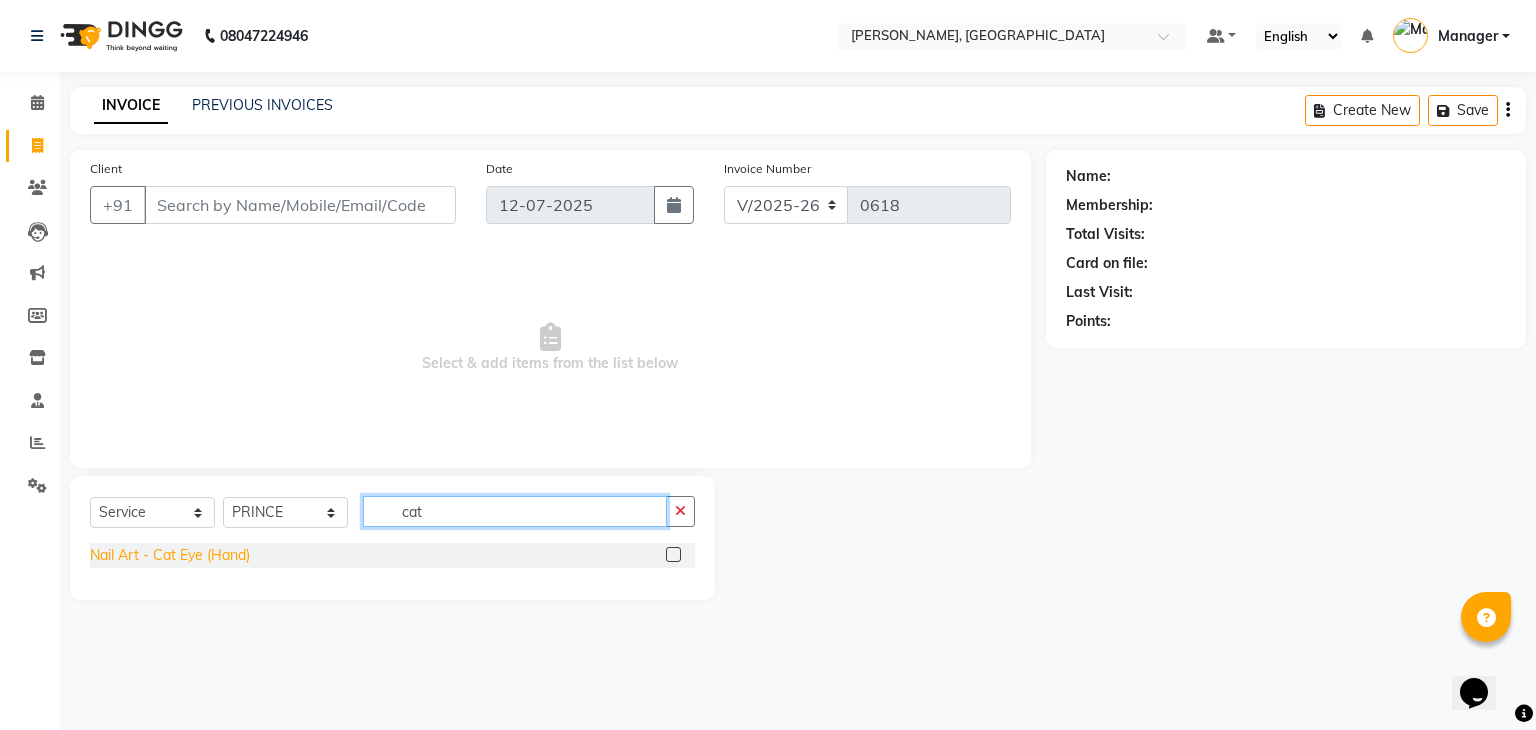 type on "cat" 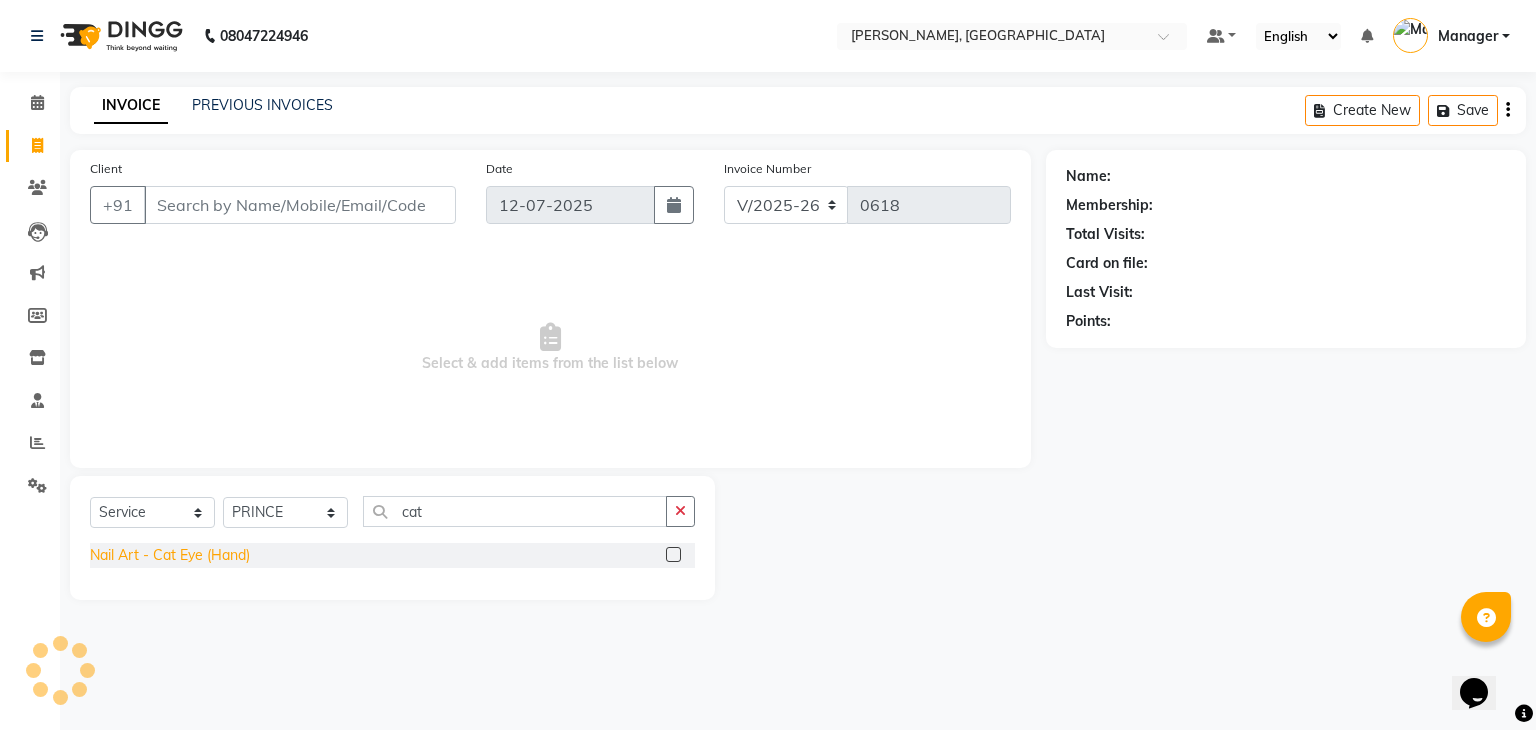 click on "Nail Art - Cat Eye (Hand)" 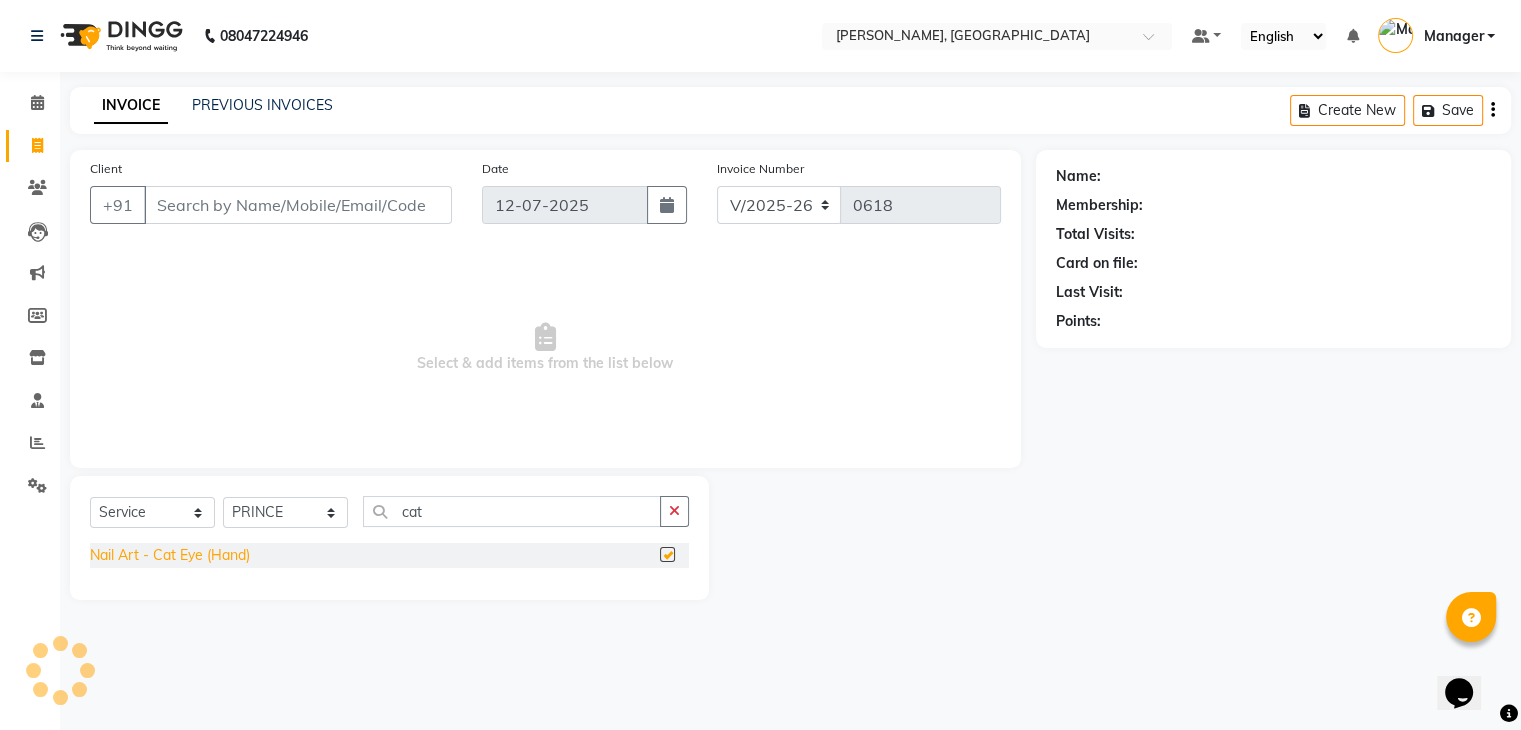checkbox on "false" 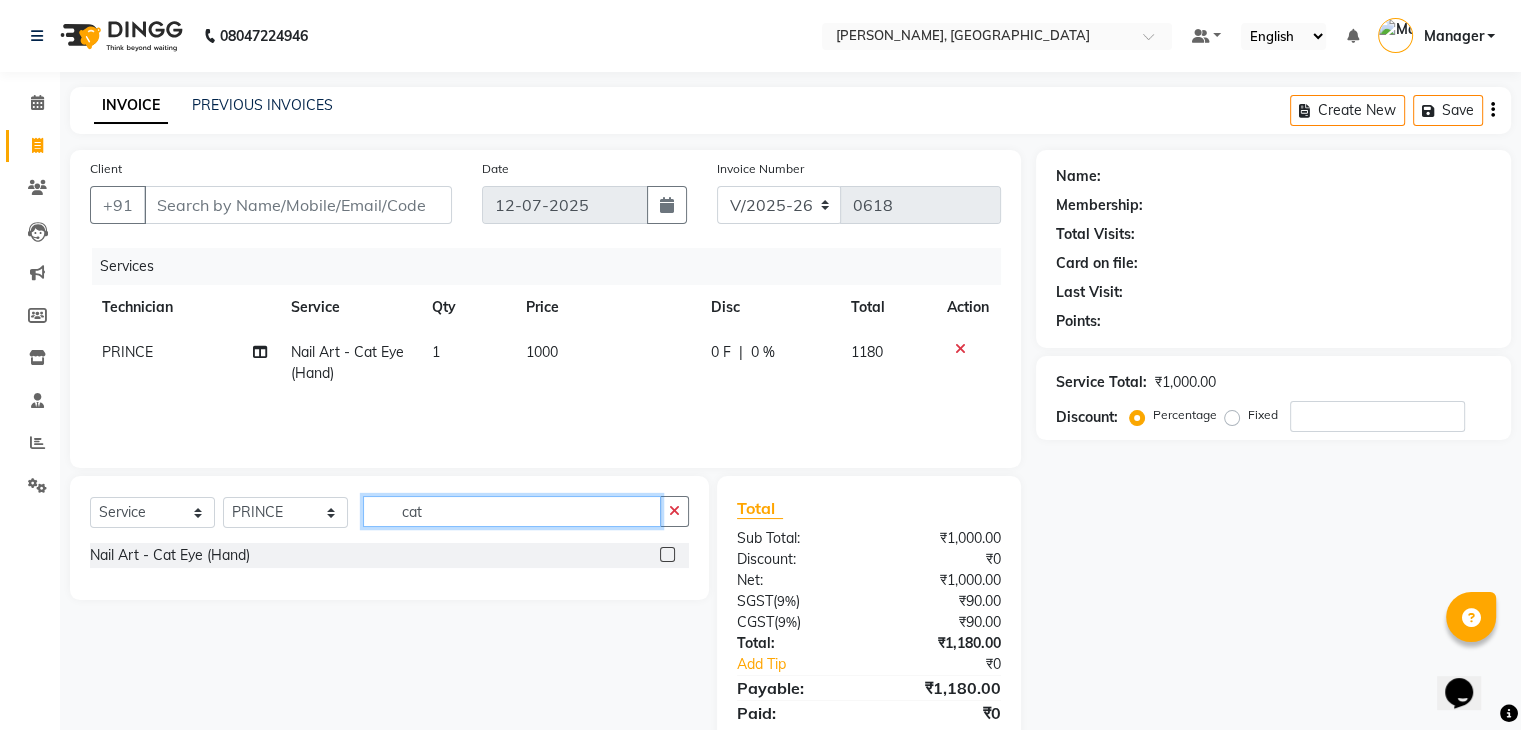 click on "cat" 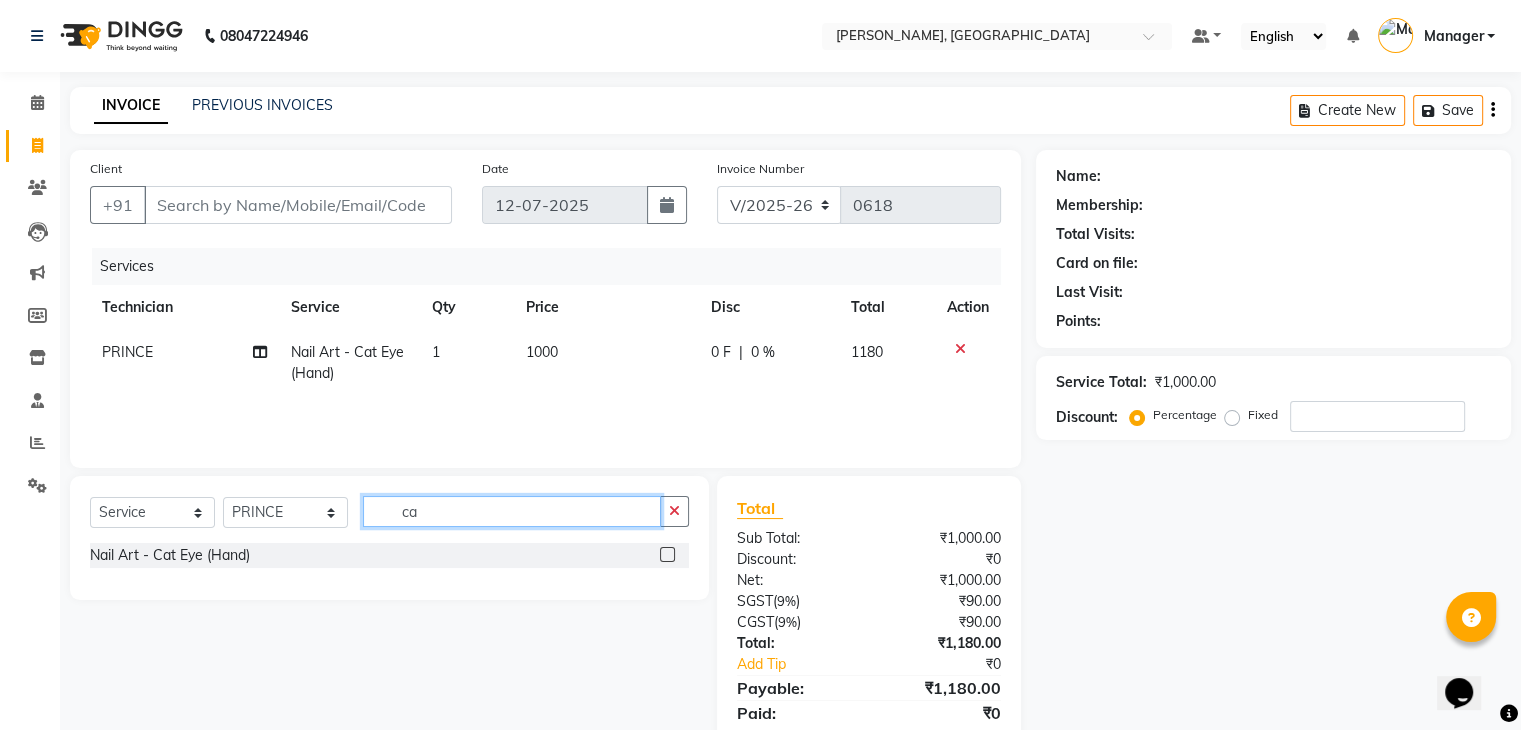type on "c" 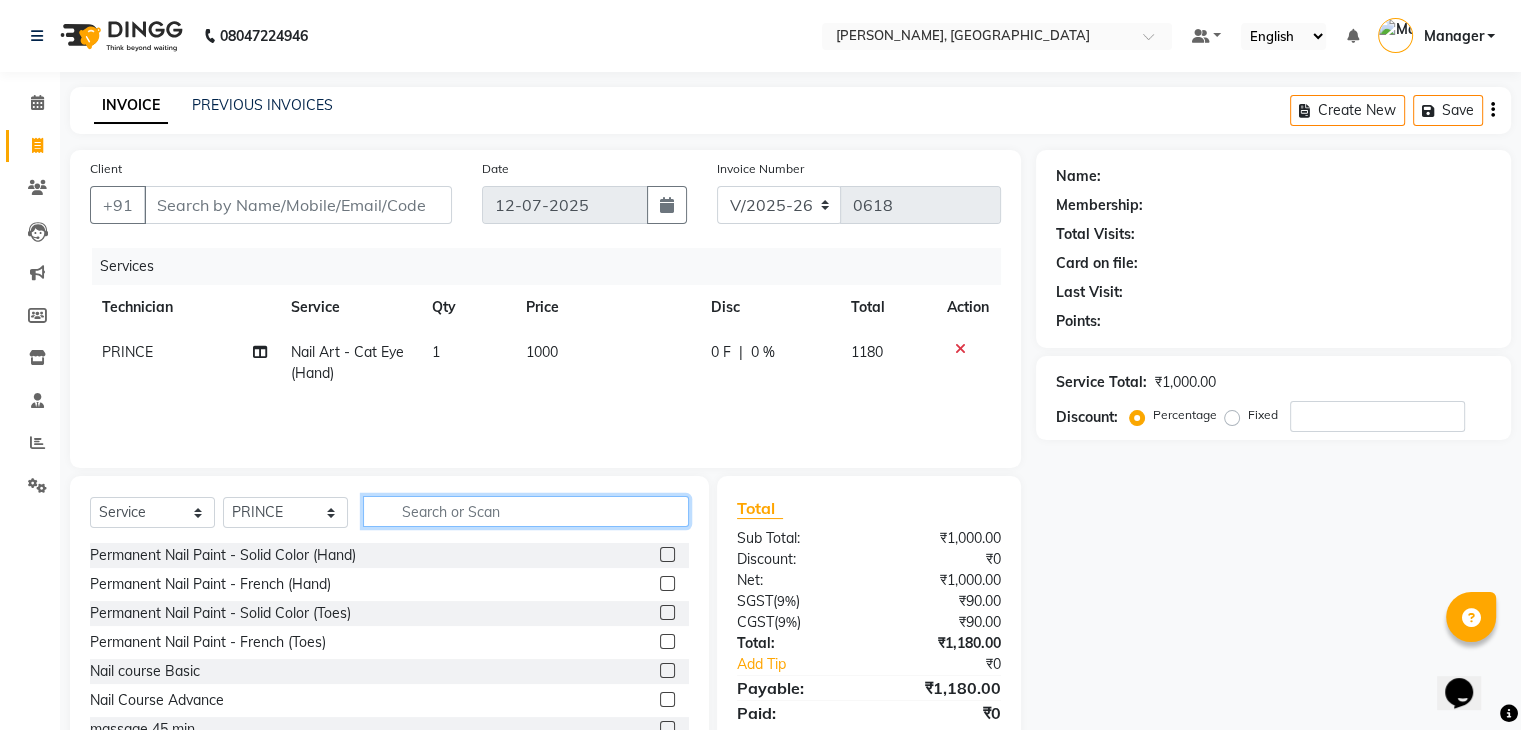 type 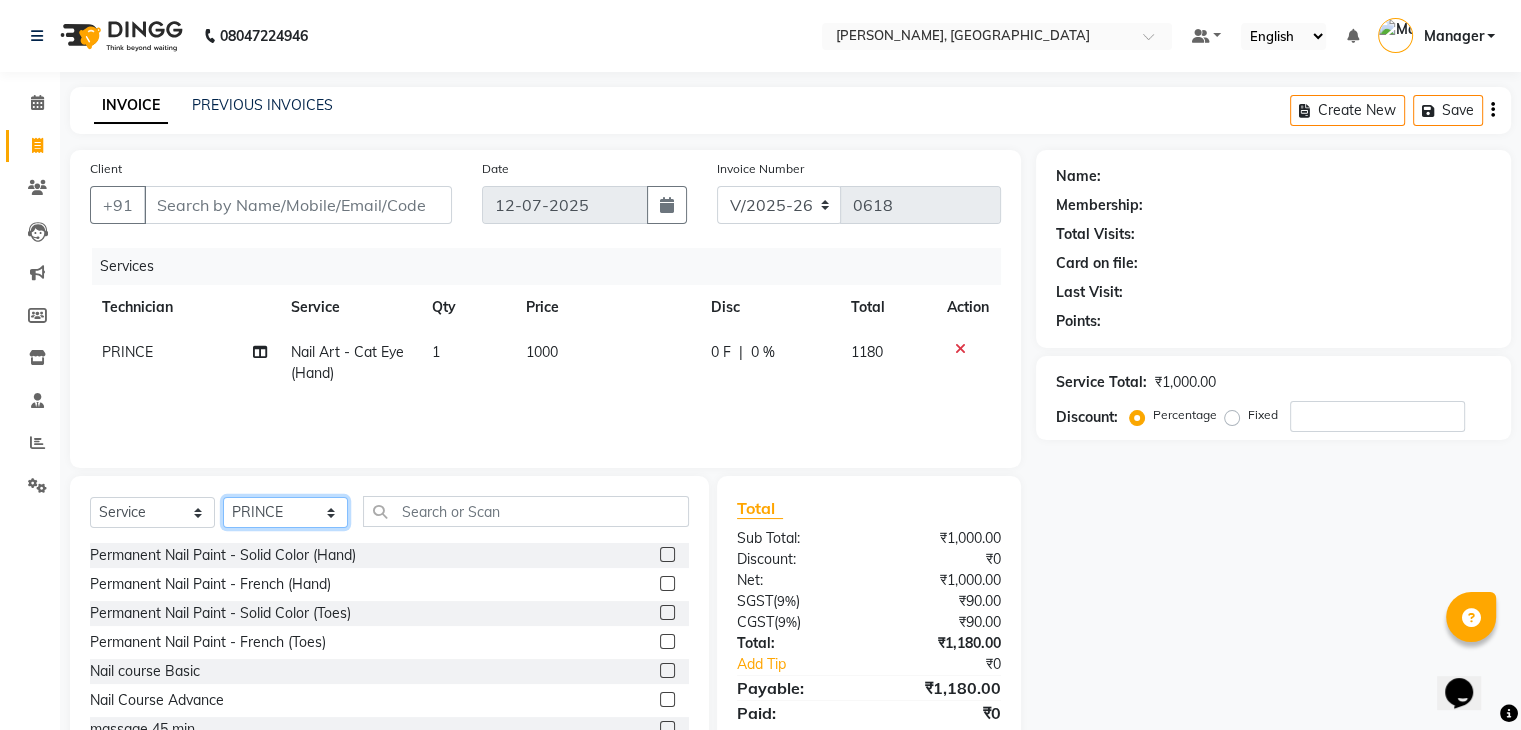 click on "Select Technician Admin [PERSON_NAME] Manager [PERSON_NAME] [PERSON_NAME]" 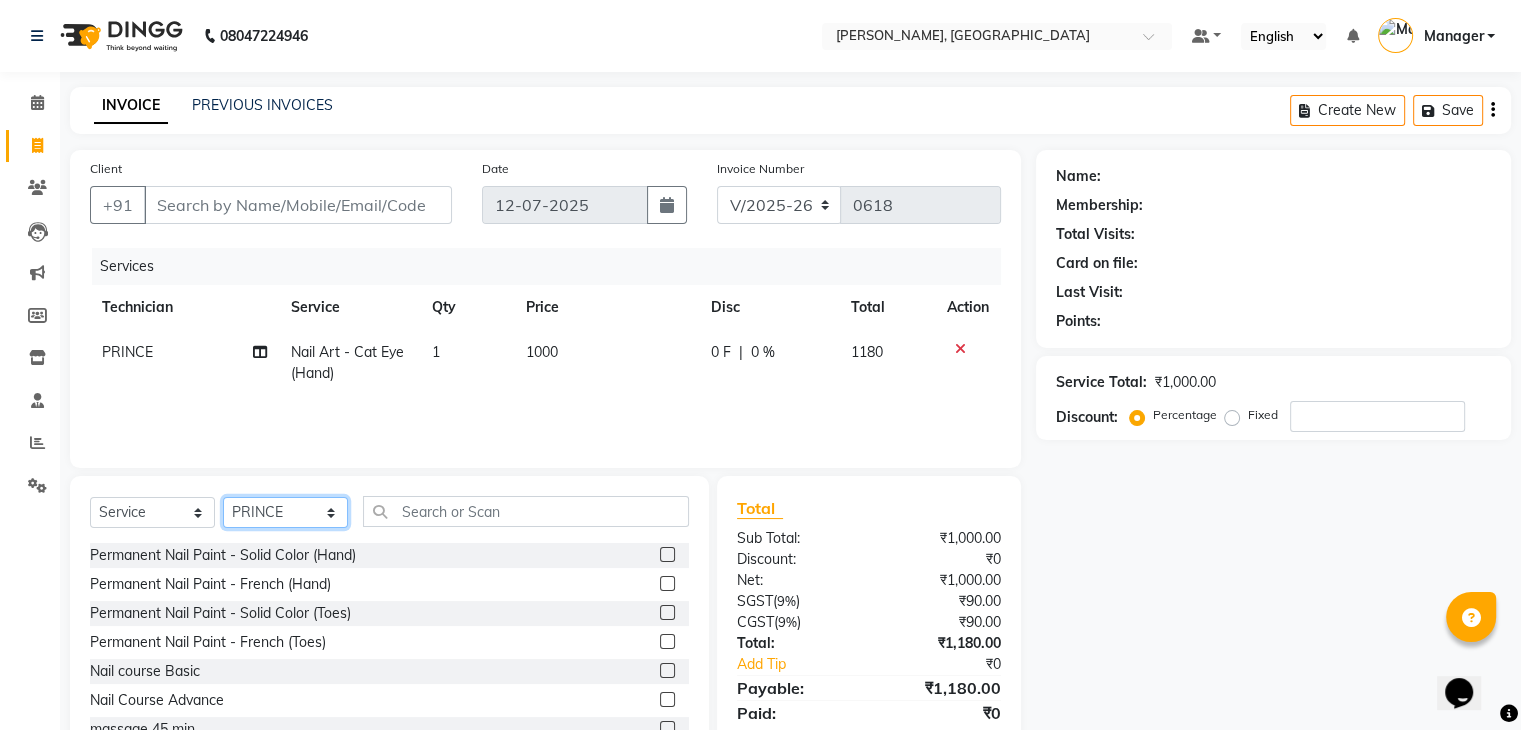 select on "77389" 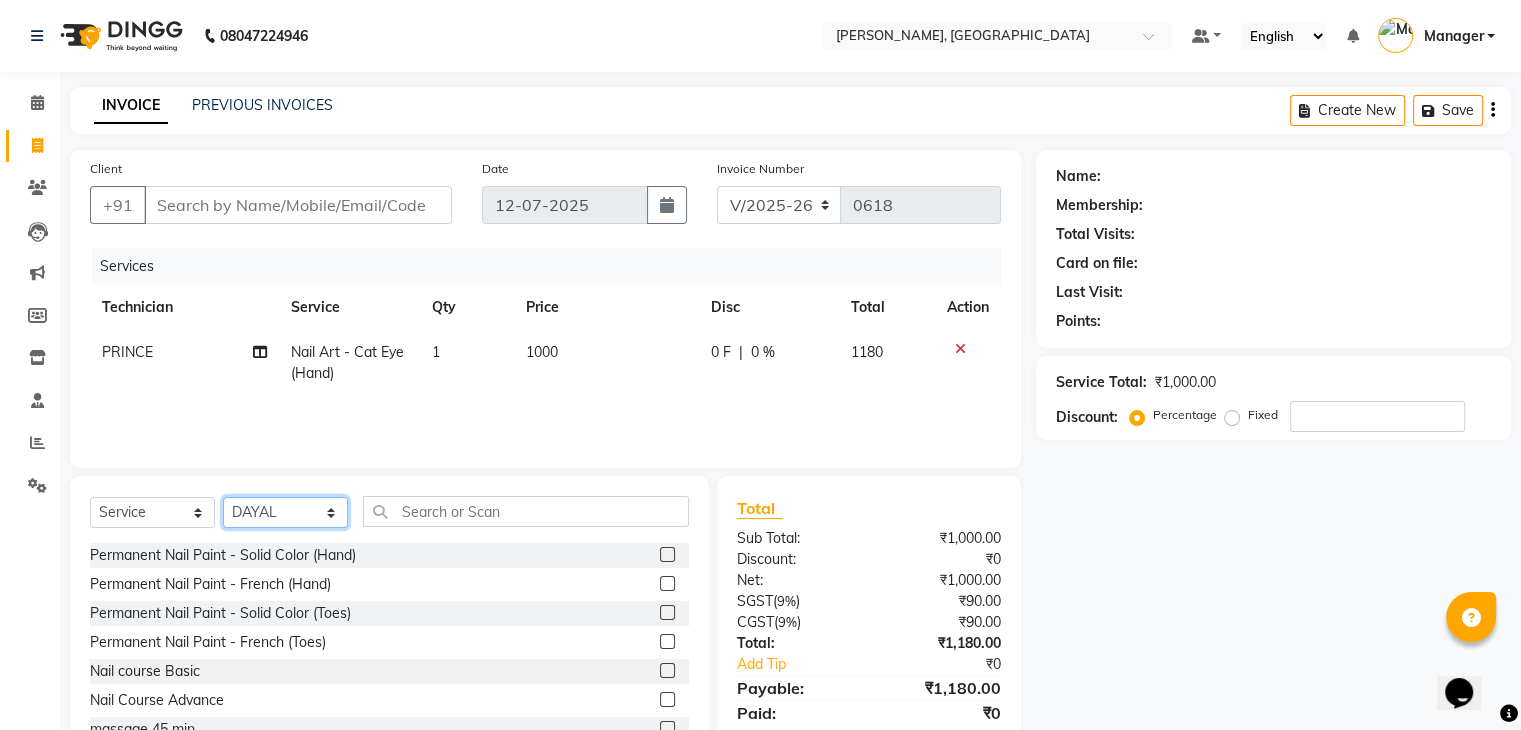 click on "Select Technician Admin [PERSON_NAME] Manager [PERSON_NAME] [PERSON_NAME]" 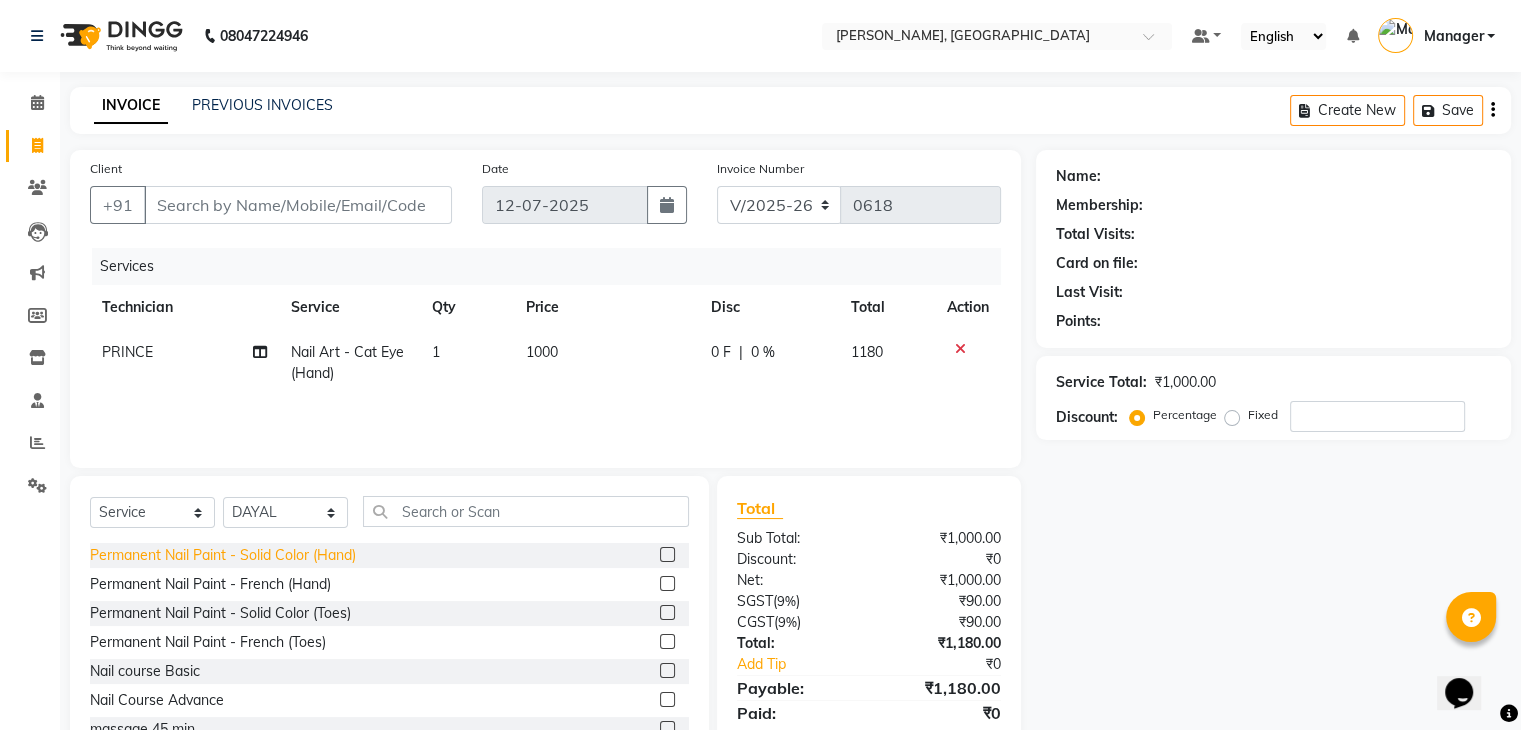 click on "Permanent Nail Paint - Solid Color (Hand)" 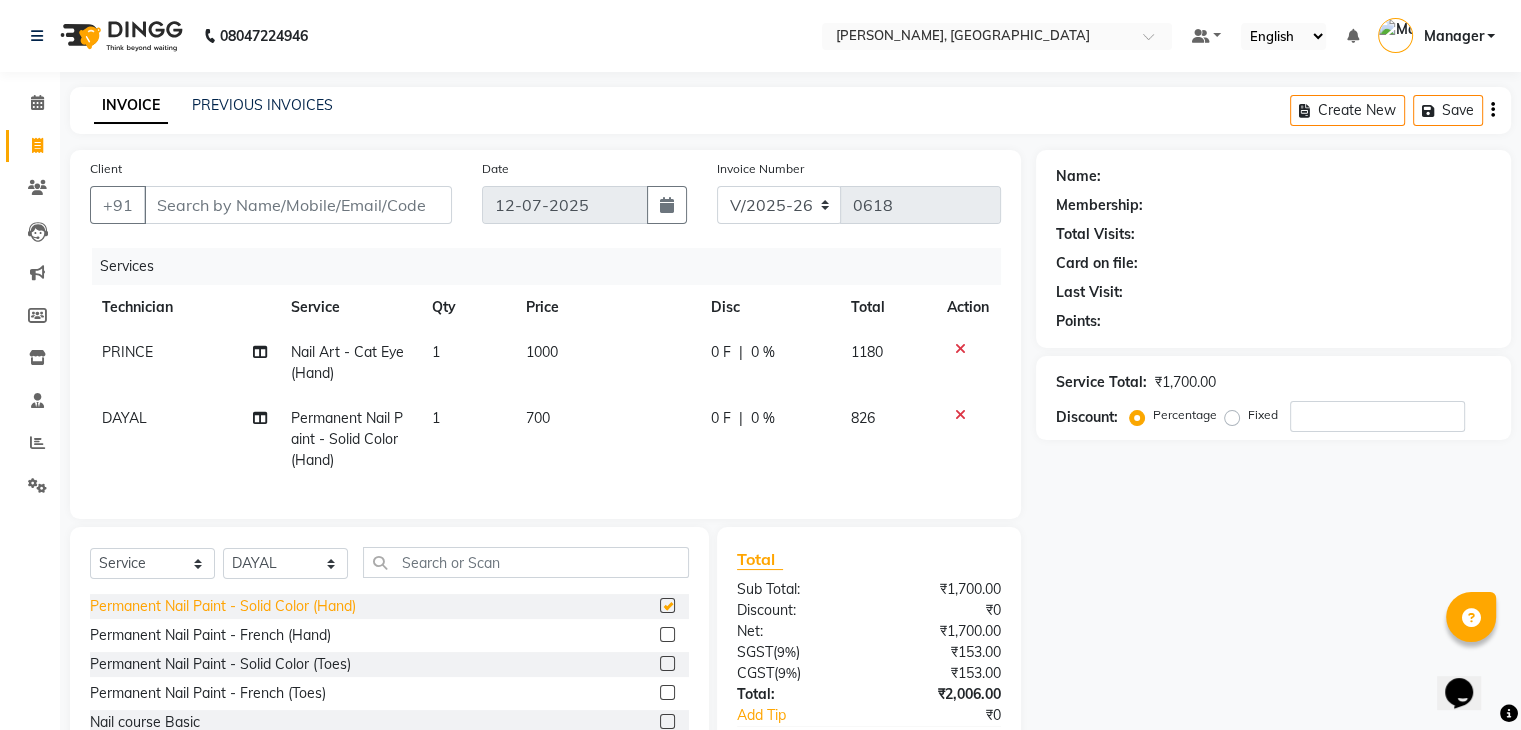 checkbox on "false" 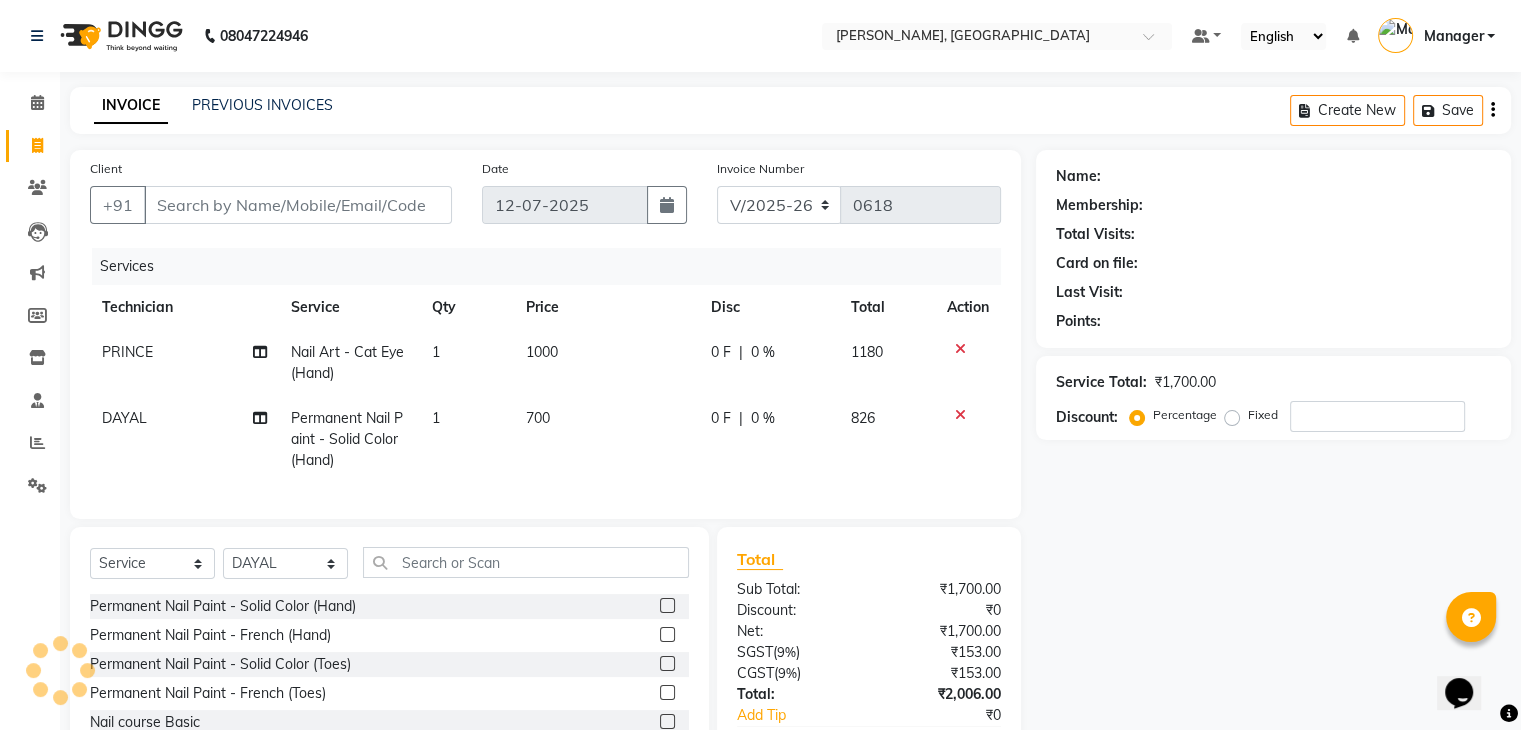 click on "700" 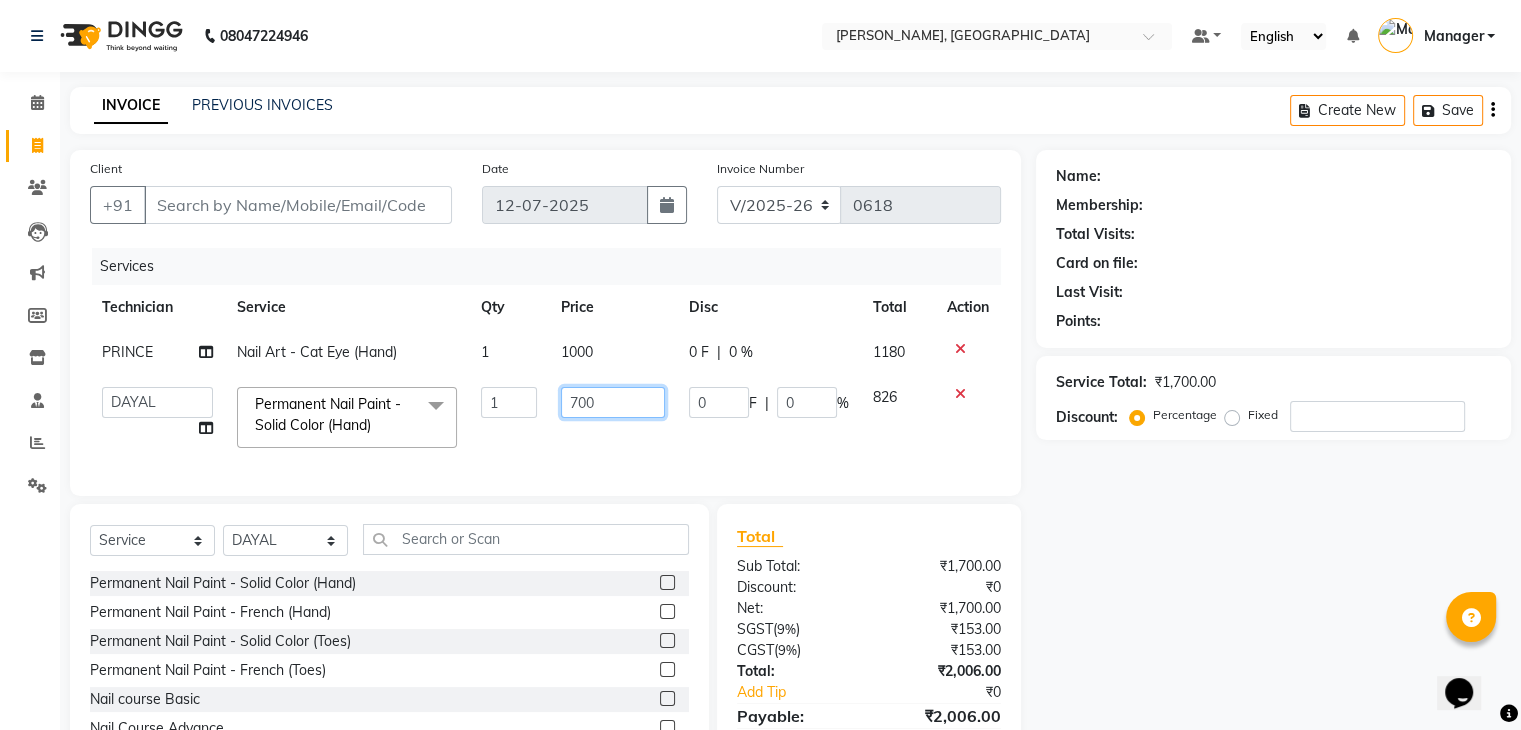 click on "700" 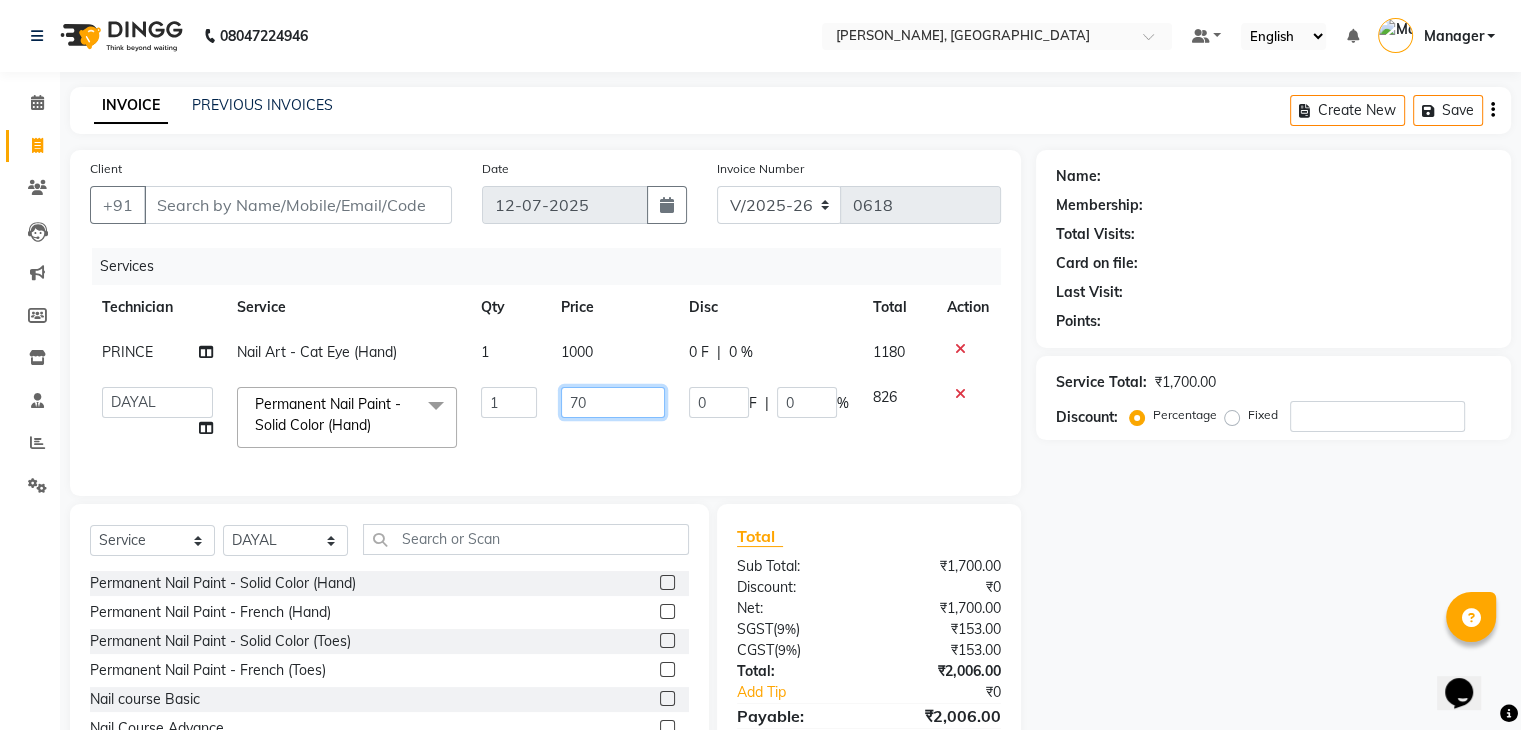 type on "7" 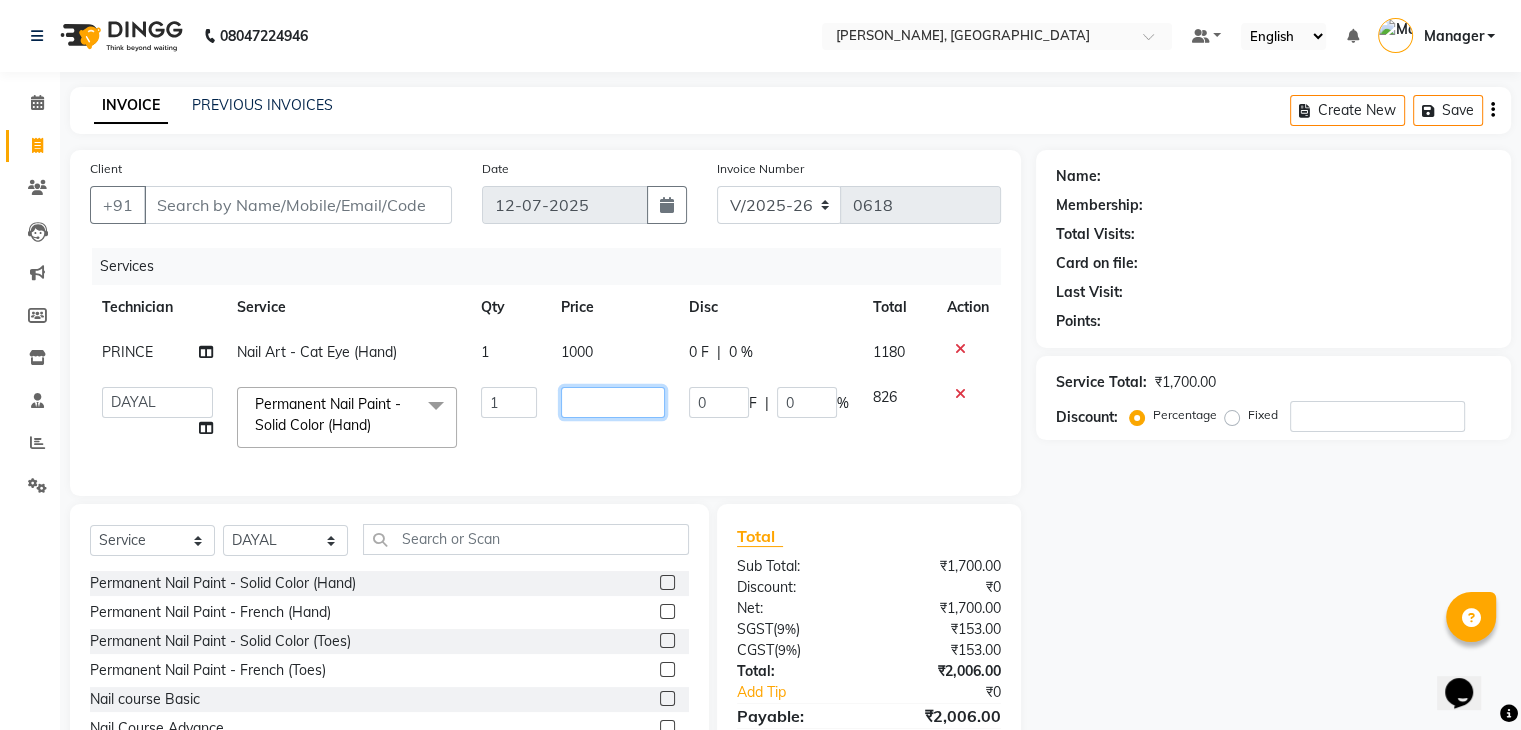 type on "4" 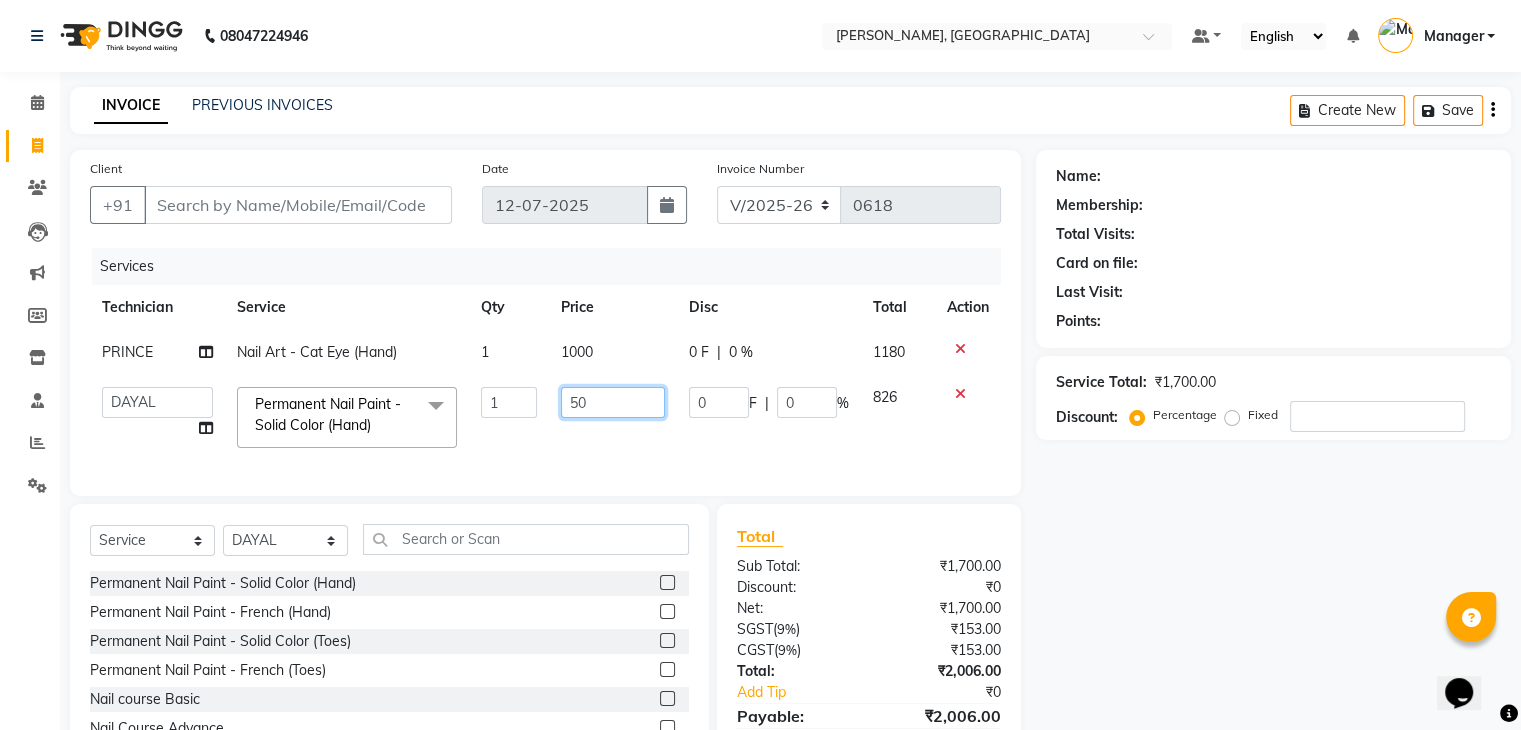 type on "500" 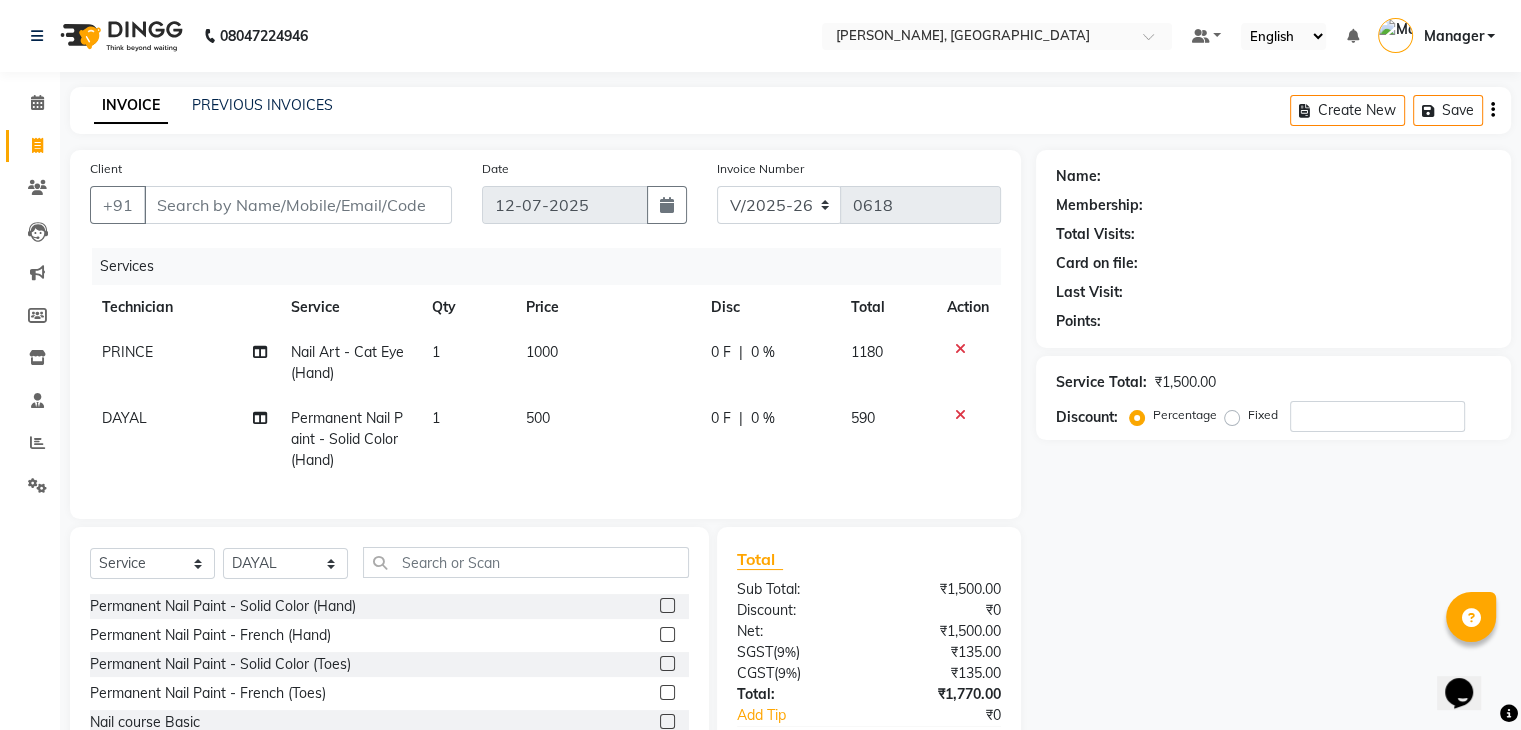 click on "Name: Membership: Total Visits: Card on file: Last Visit:  Points:  Service Total:  ₹1,500.00  Discount:  Percentage   Fixed" 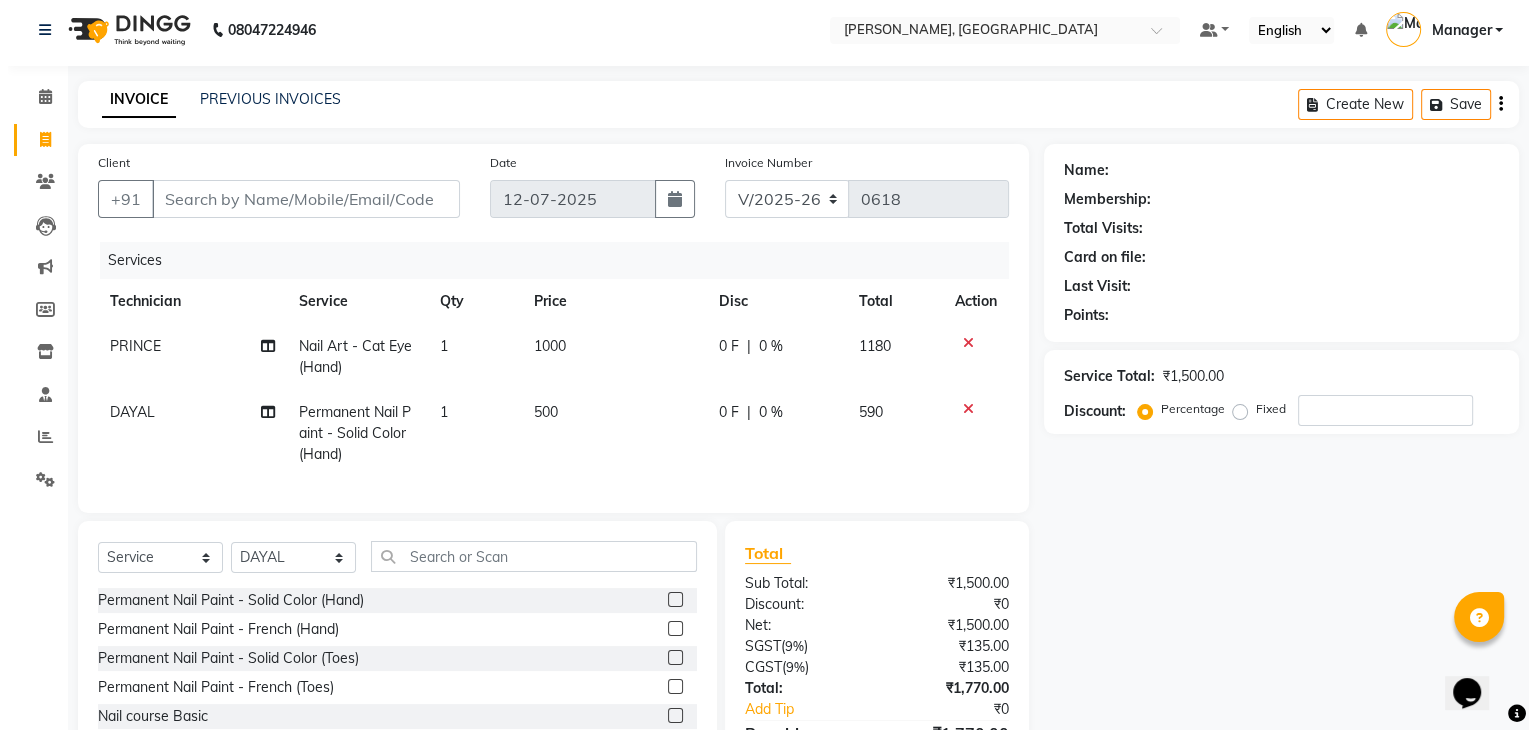 scroll, scrollTop: 138, scrollLeft: 0, axis: vertical 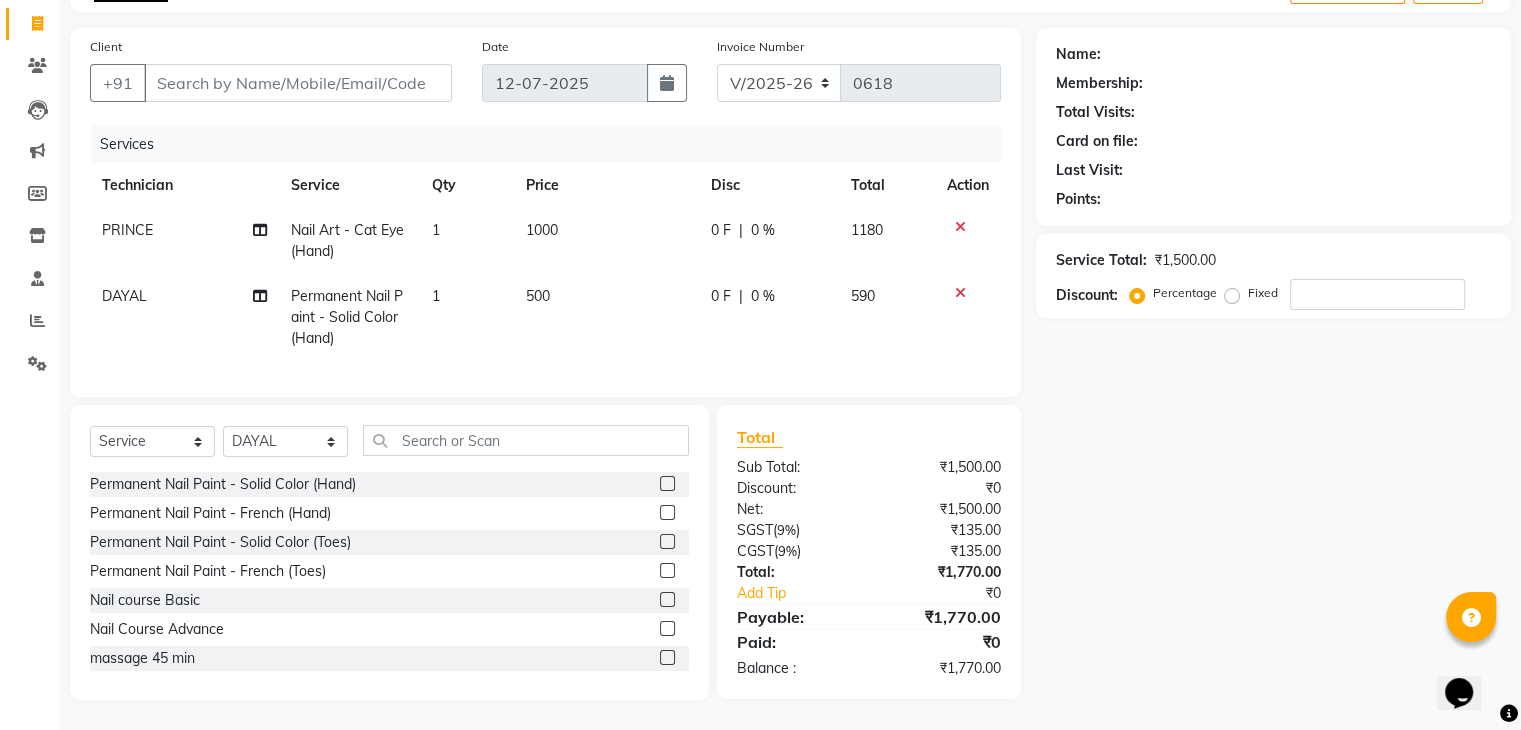 click on "Client +91" 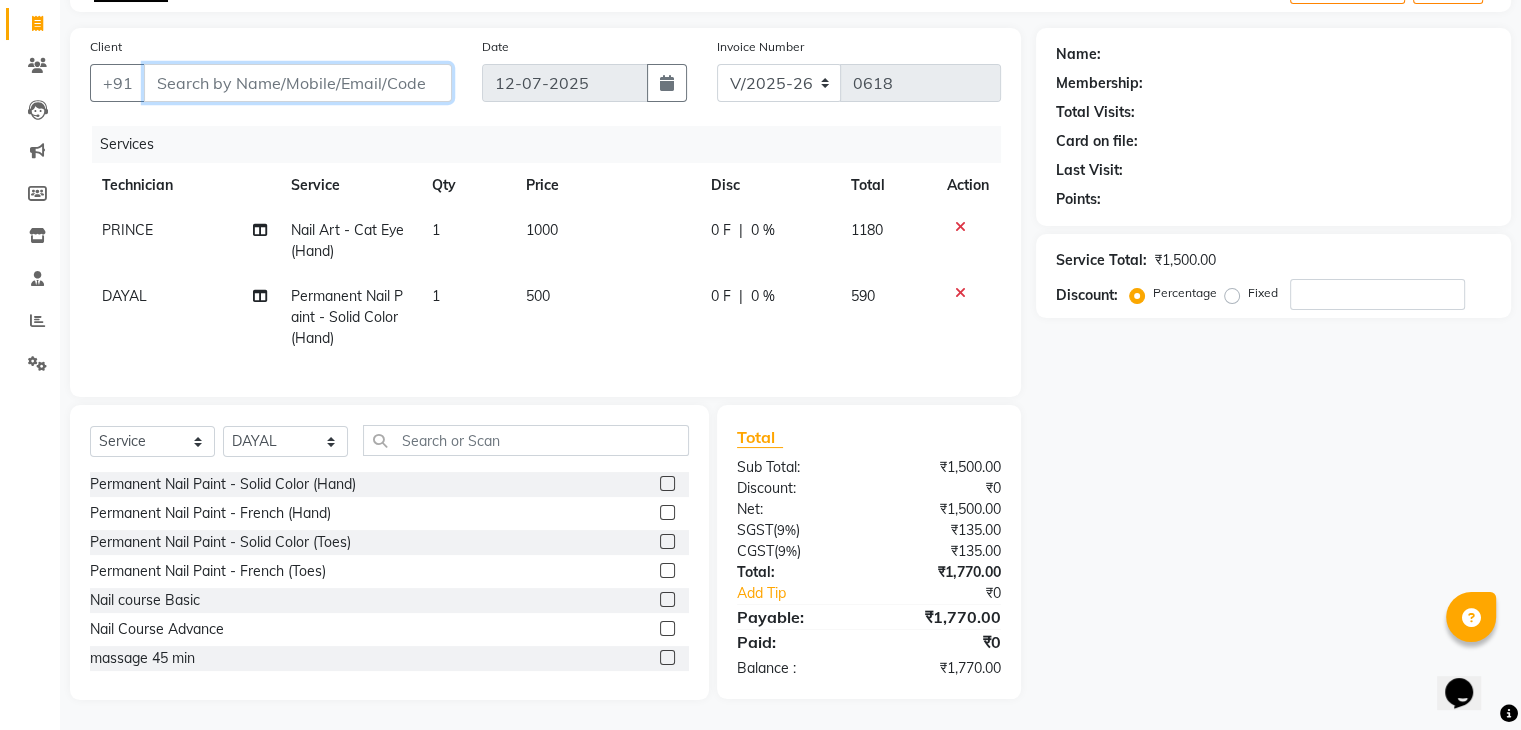 click on "Client" at bounding box center [298, 83] 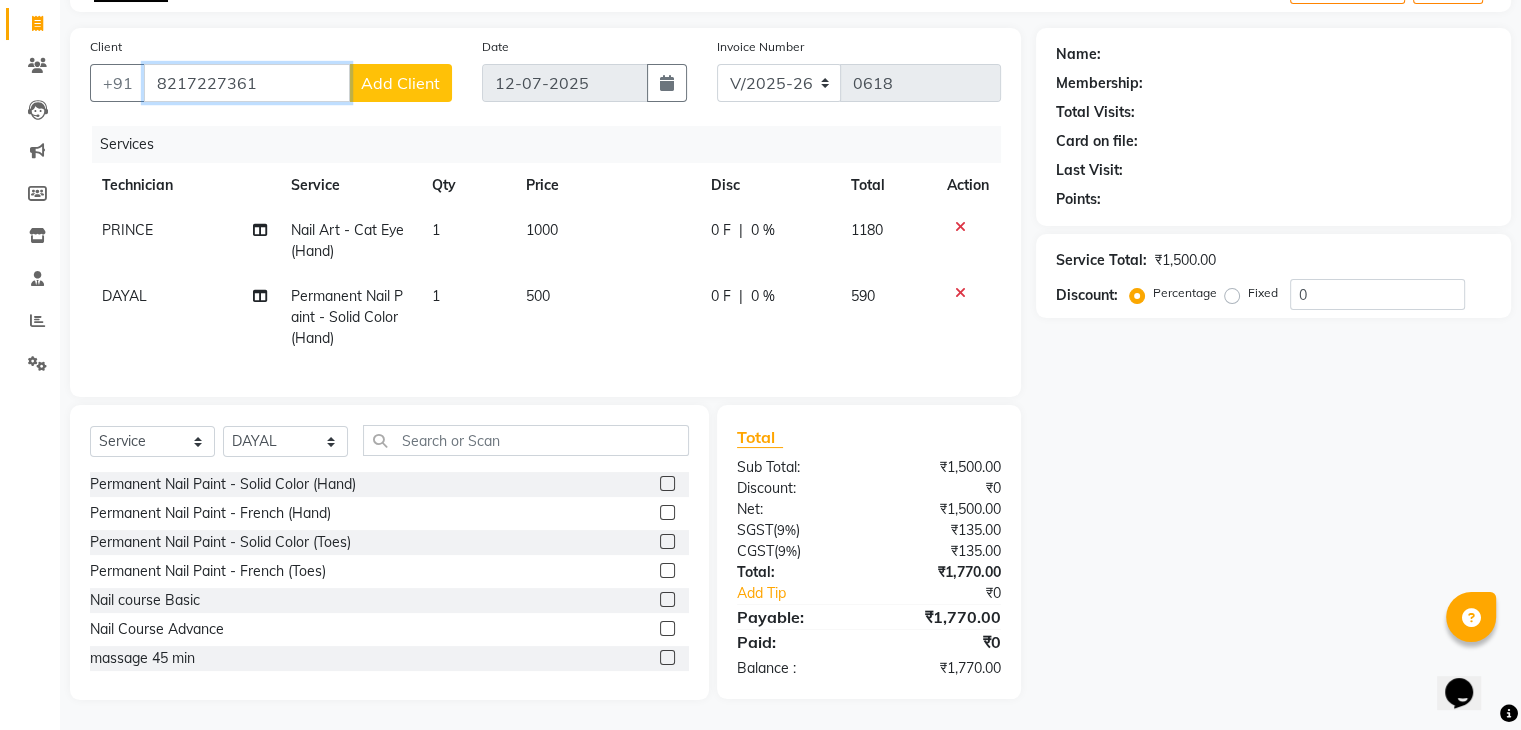 type on "8217227361" 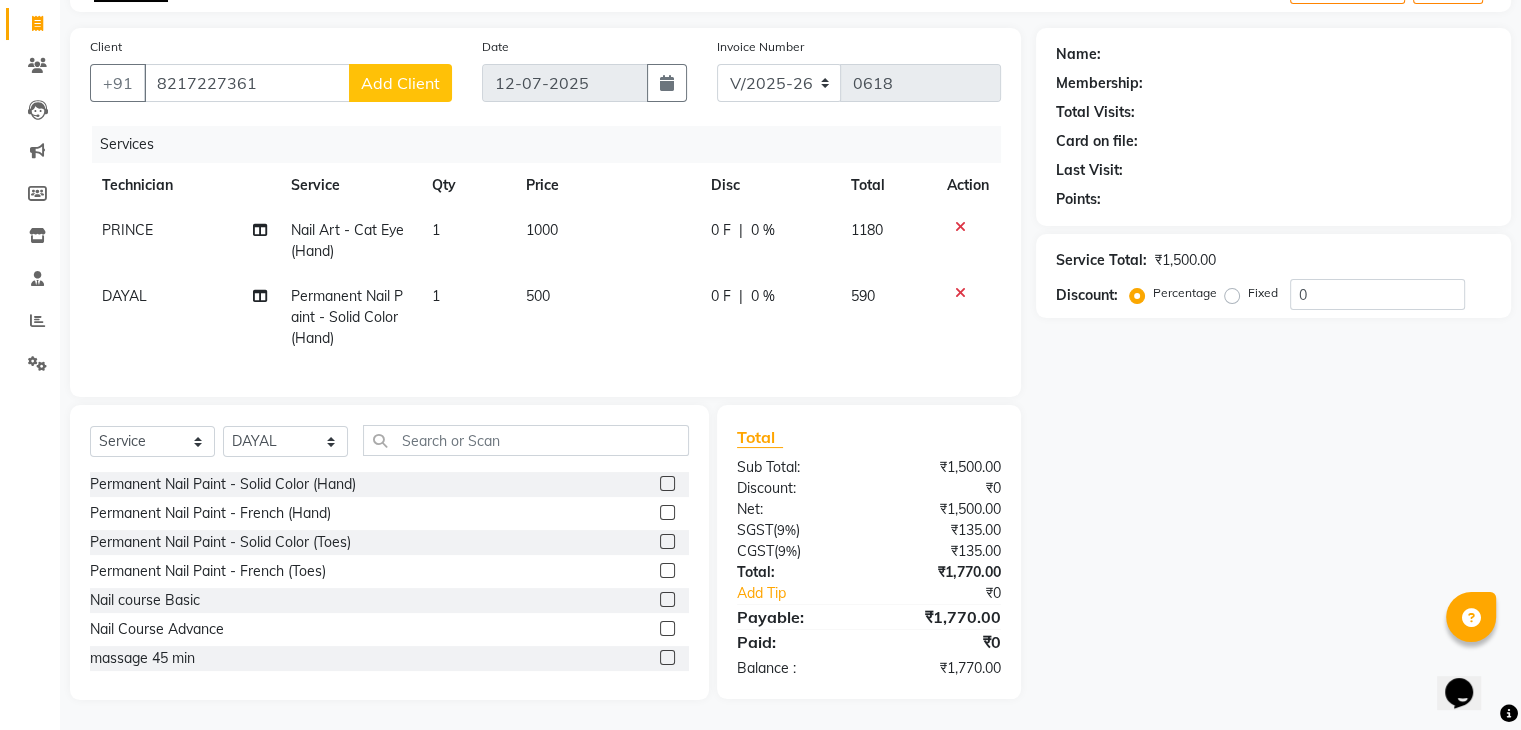 click on "Client [PHONE_NUMBER] Add Client" 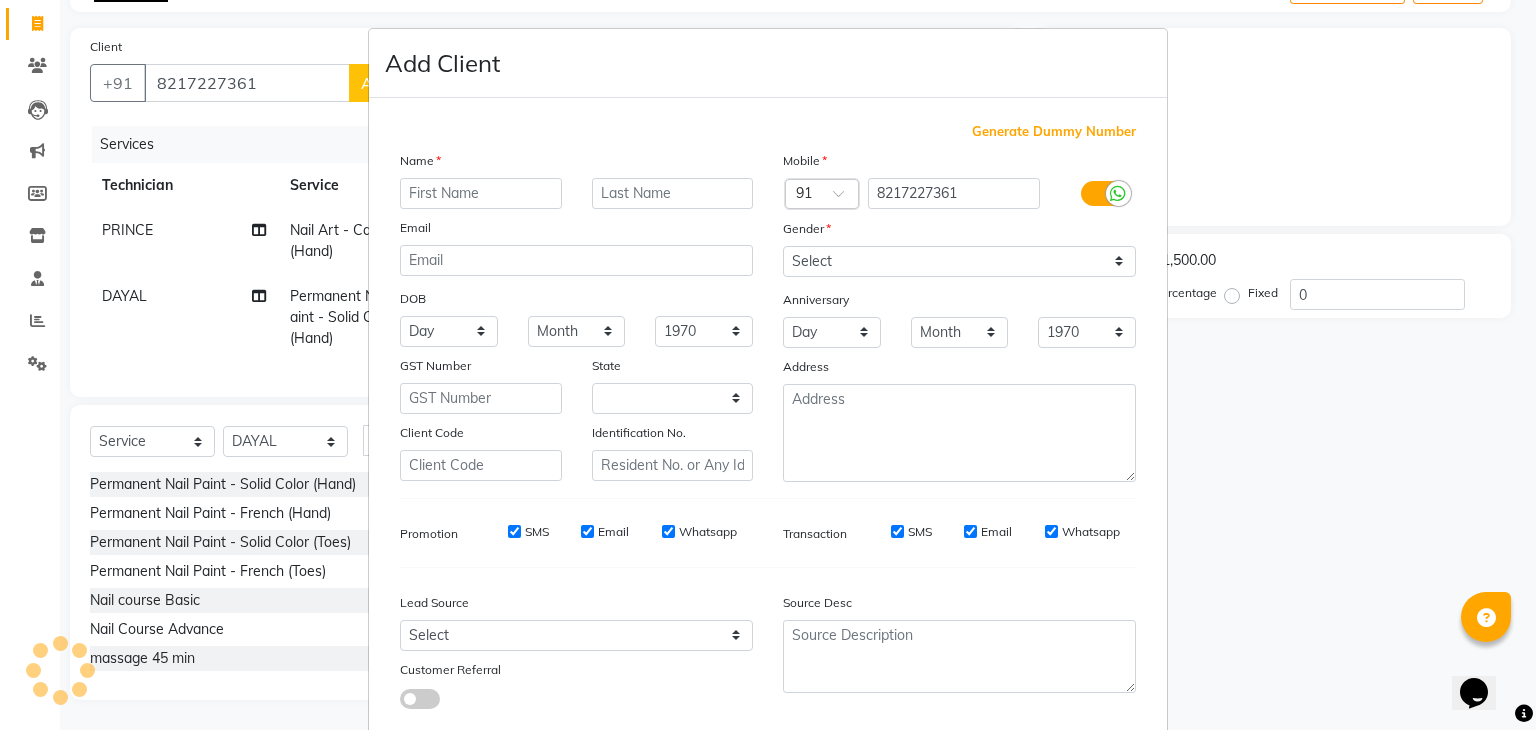 select on "21" 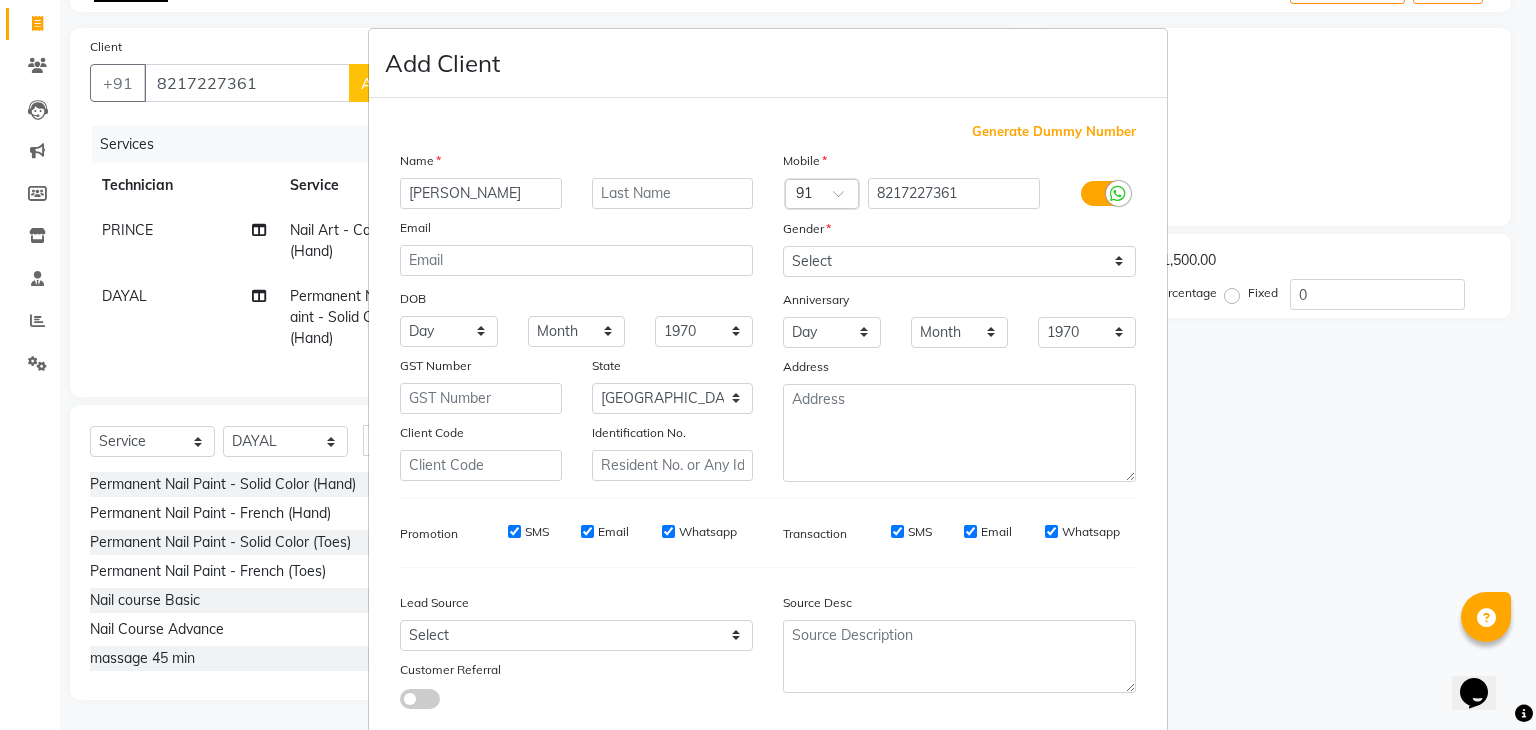 type on "[PERSON_NAME]" 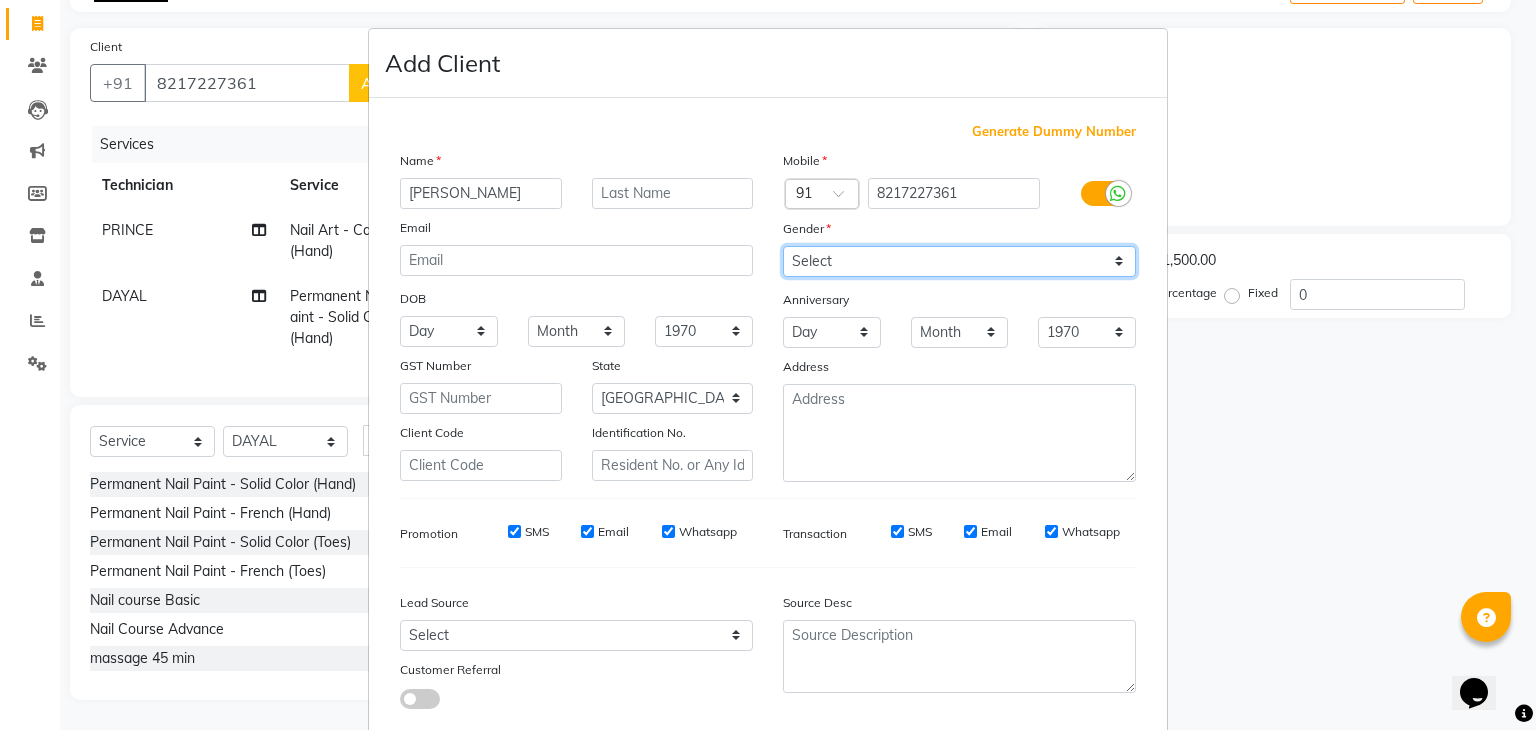 click on "Select [DEMOGRAPHIC_DATA] [DEMOGRAPHIC_DATA] Other Prefer Not To Say" at bounding box center (959, 261) 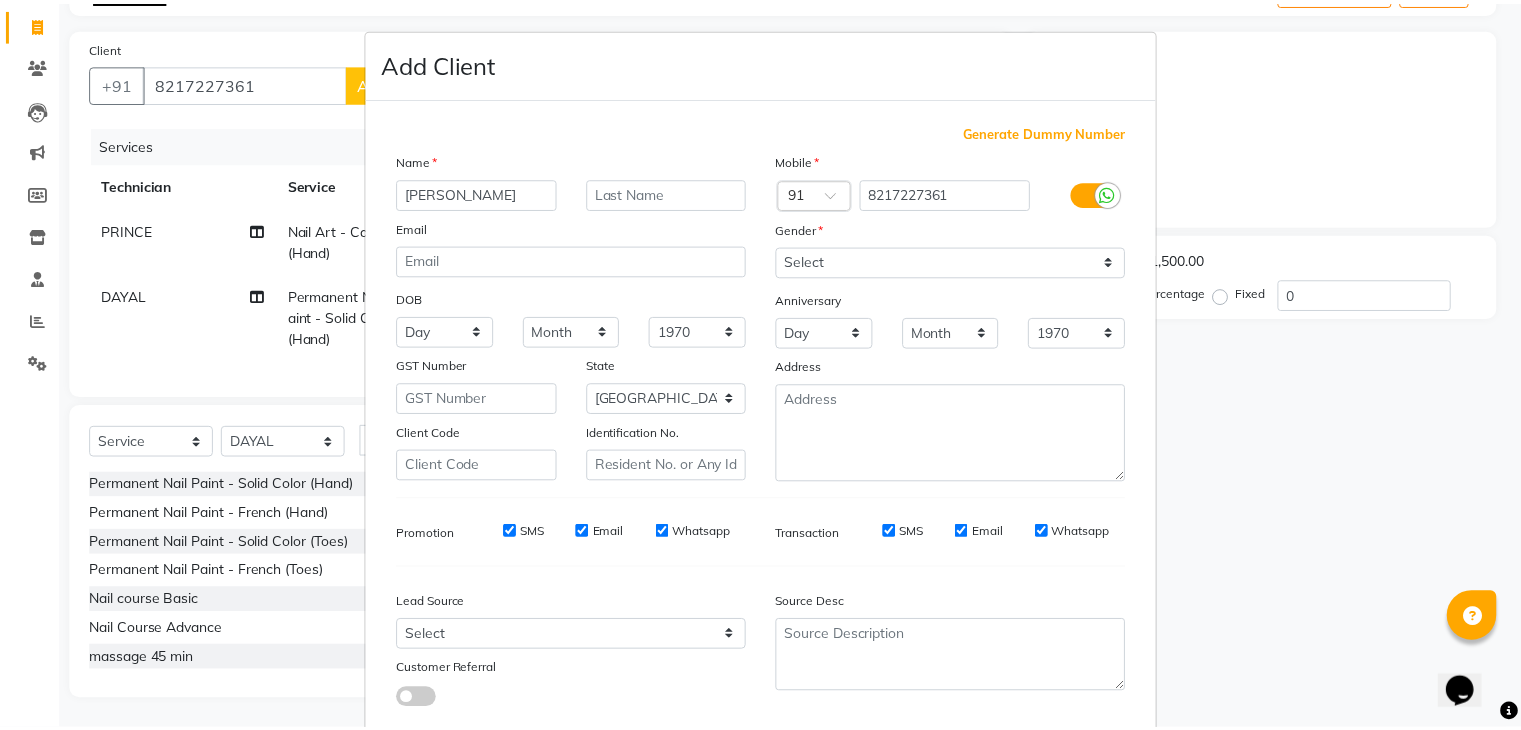 scroll, scrollTop: 127, scrollLeft: 0, axis: vertical 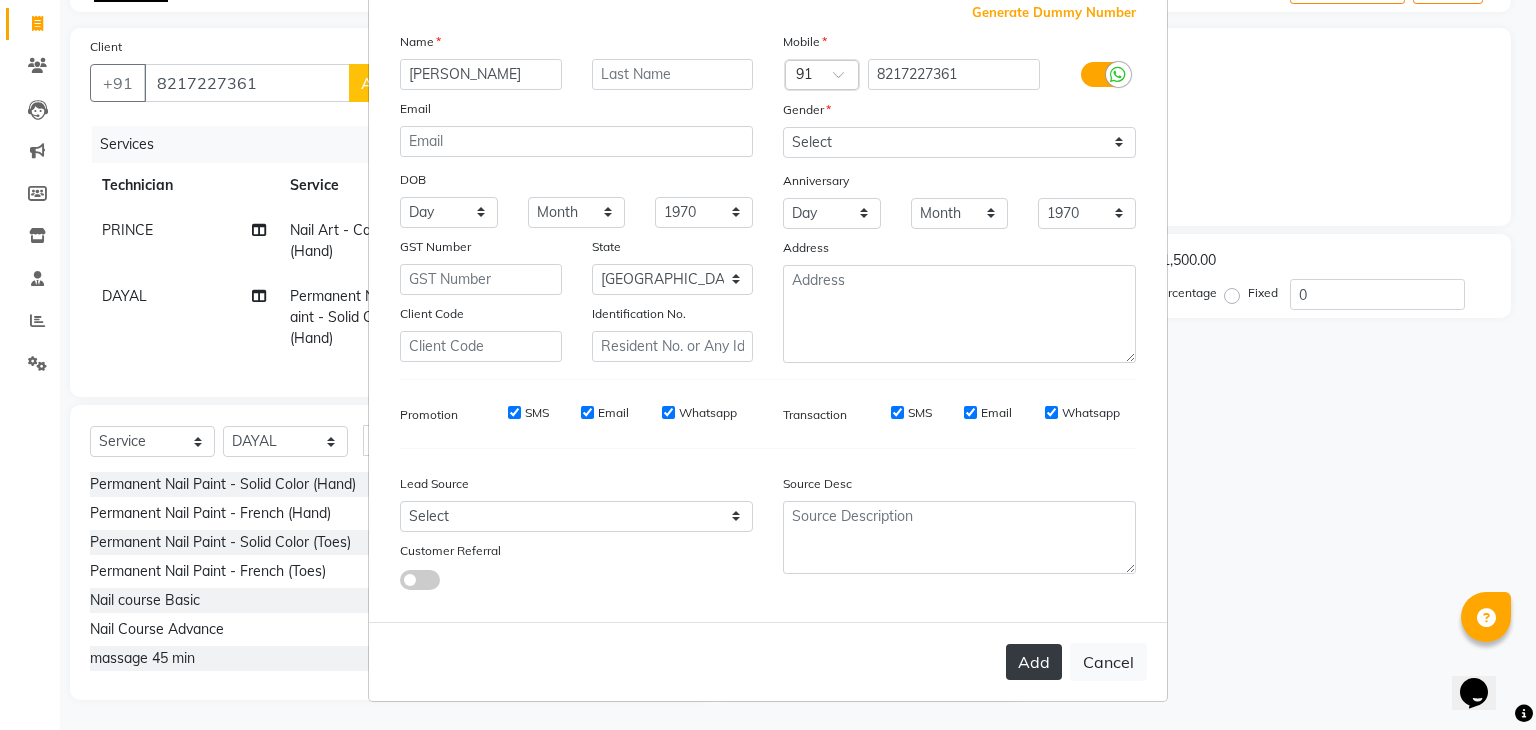 click on "Add" at bounding box center (1034, 662) 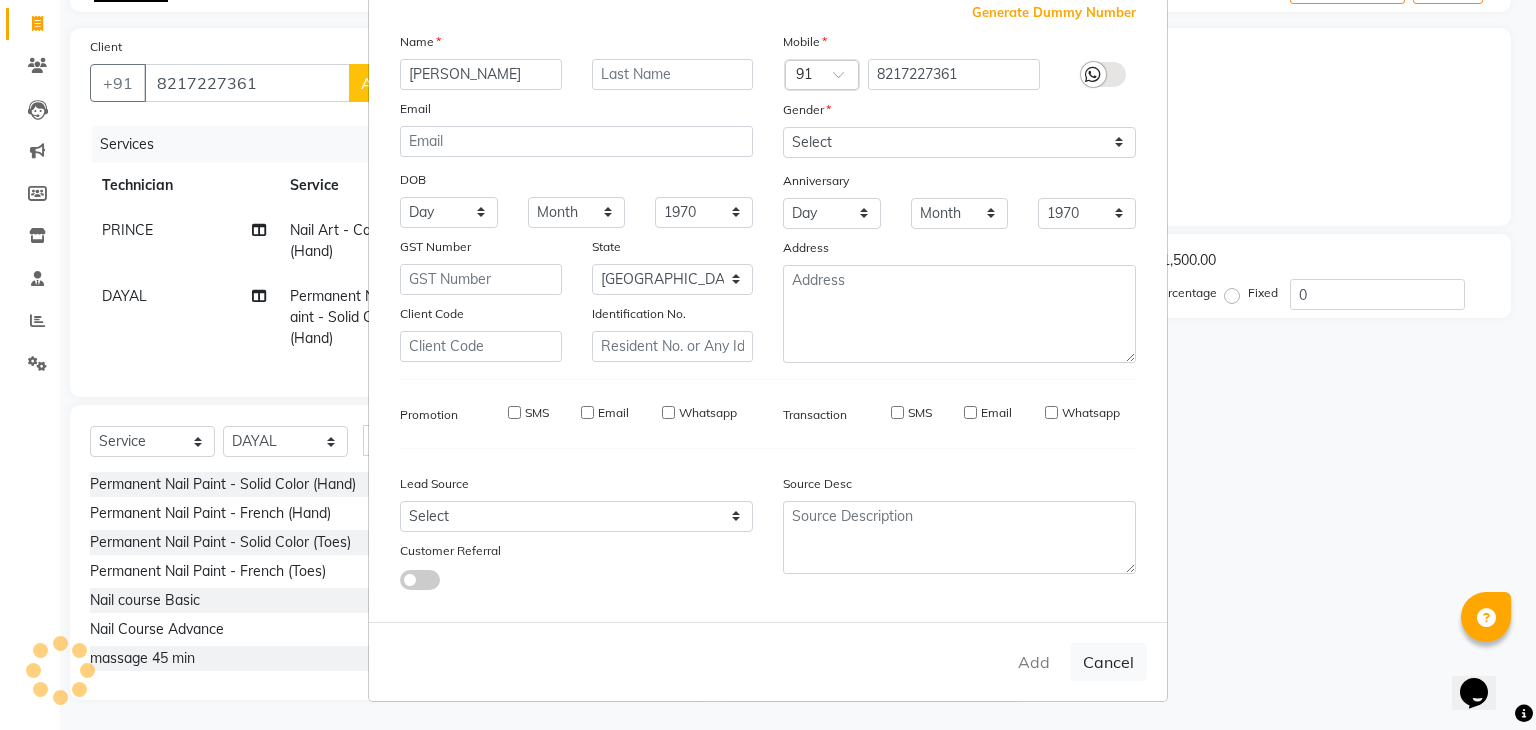 type on "82******61" 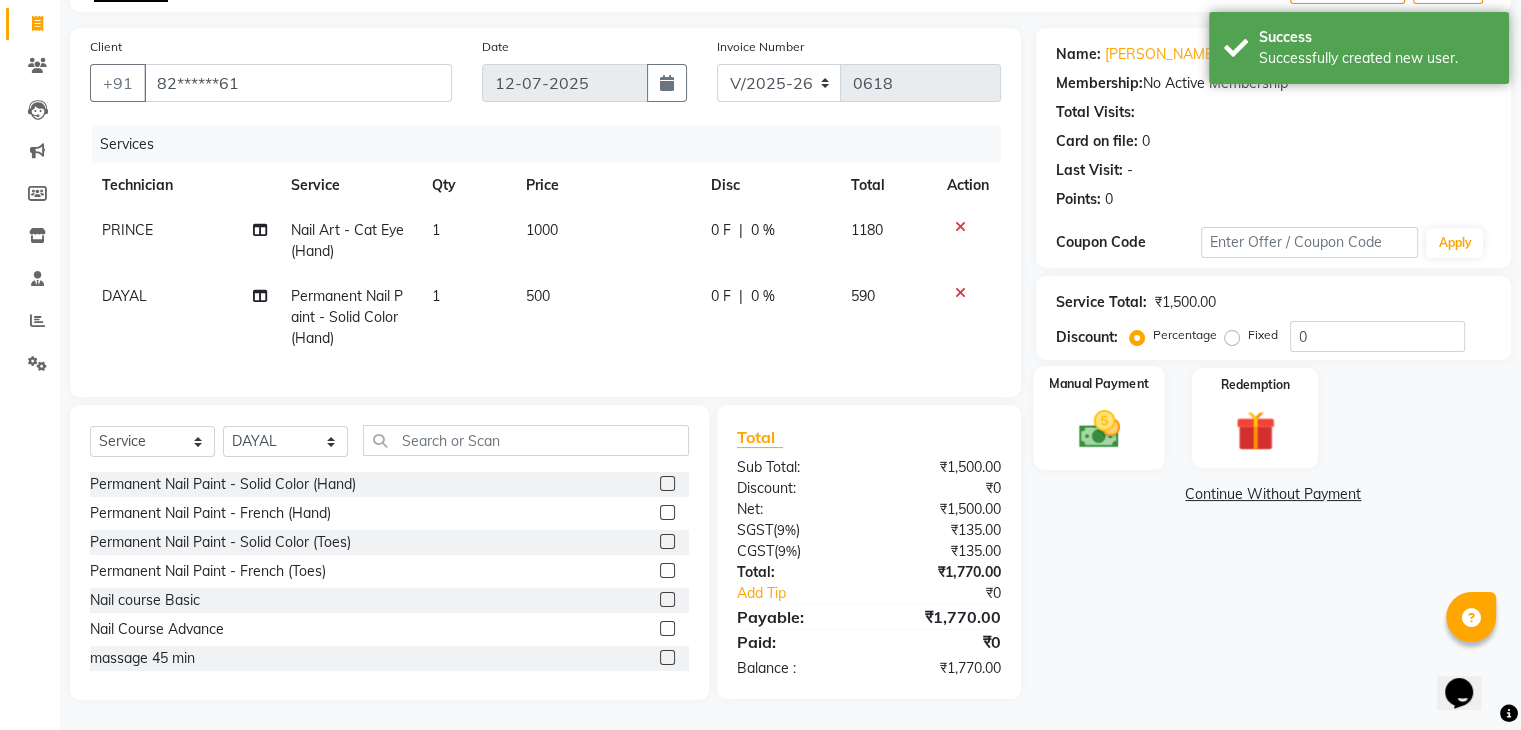 click 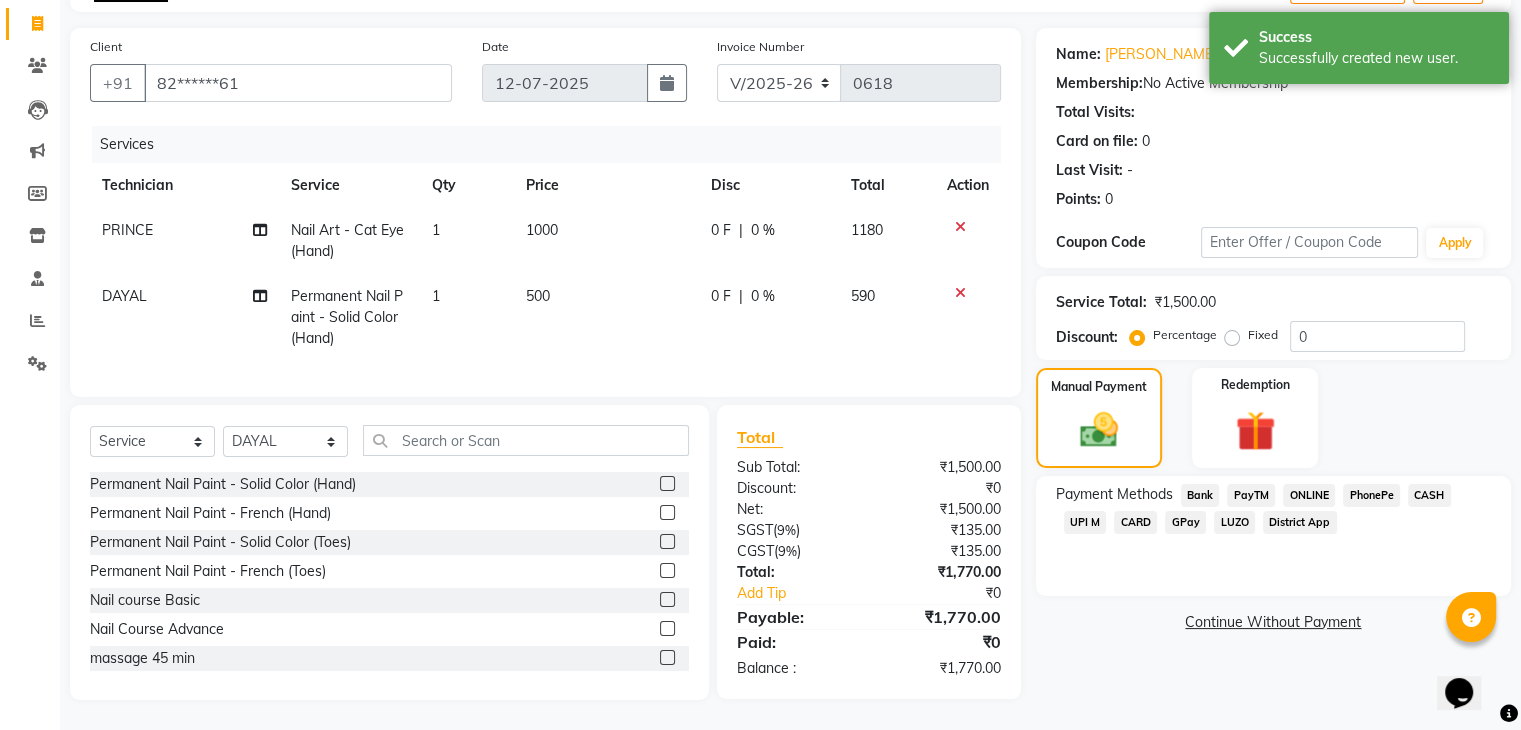 click on "CARD" 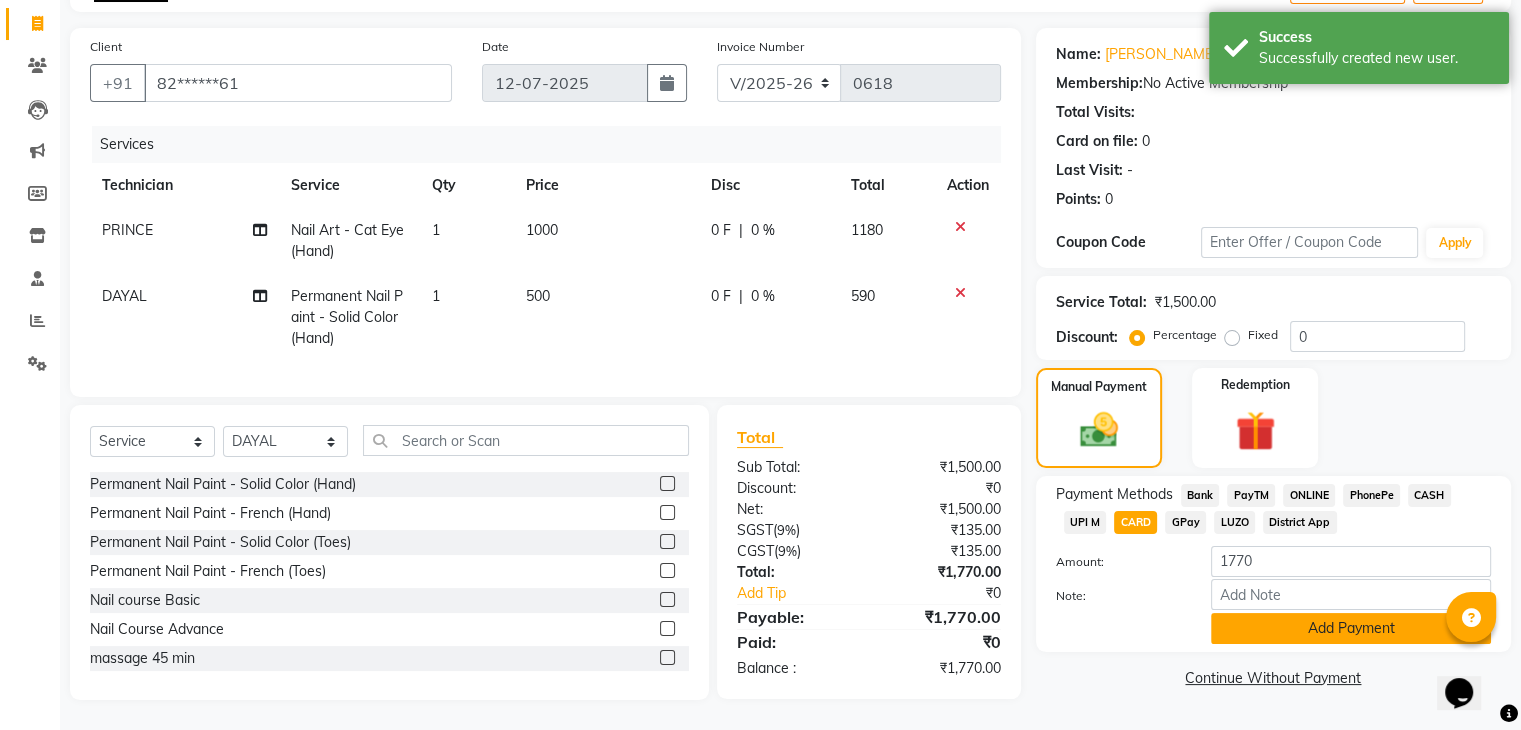 click on "Add Payment" 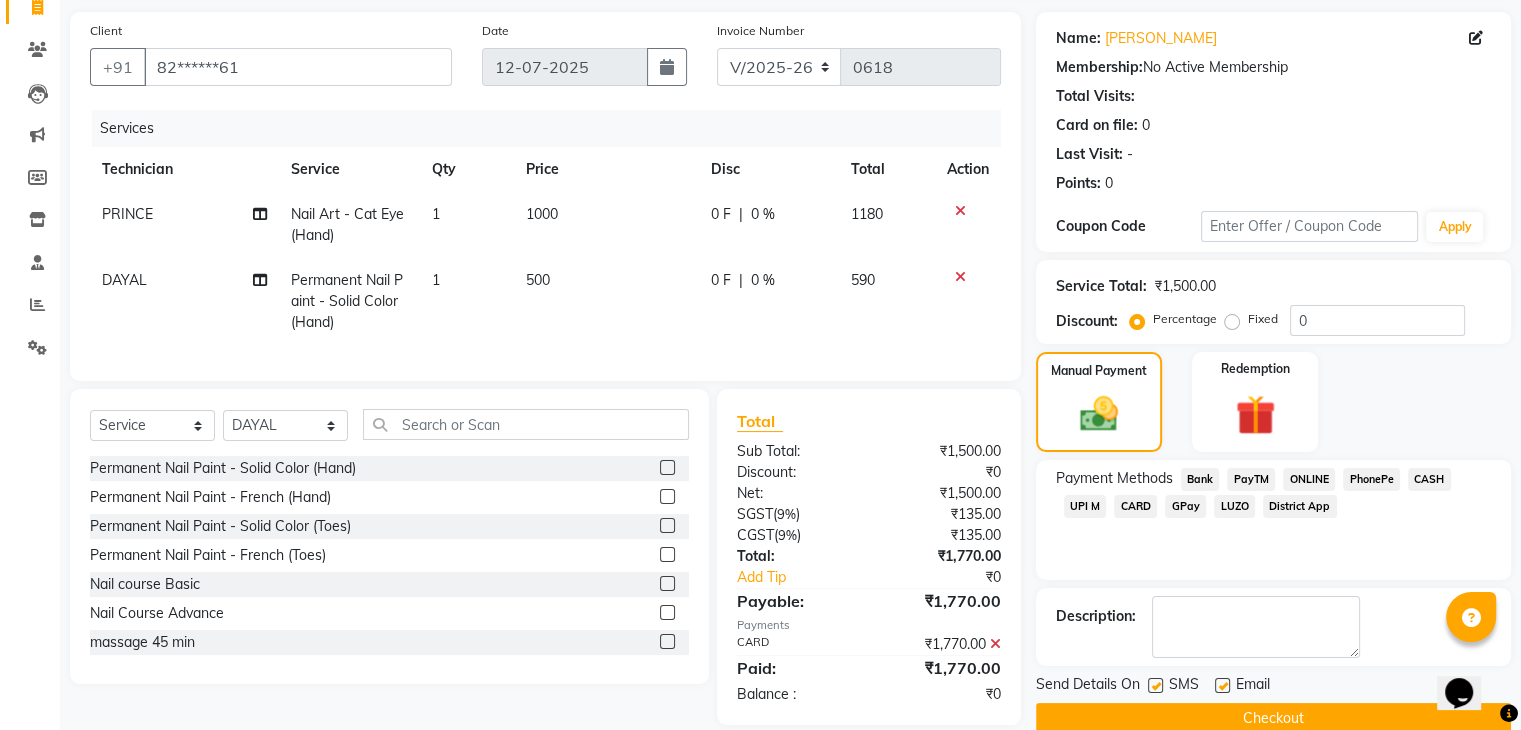 scroll, scrollTop: 179, scrollLeft: 0, axis: vertical 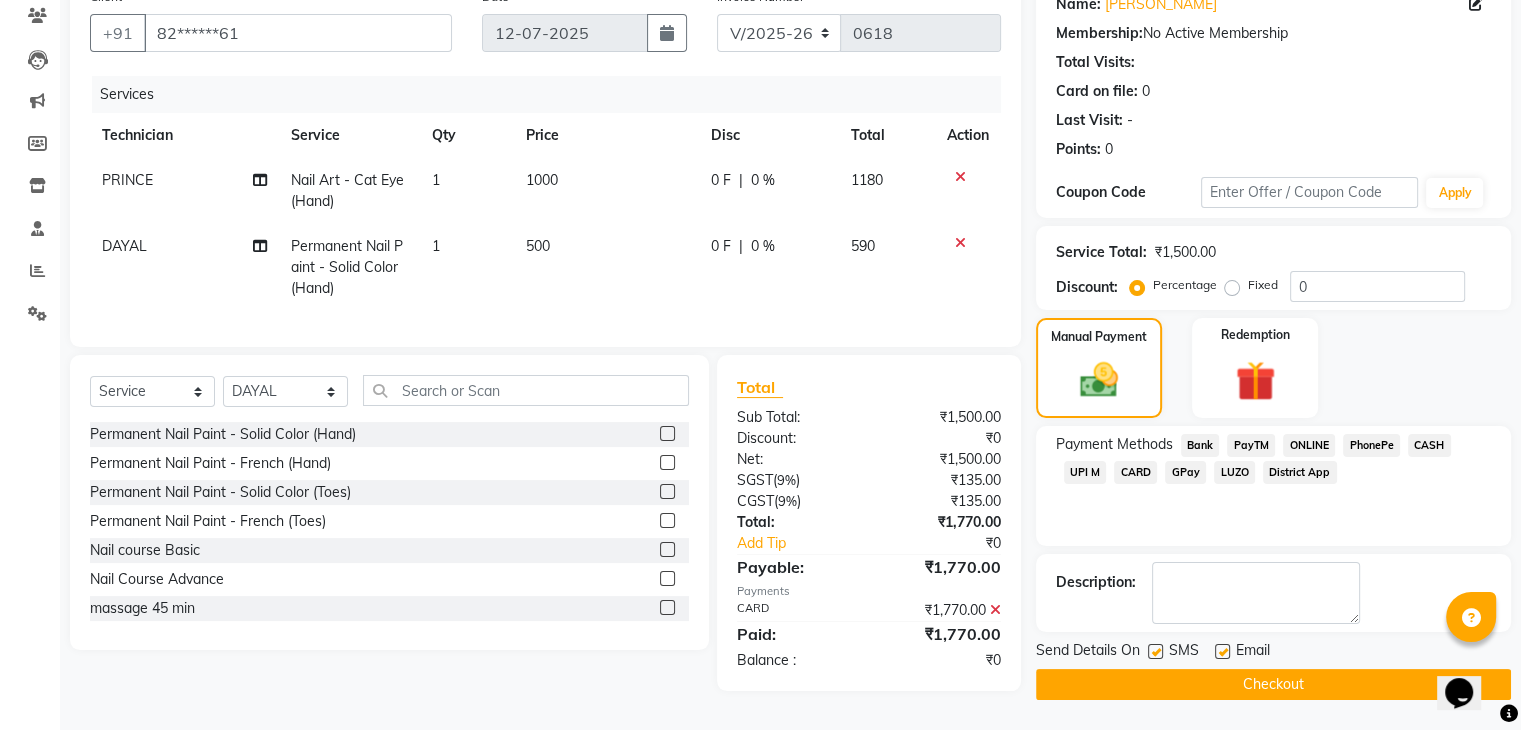 click on "Checkout" 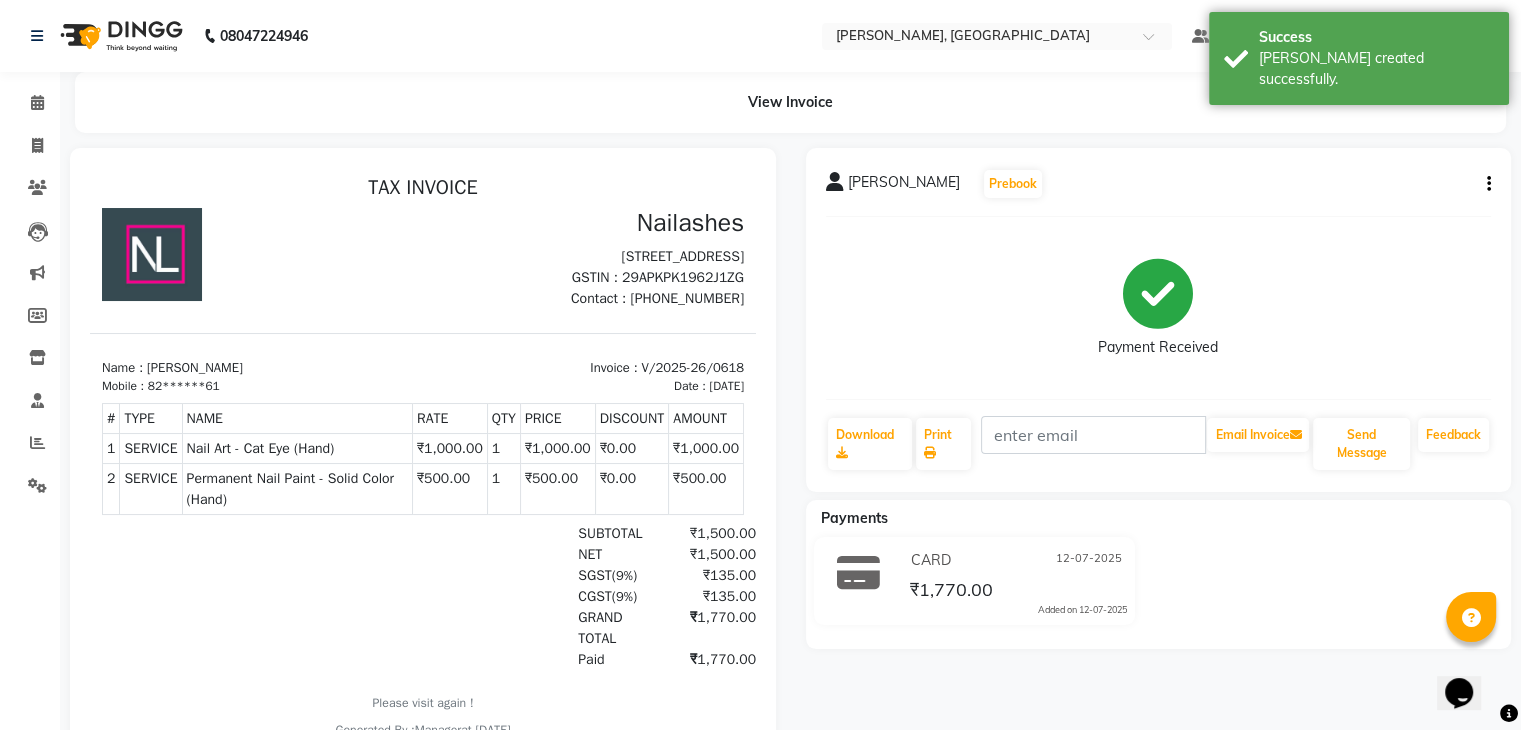 scroll, scrollTop: 0, scrollLeft: 0, axis: both 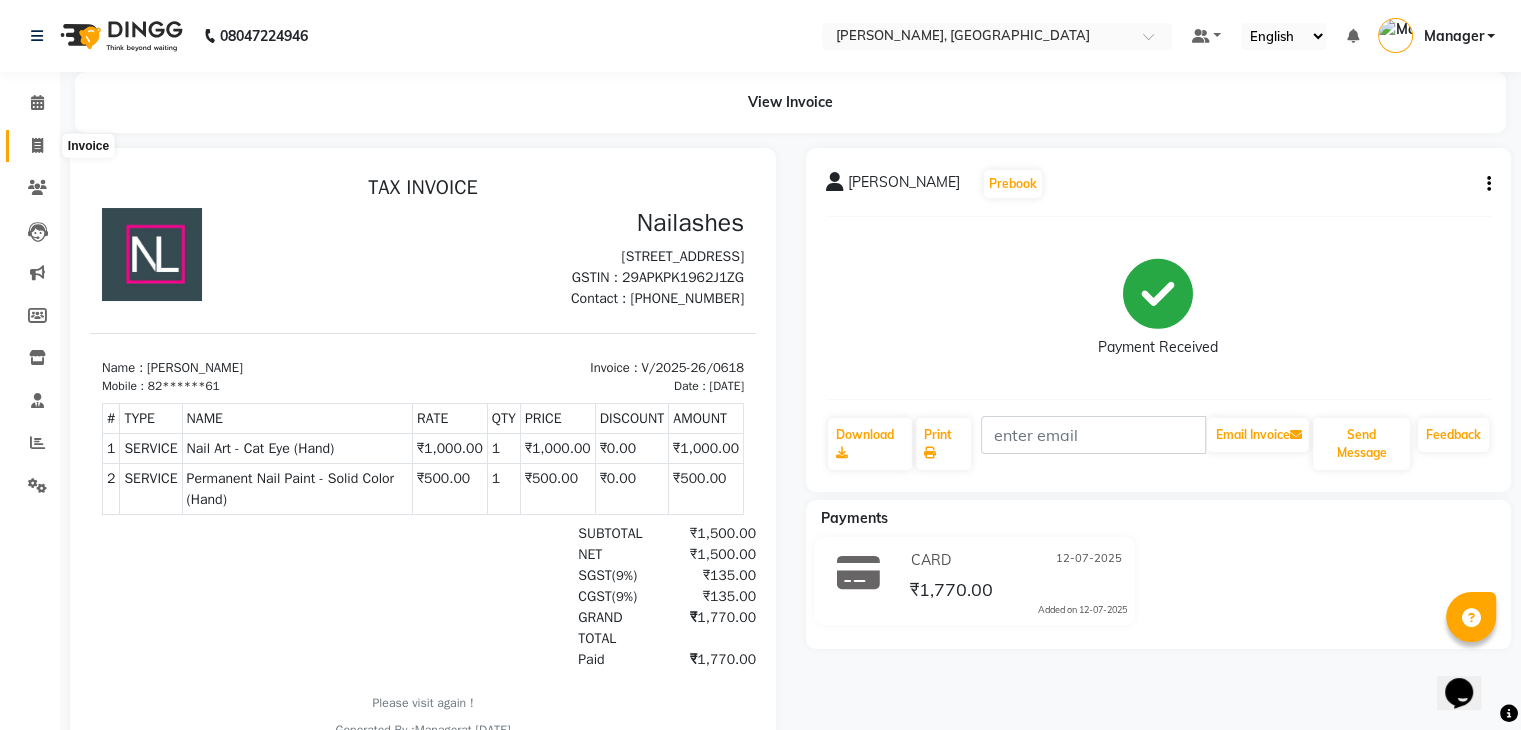 click 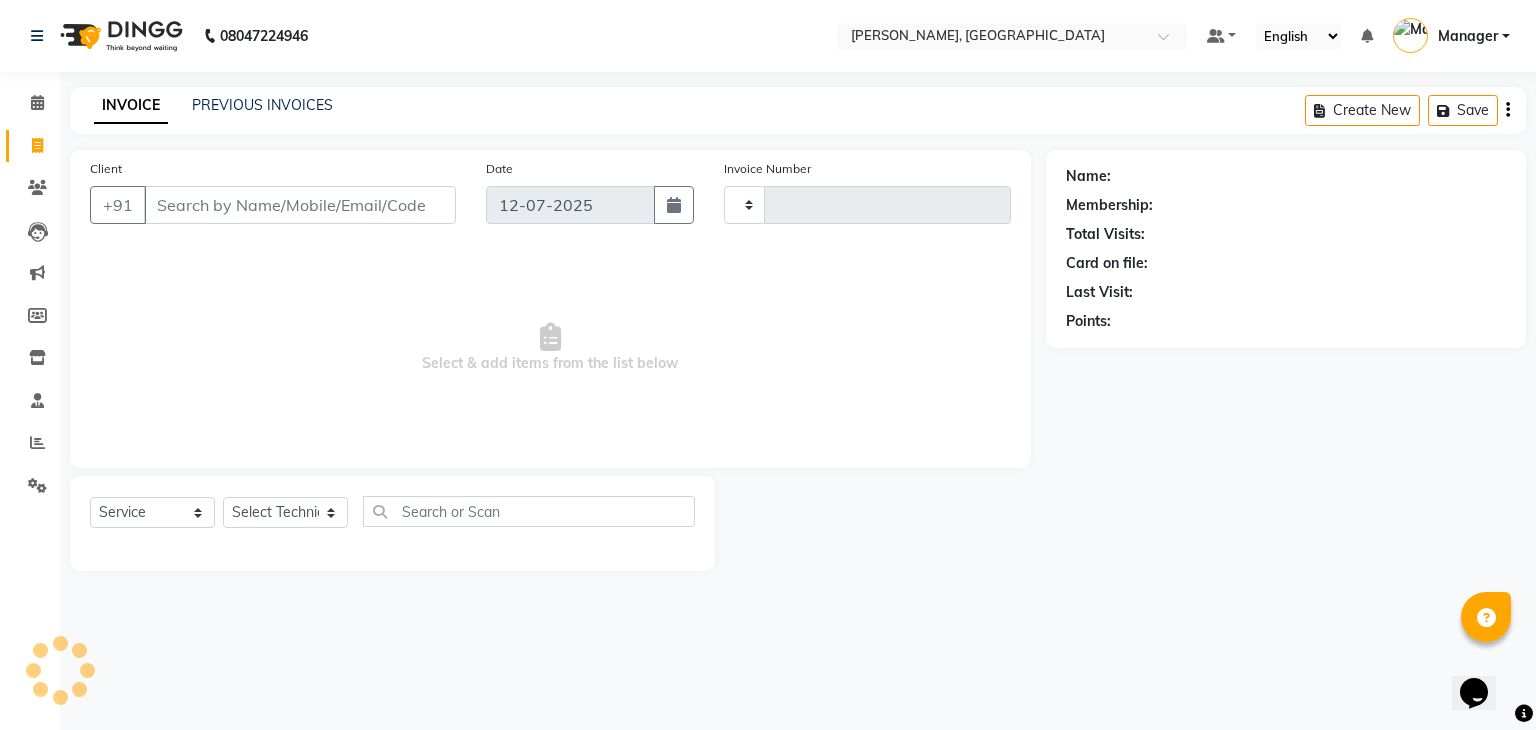 type on "0619" 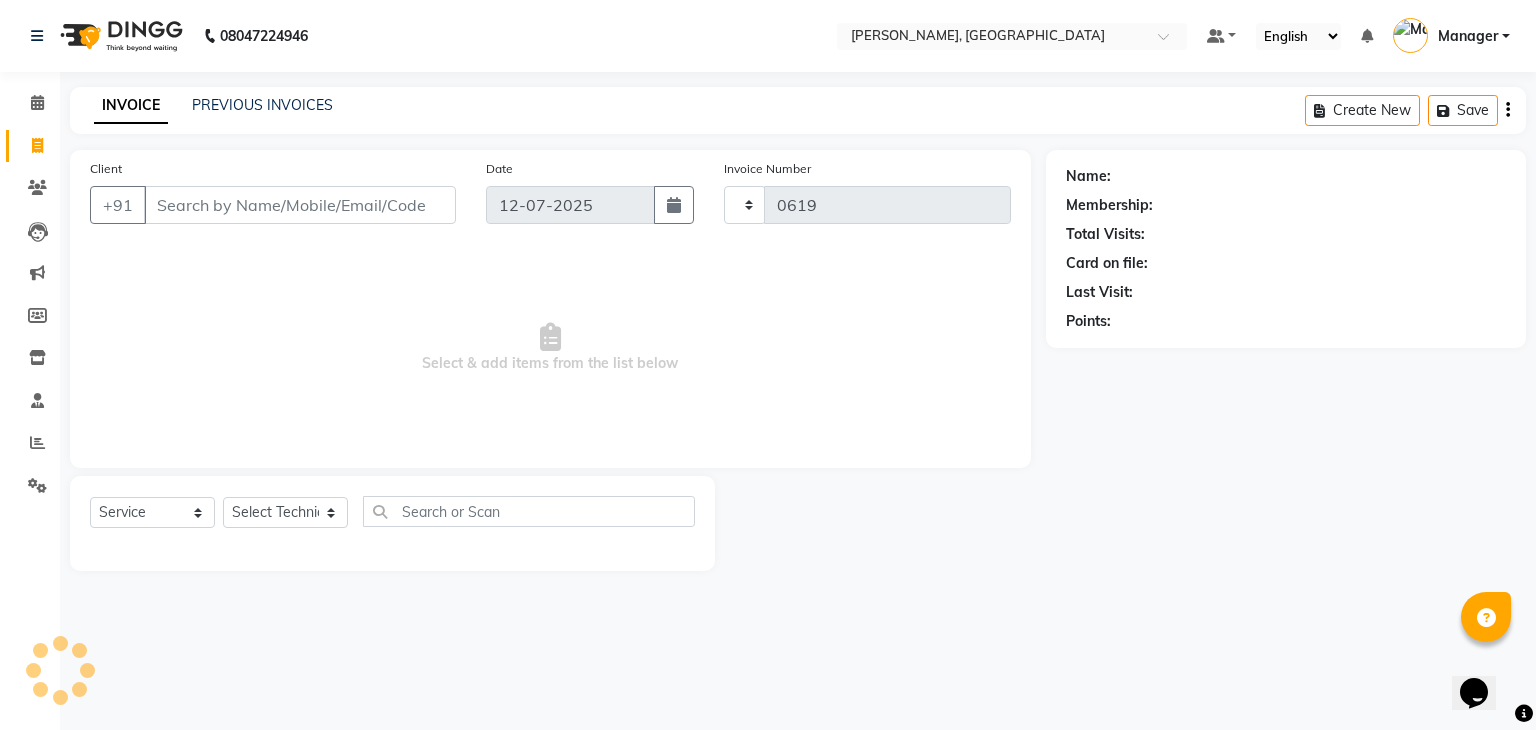 select on "4495" 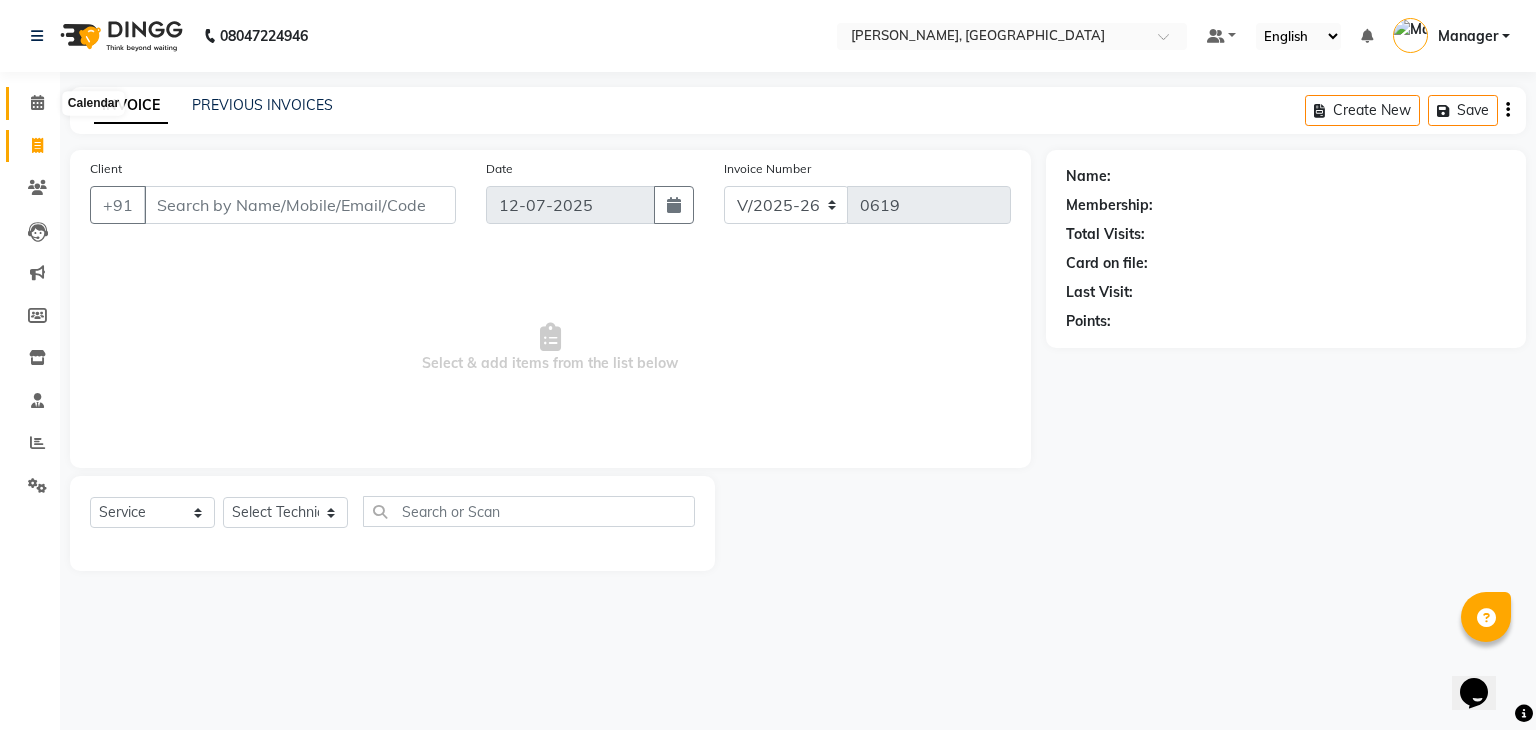 click 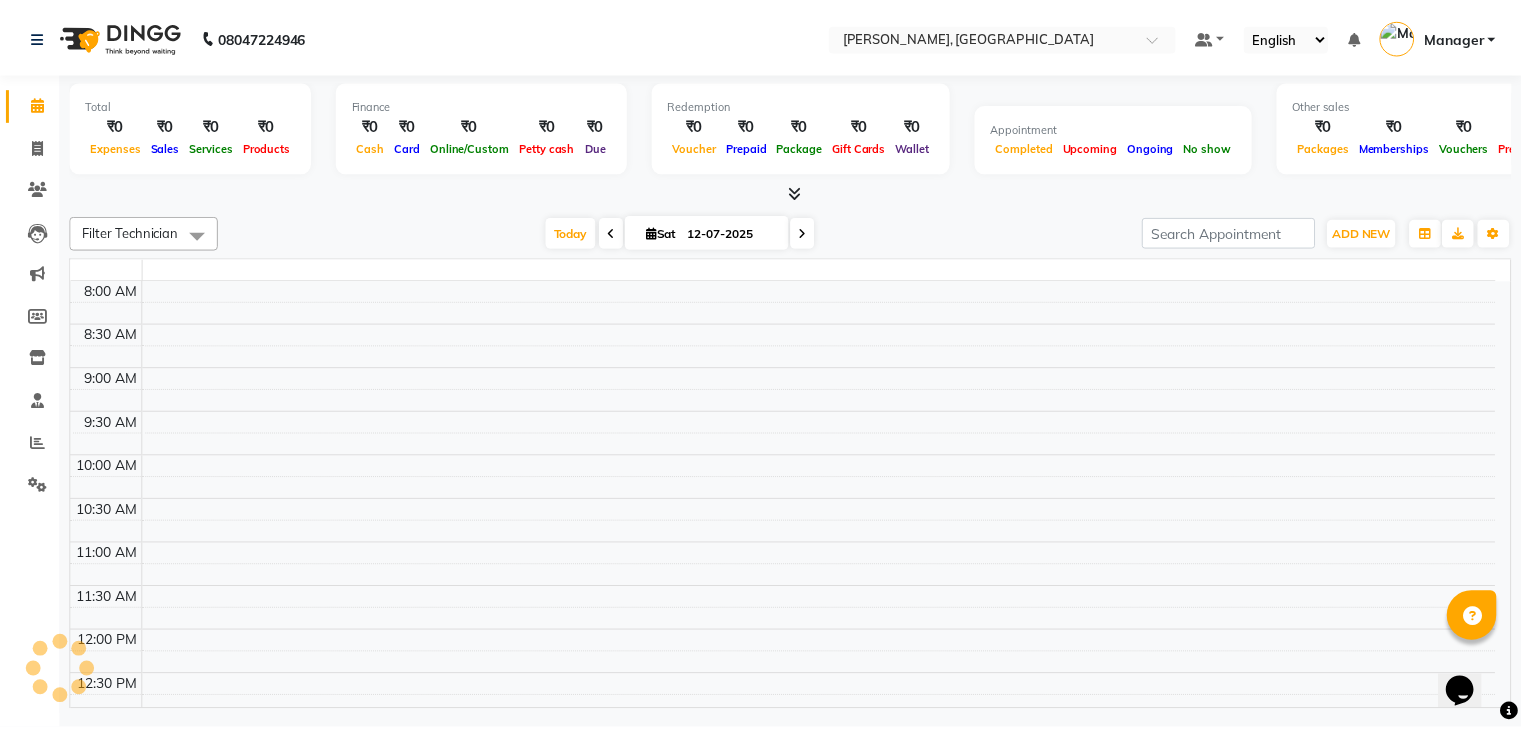 scroll, scrollTop: 0, scrollLeft: 0, axis: both 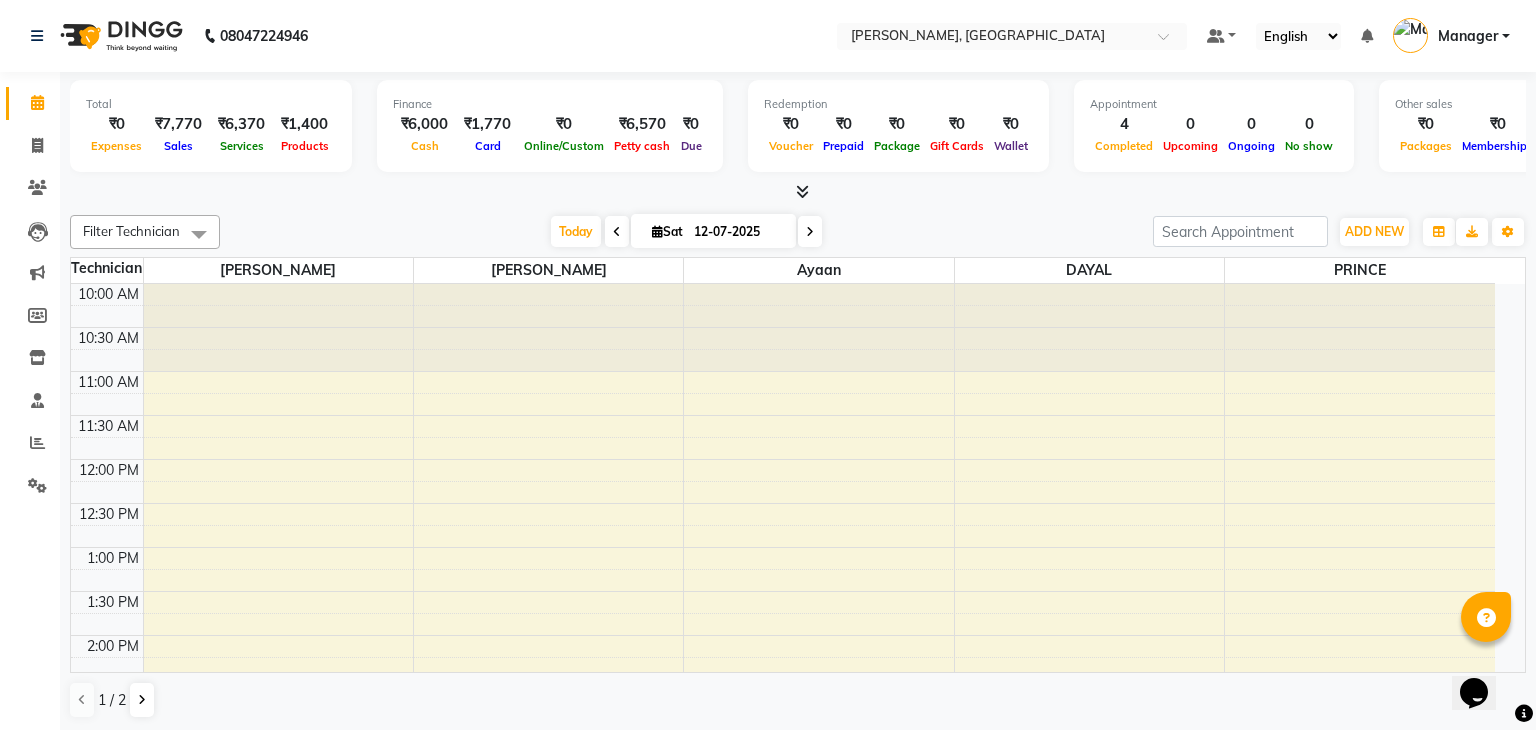 select on "service" 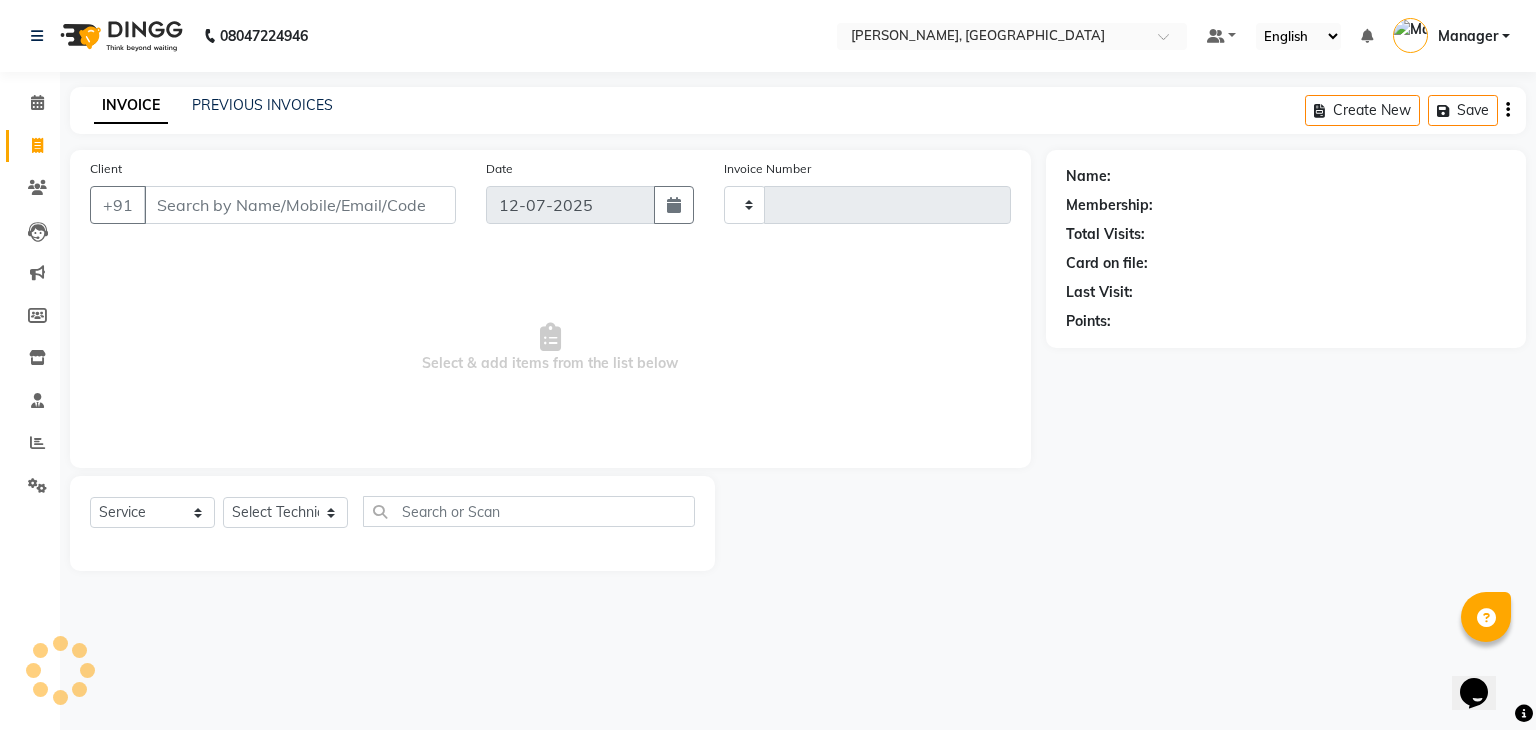 type on "0619" 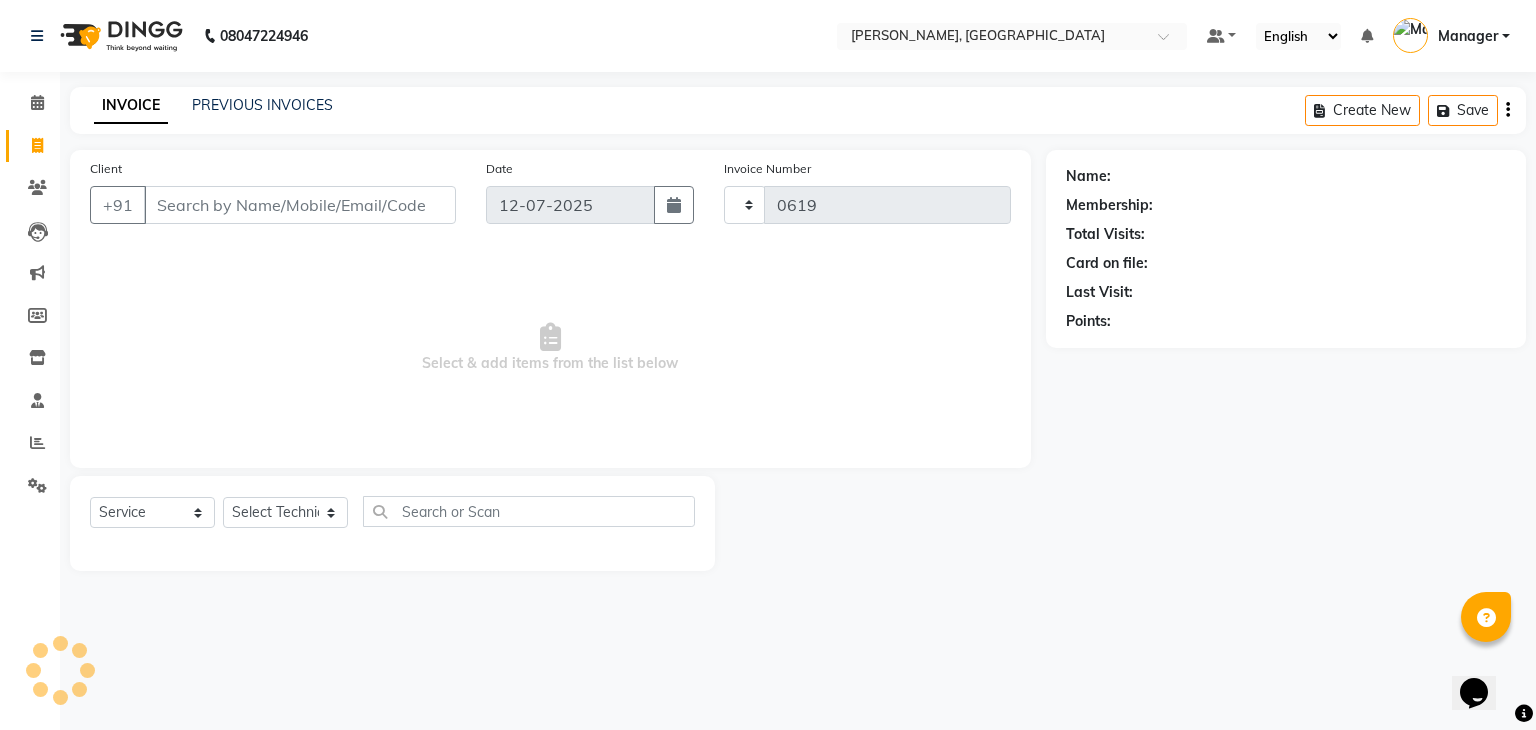 select on "4495" 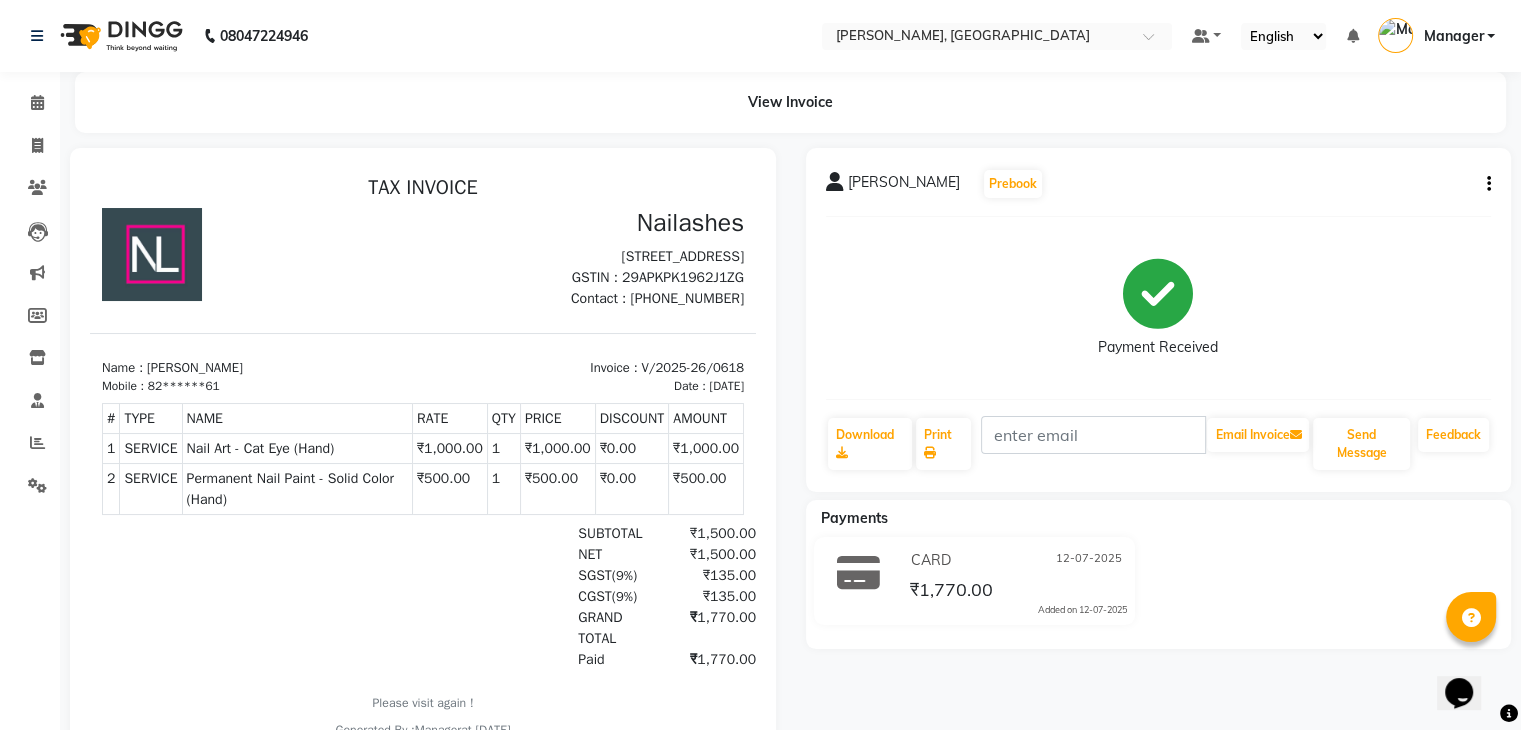 scroll, scrollTop: 0, scrollLeft: 0, axis: both 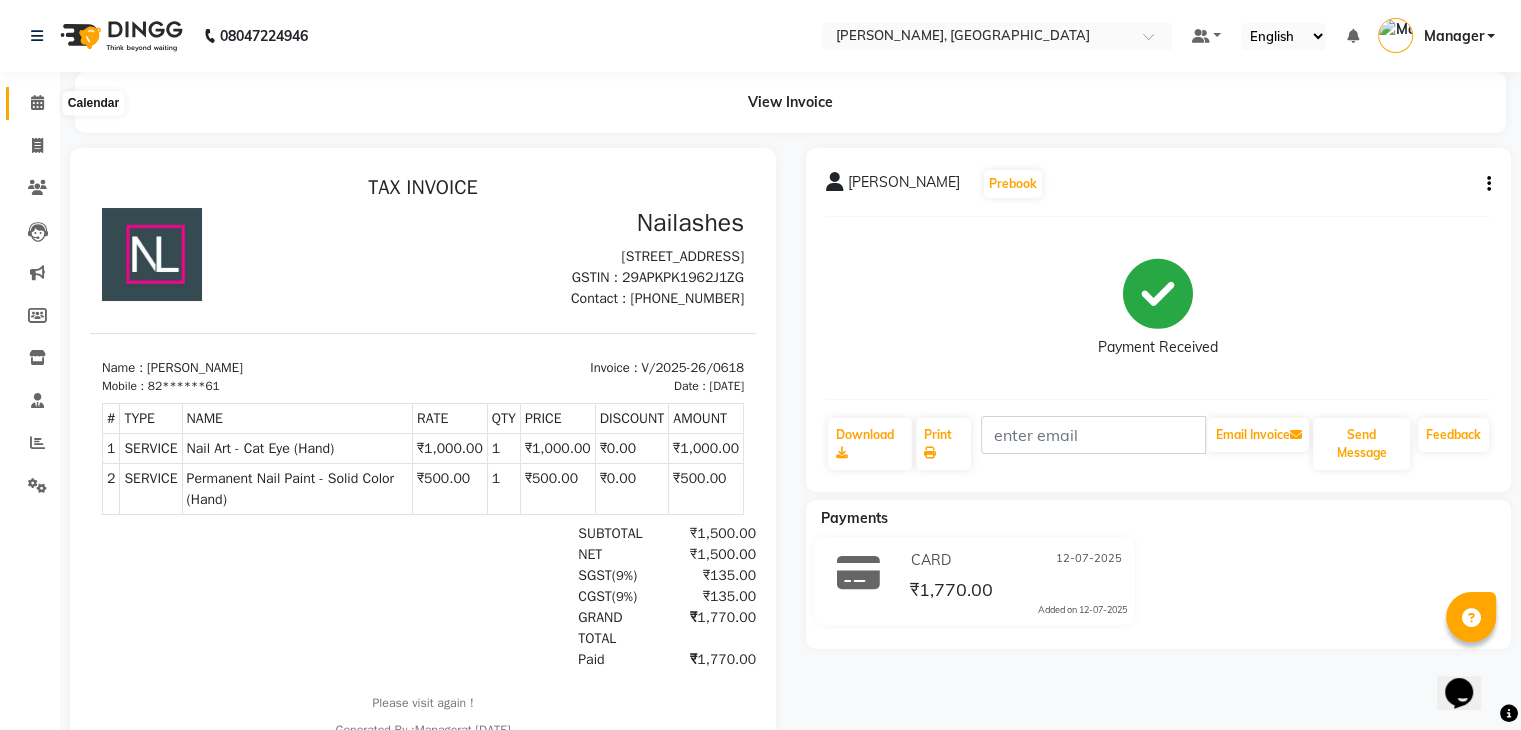 click 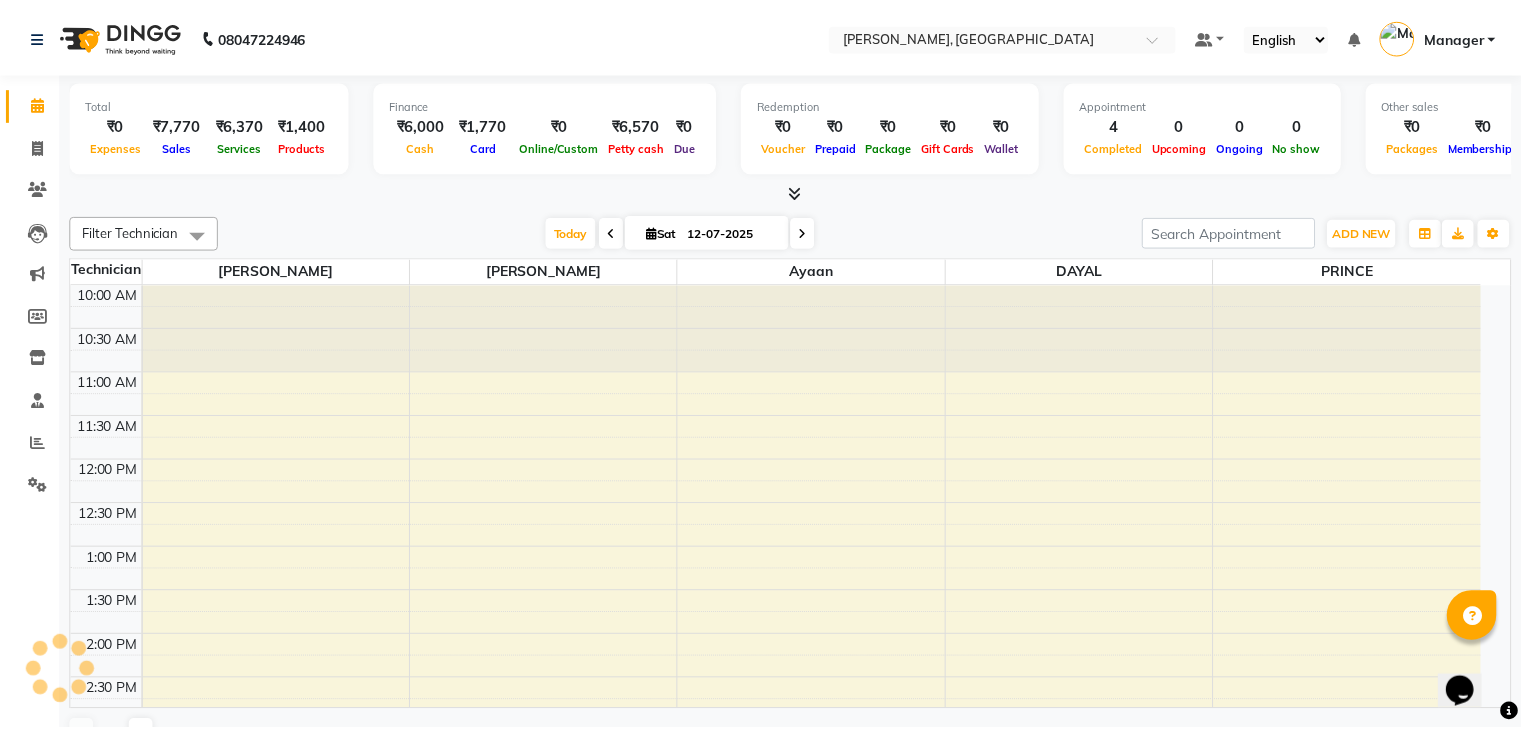 scroll, scrollTop: 611, scrollLeft: 0, axis: vertical 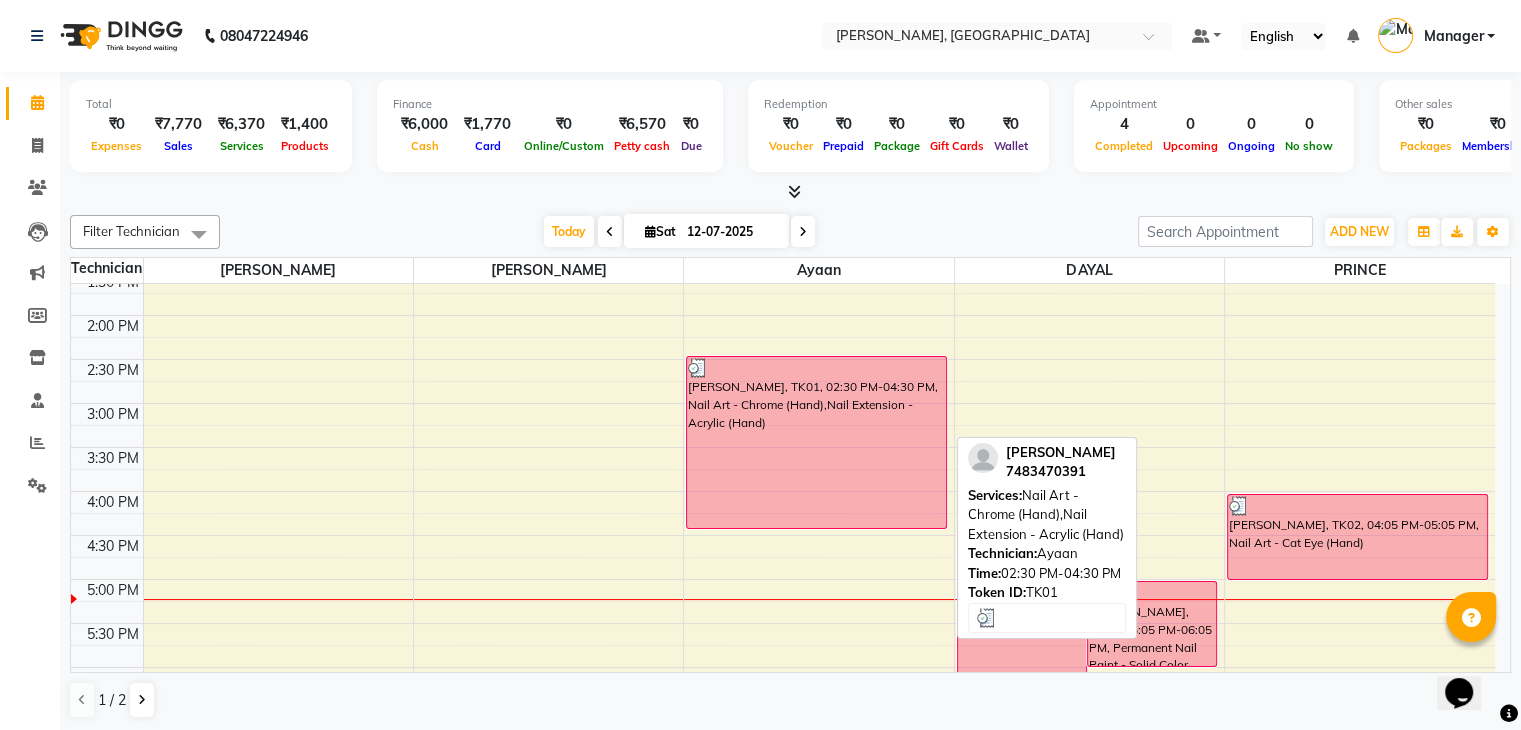 click on "[PERSON_NAME], TK01, 02:30 PM-04:30 PM, Nail Art - Chrome (Hand),Nail Extension - Acrylic (Hand)" at bounding box center (816, 442) 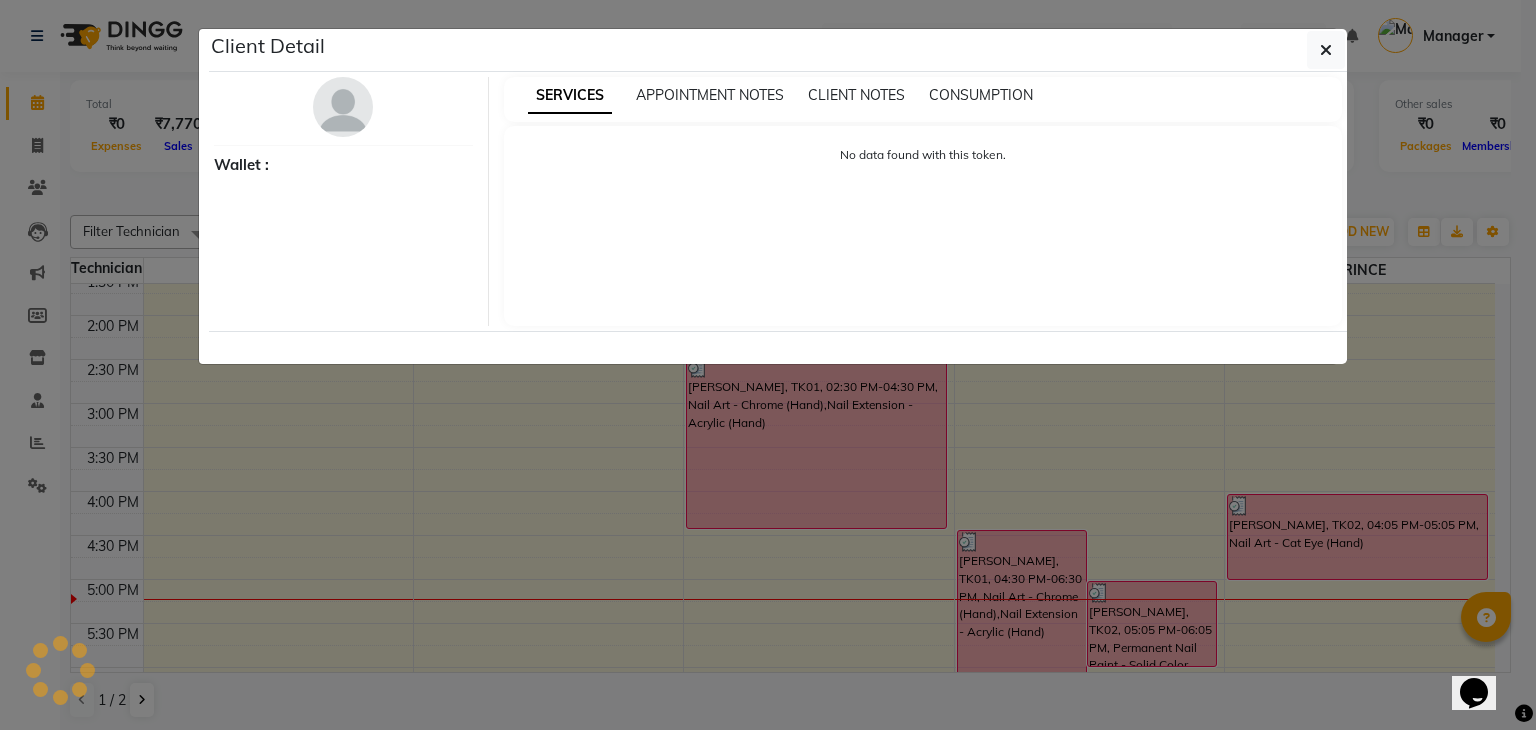 select on "3" 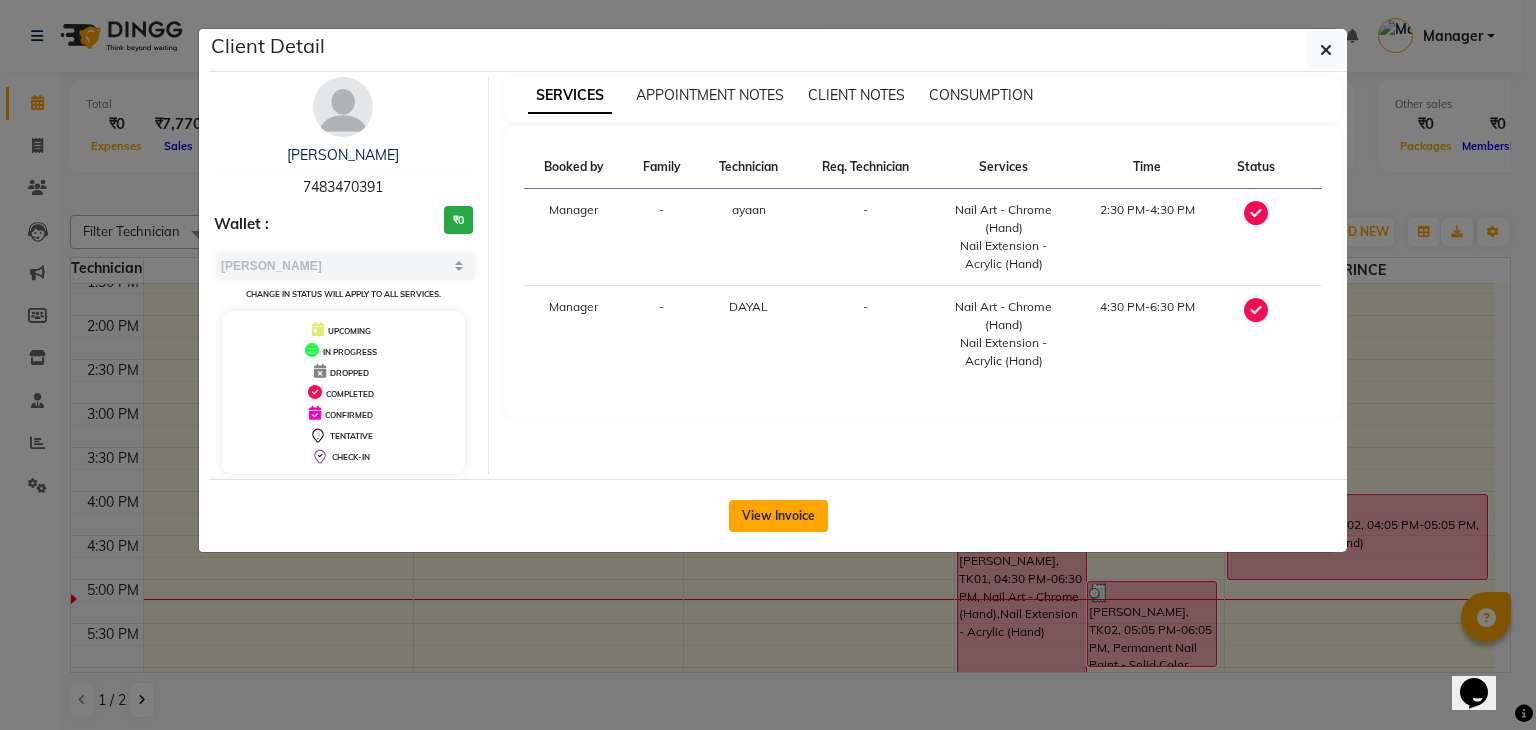 click on "View Invoice" 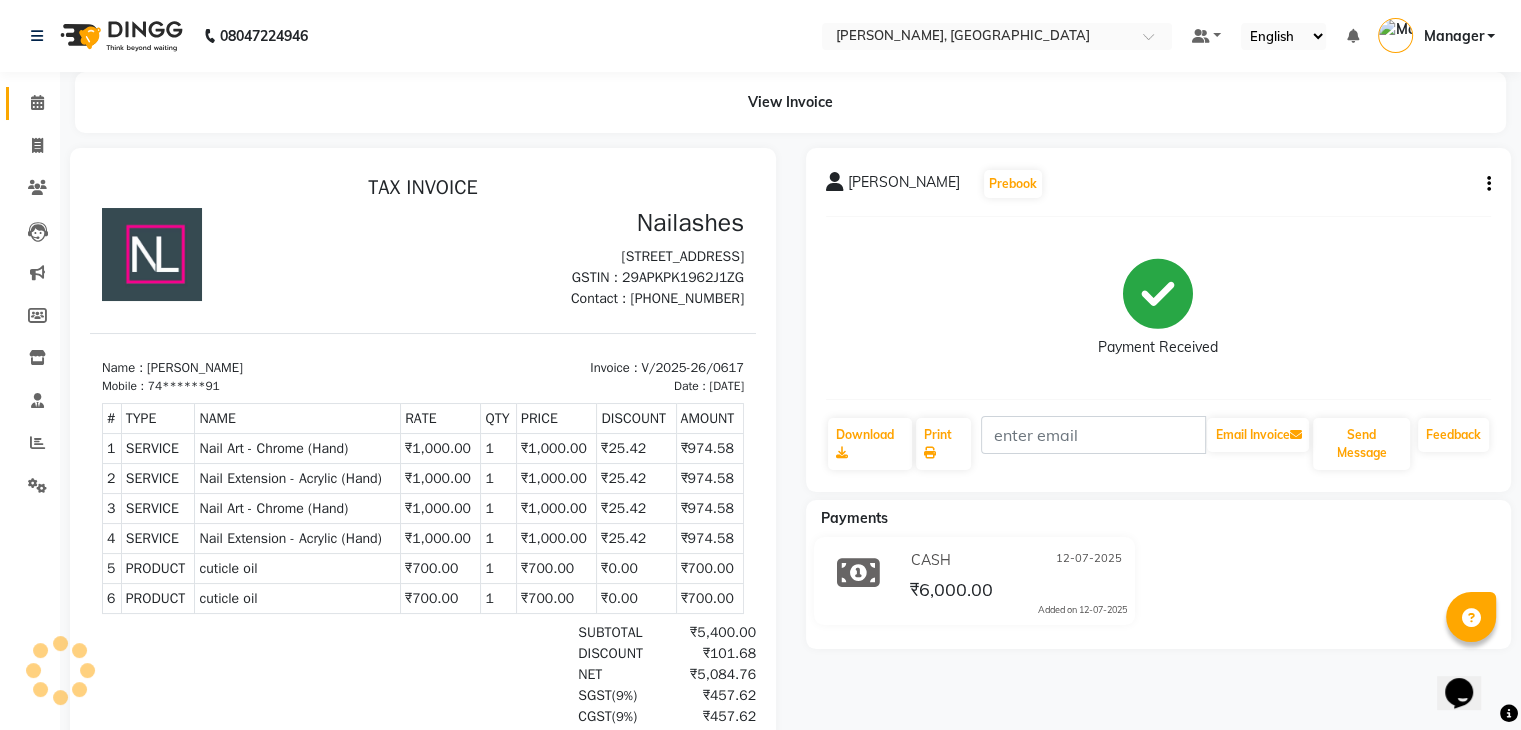 scroll, scrollTop: 0, scrollLeft: 0, axis: both 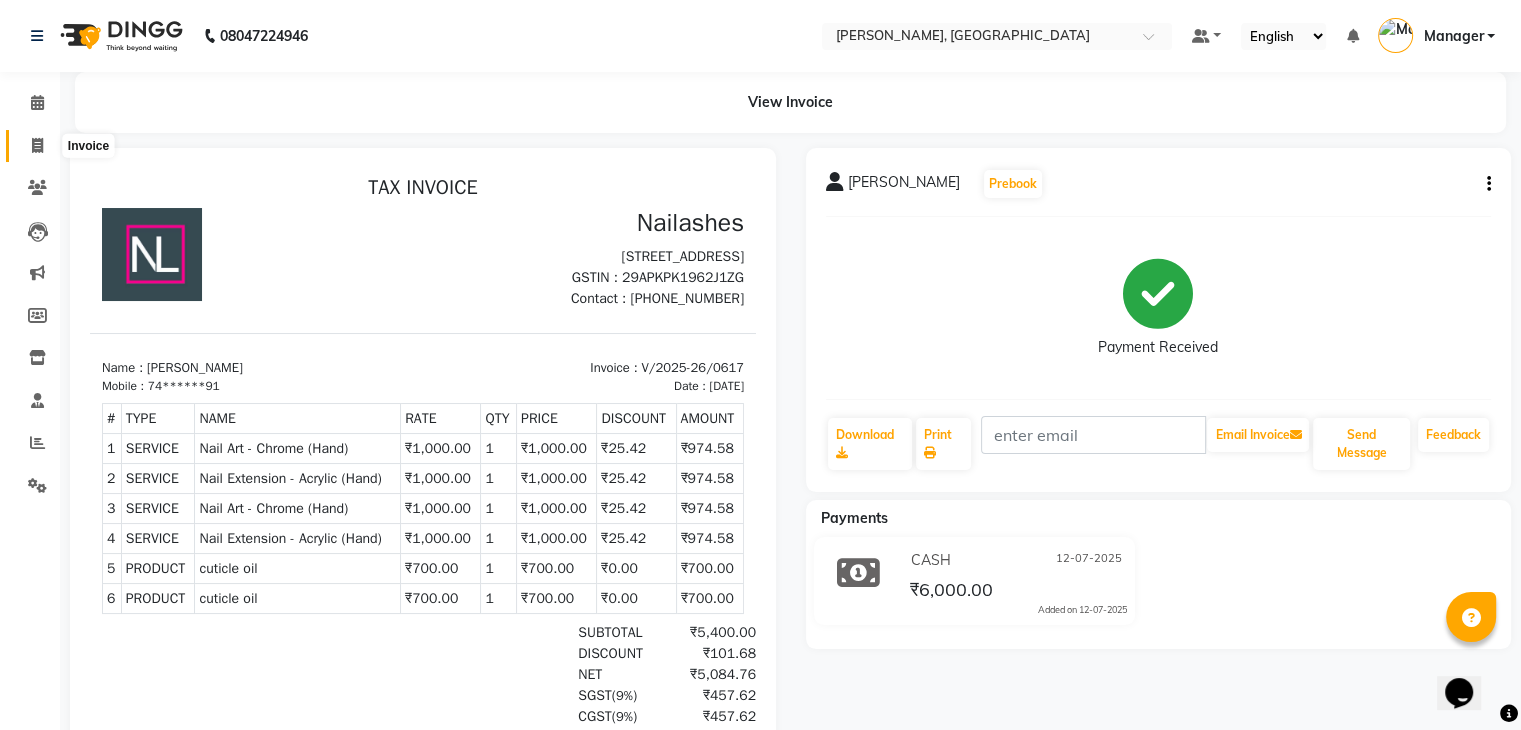 click 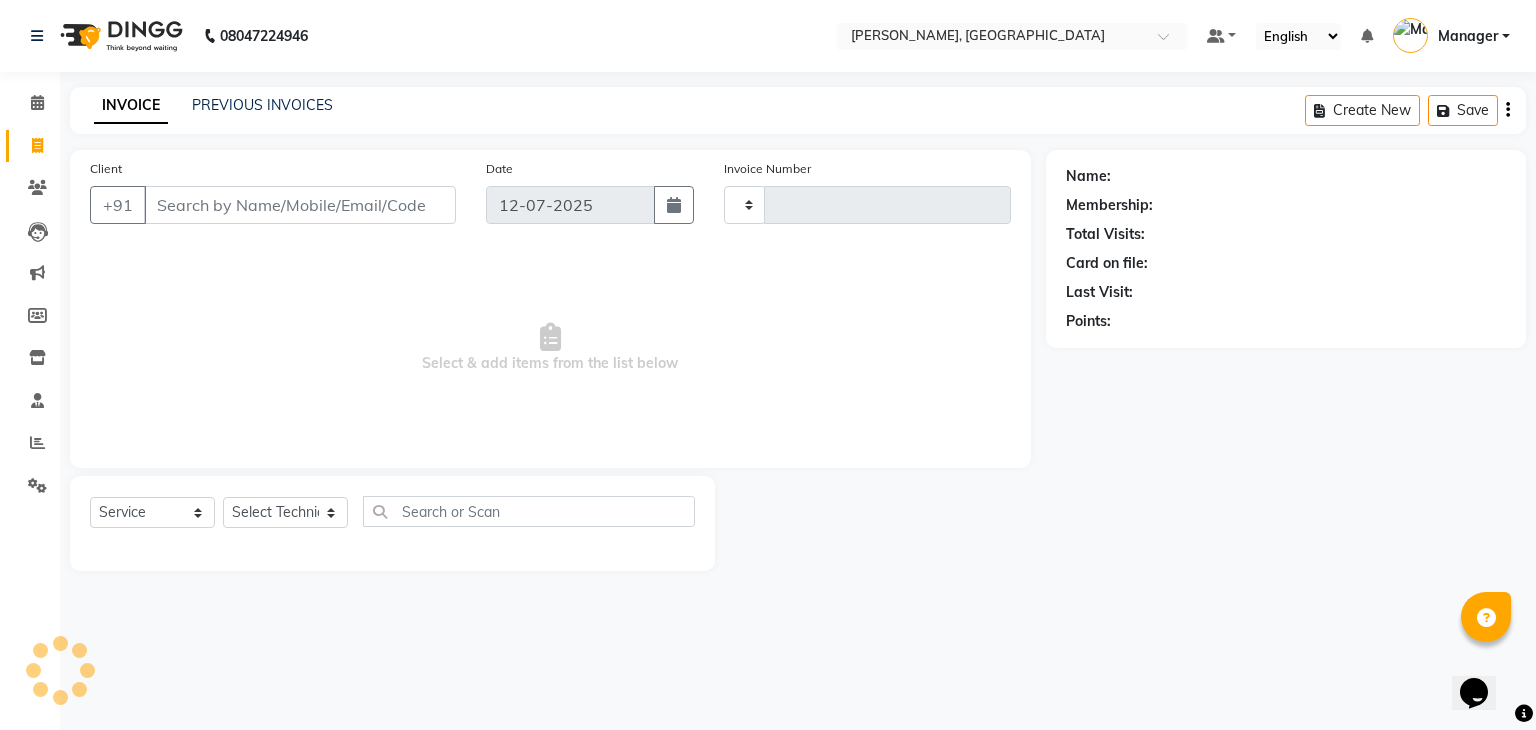 type on "0619" 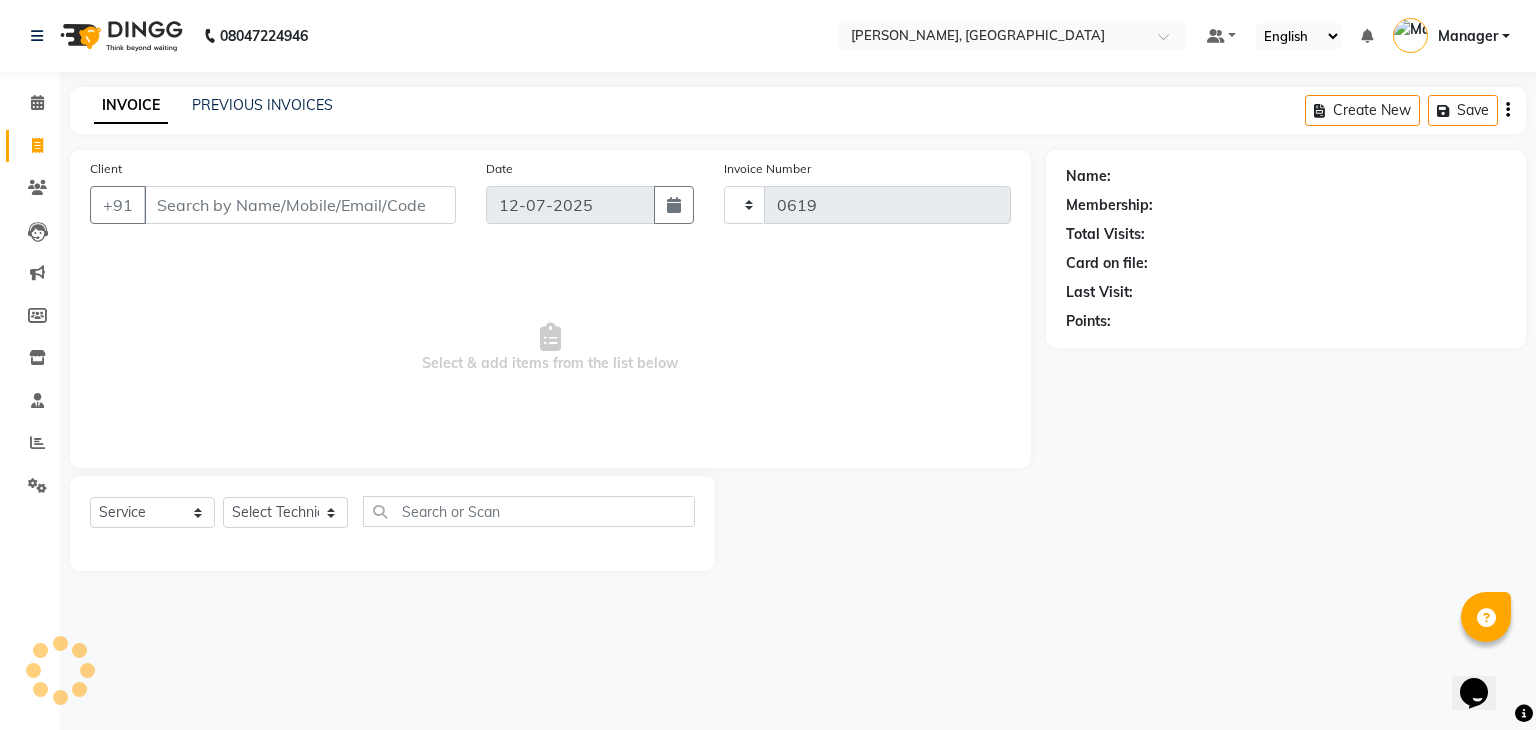 select on "4495" 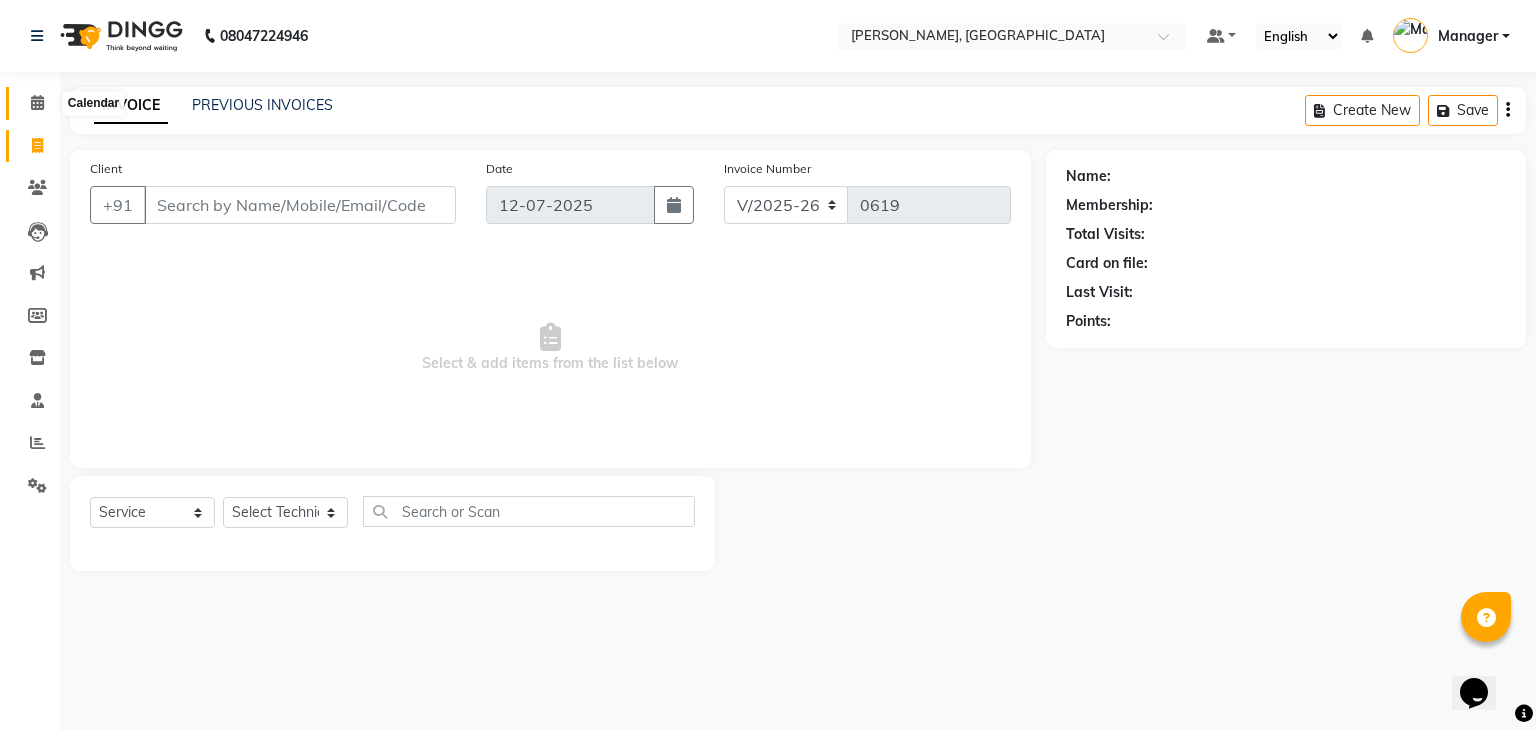 click 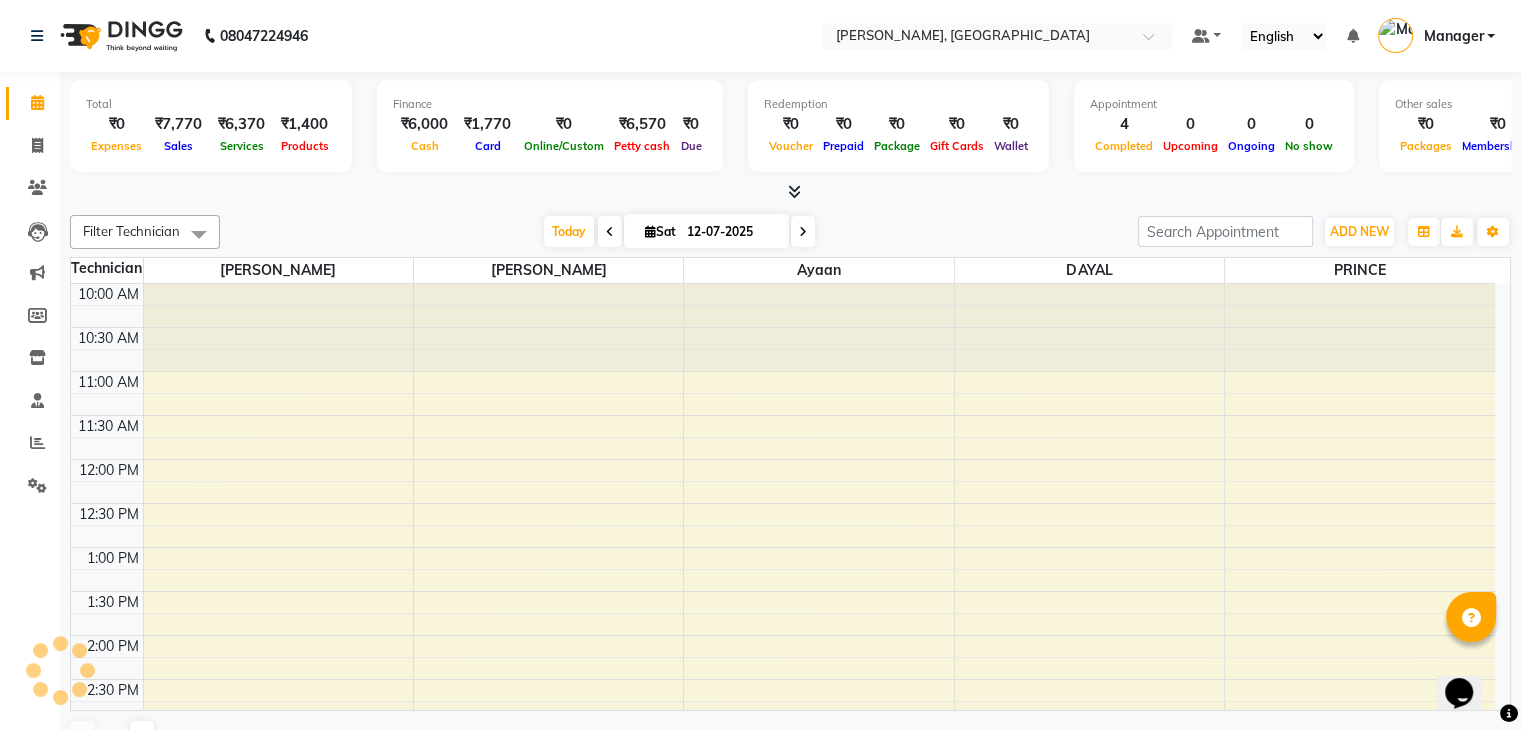 scroll, scrollTop: 611, scrollLeft: 0, axis: vertical 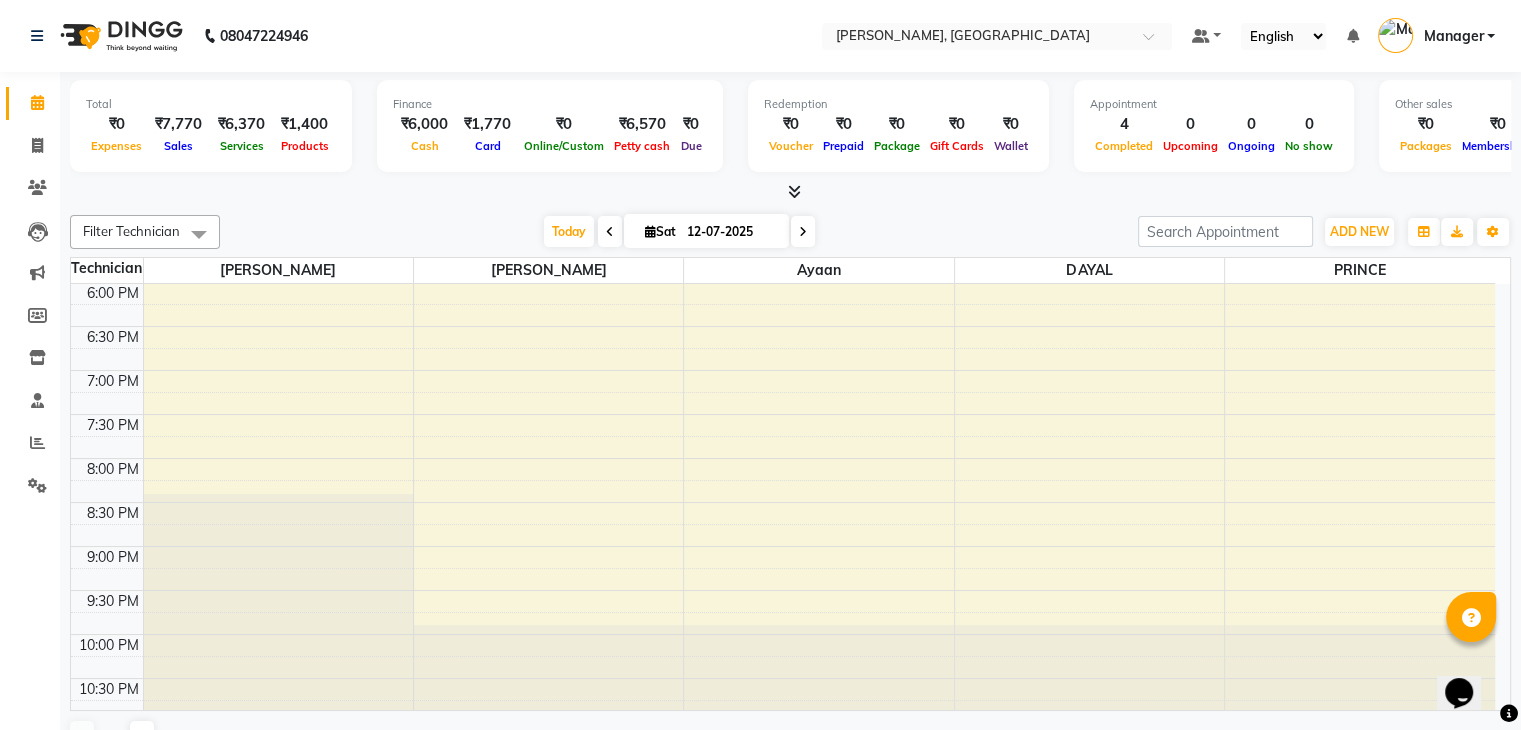 click at bounding box center (1509, 713) 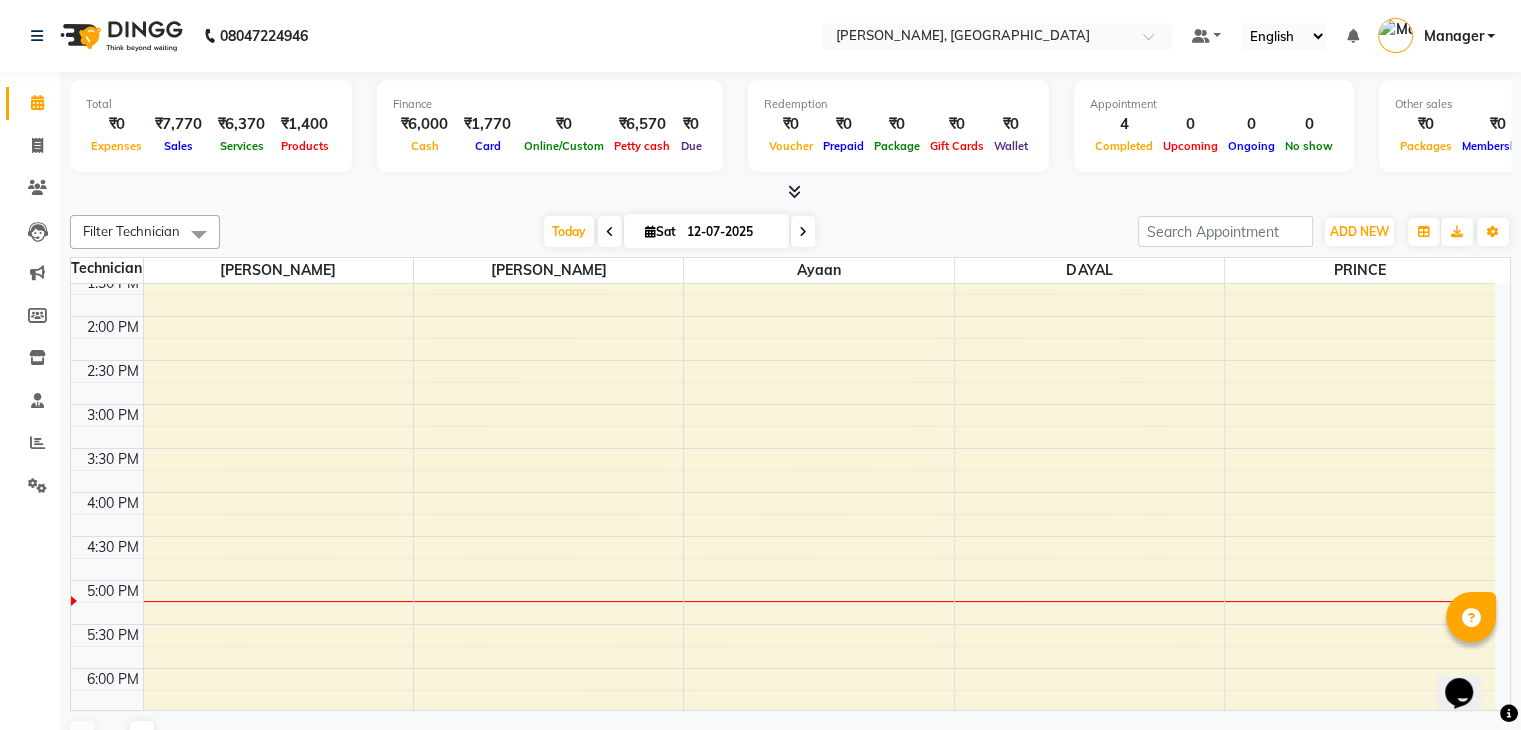 scroll, scrollTop: 239, scrollLeft: 0, axis: vertical 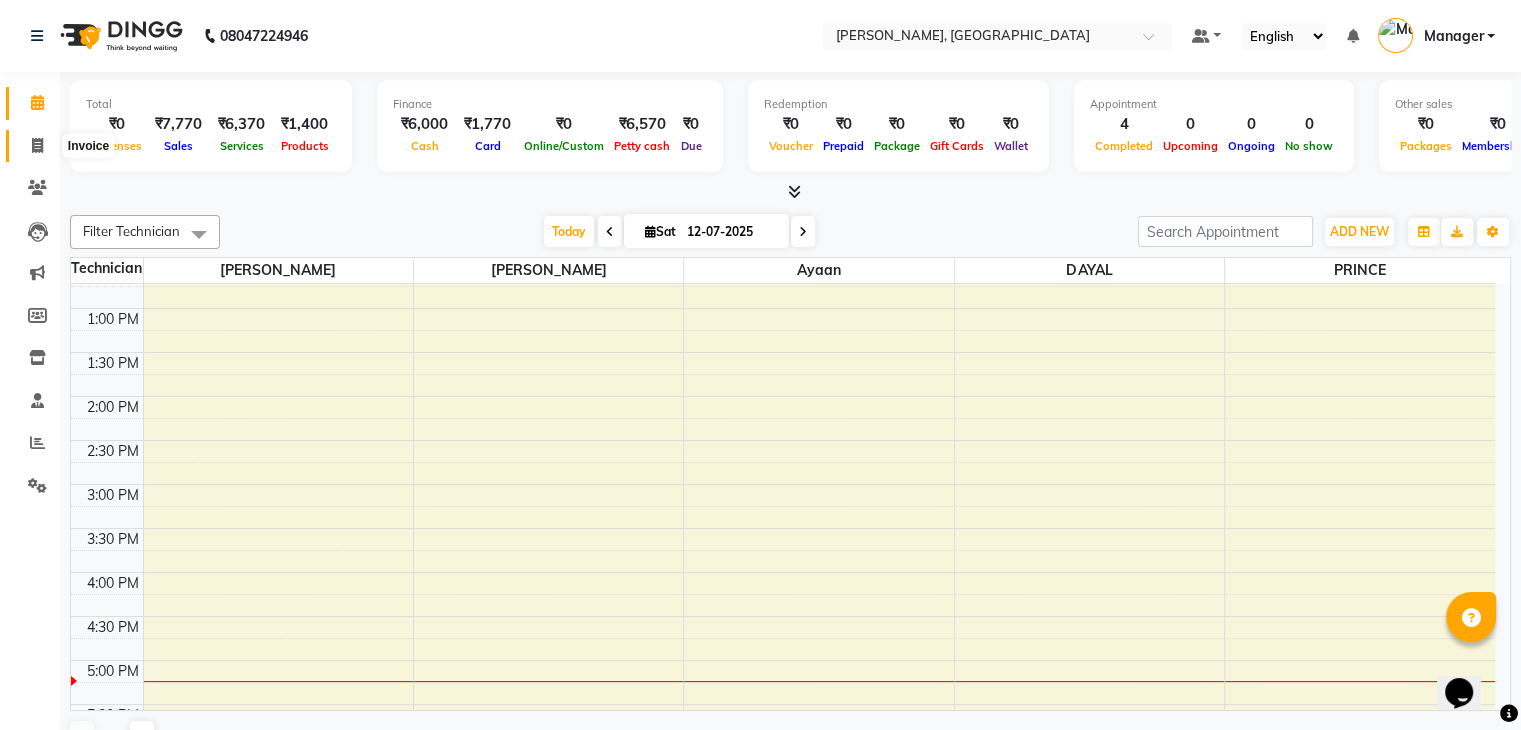 click 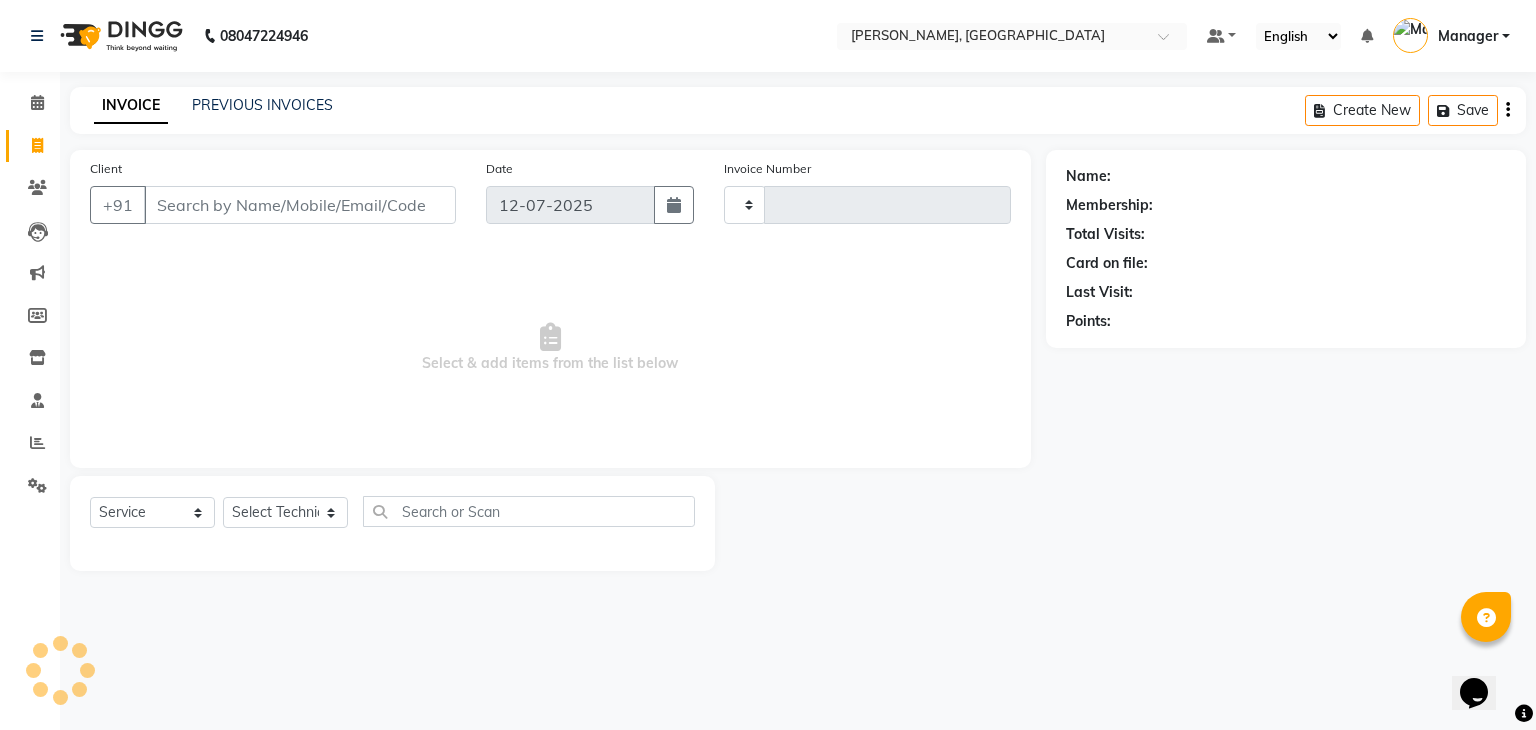 type on "0619" 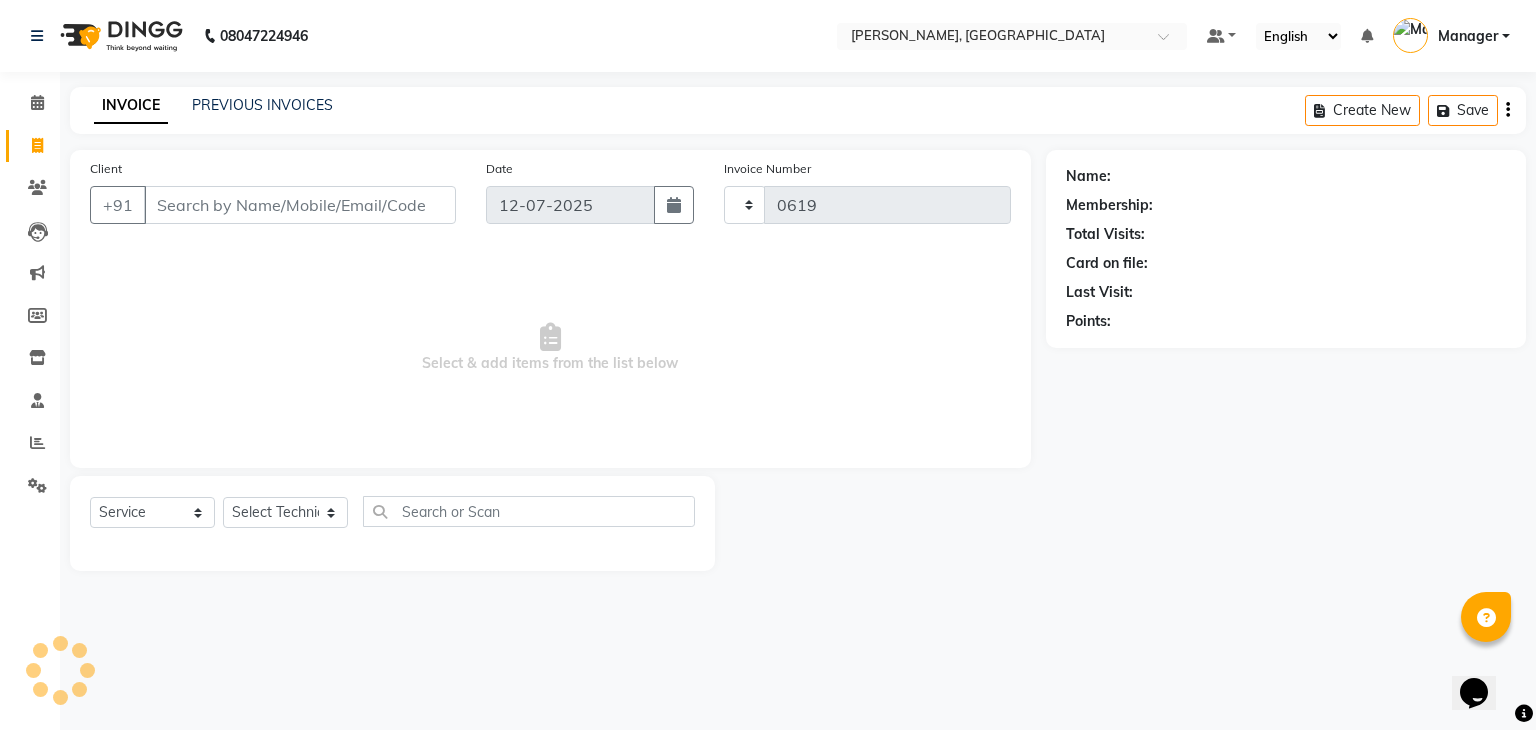 select on "4495" 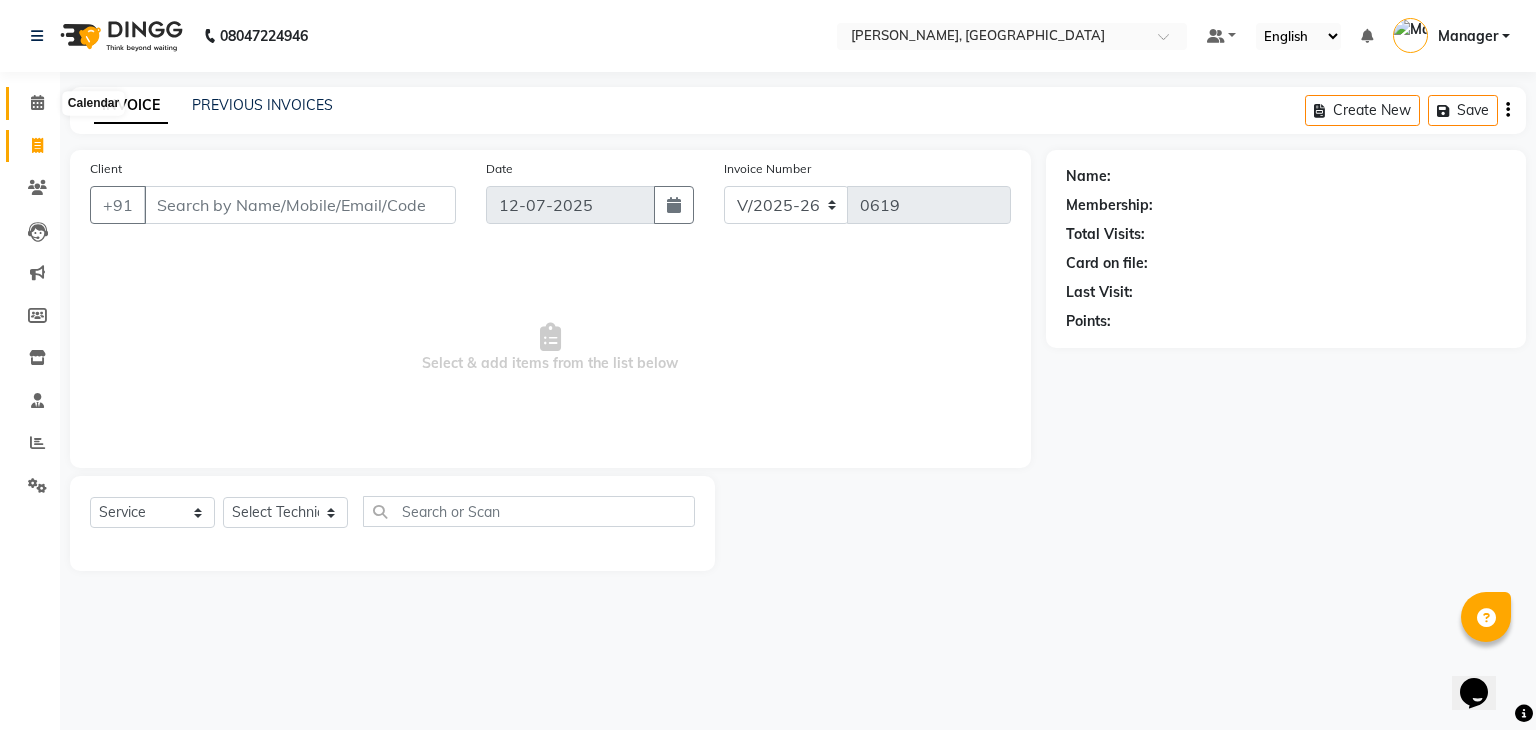 click 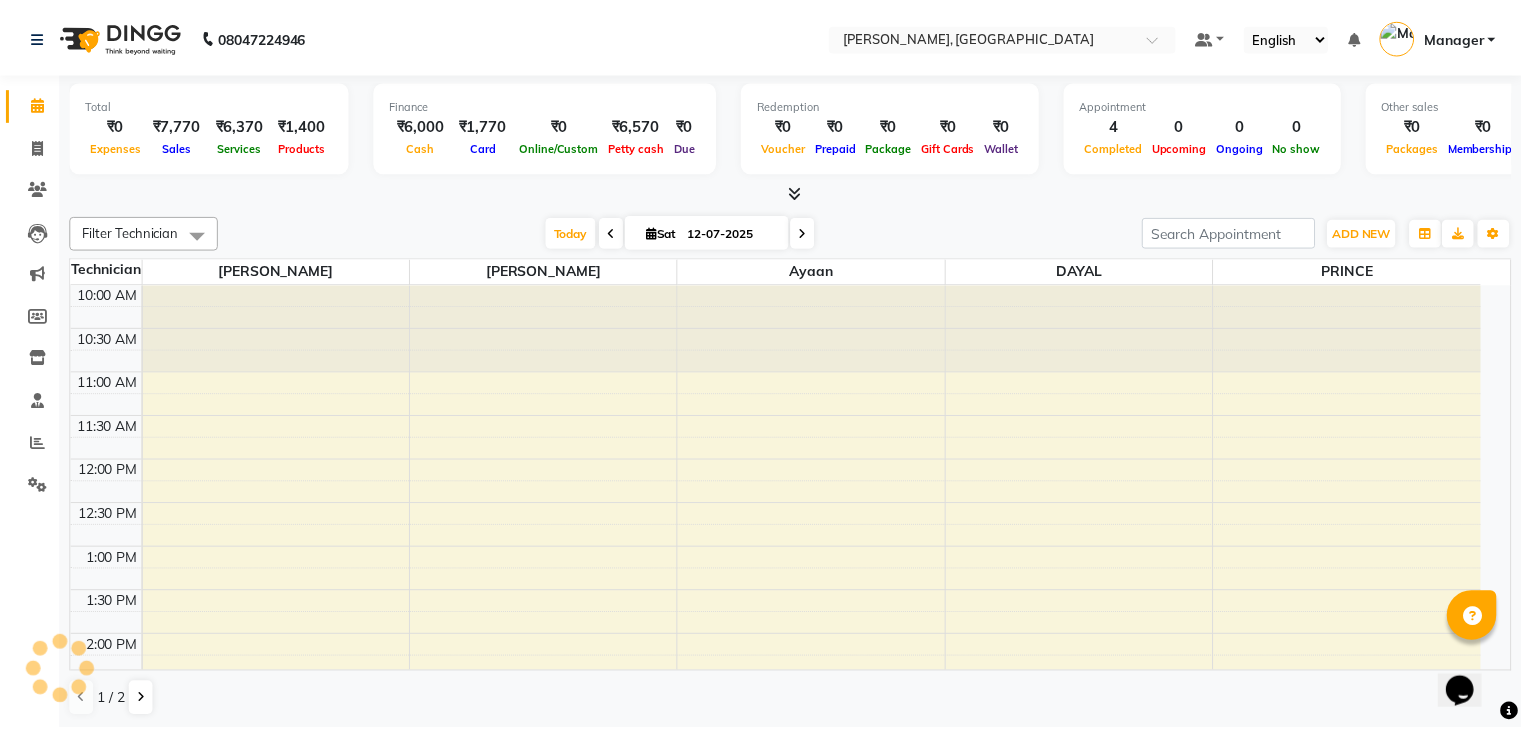 scroll, scrollTop: 0, scrollLeft: 0, axis: both 